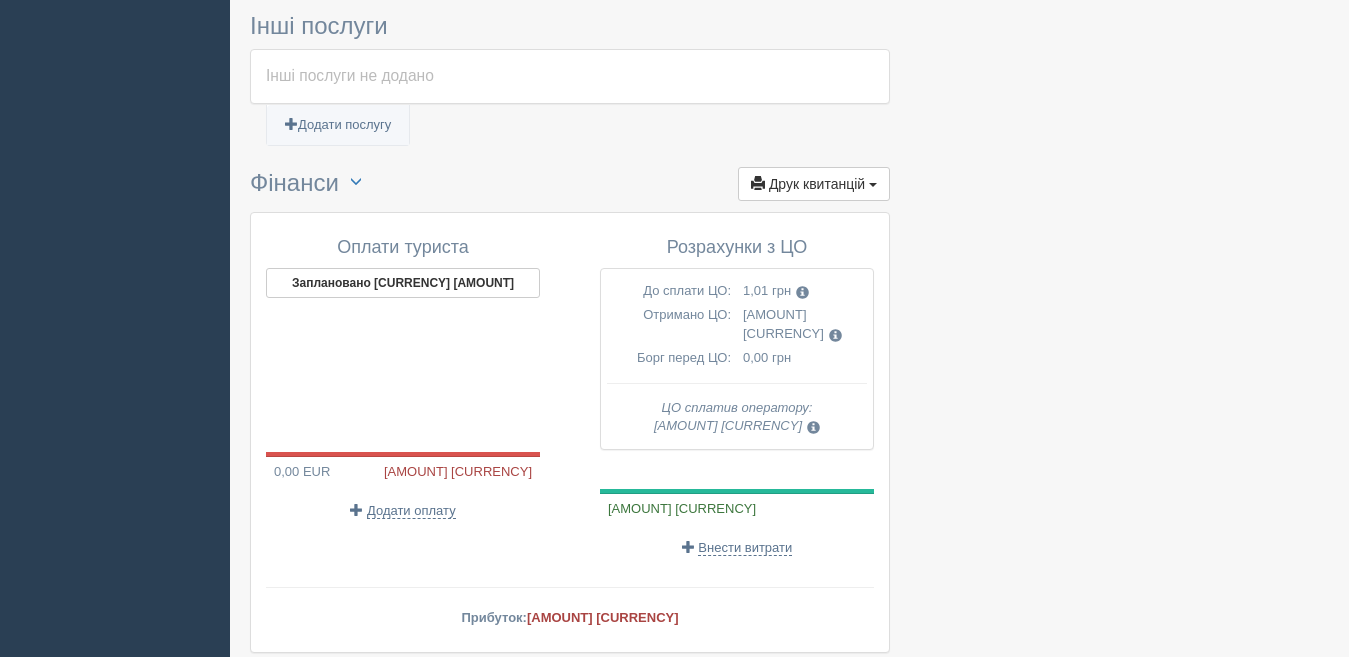 scroll, scrollTop: 1800, scrollLeft: 0, axis: vertical 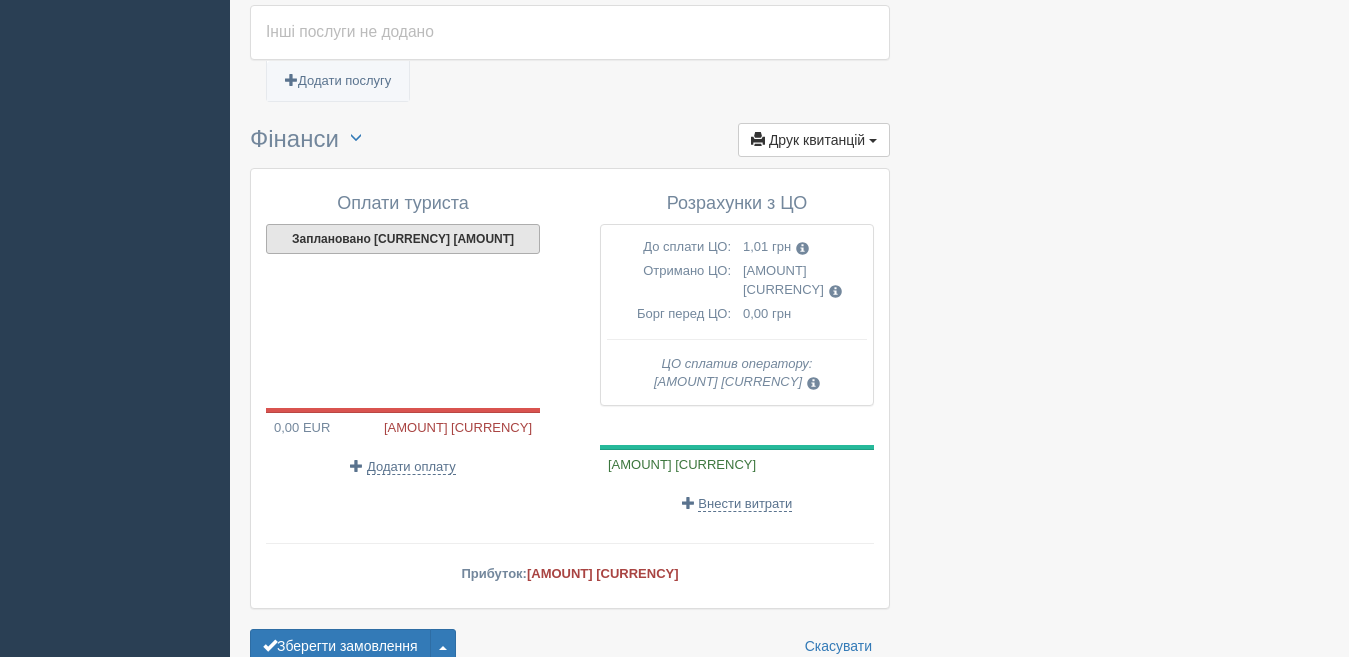 click on "Заплановано 352,09 EUR" at bounding box center (403, 239) 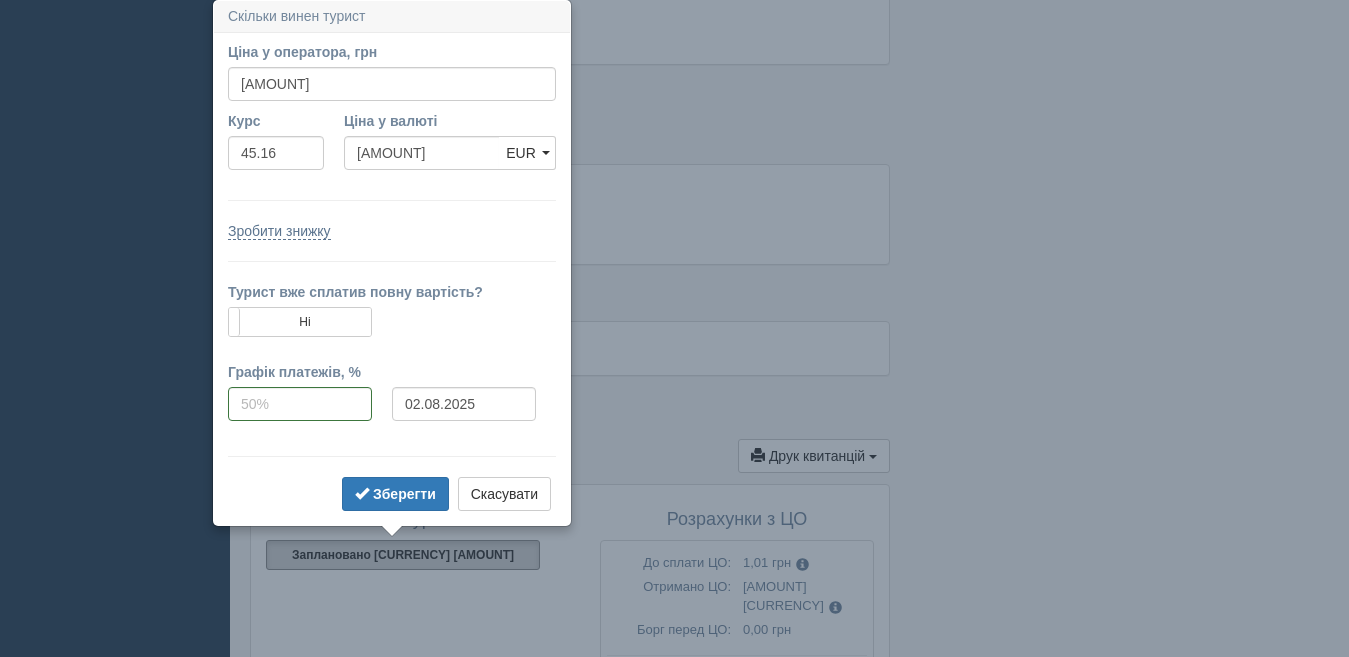 scroll, scrollTop: 1483, scrollLeft: 0, axis: vertical 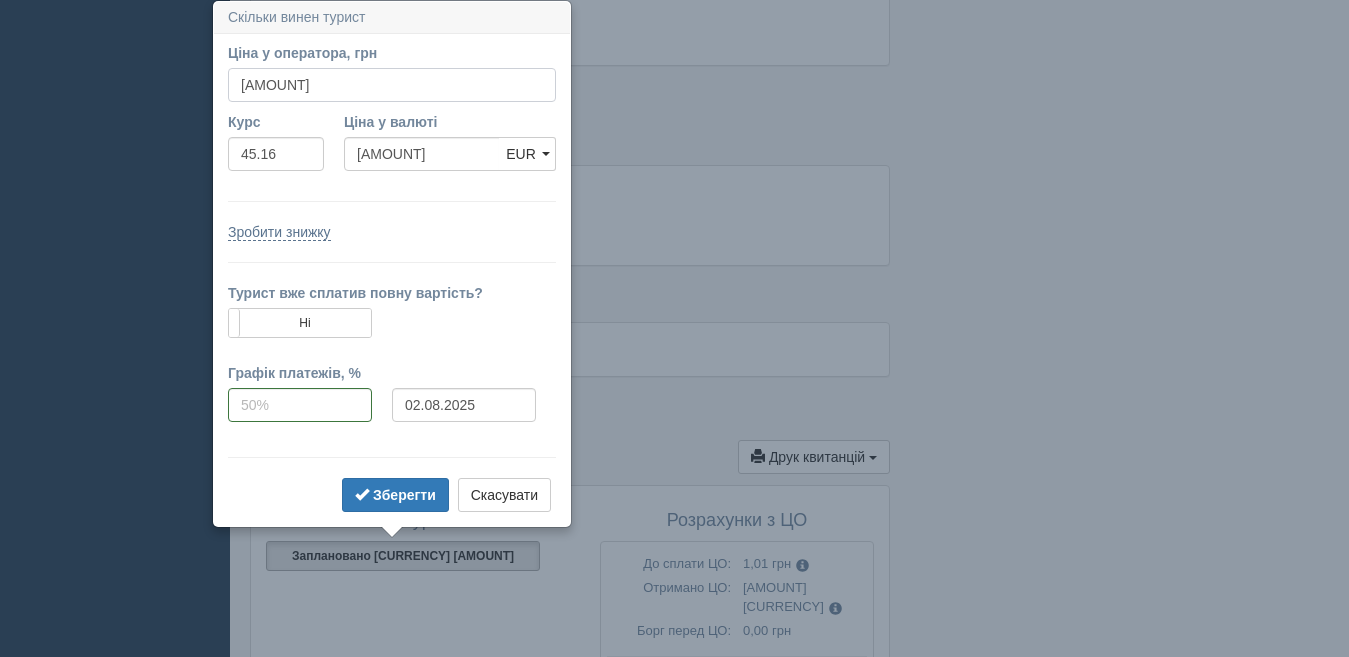 drag, startPoint x: 372, startPoint y: 76, endPoint x: 216, endPoint y: 86, distance: 156.32019 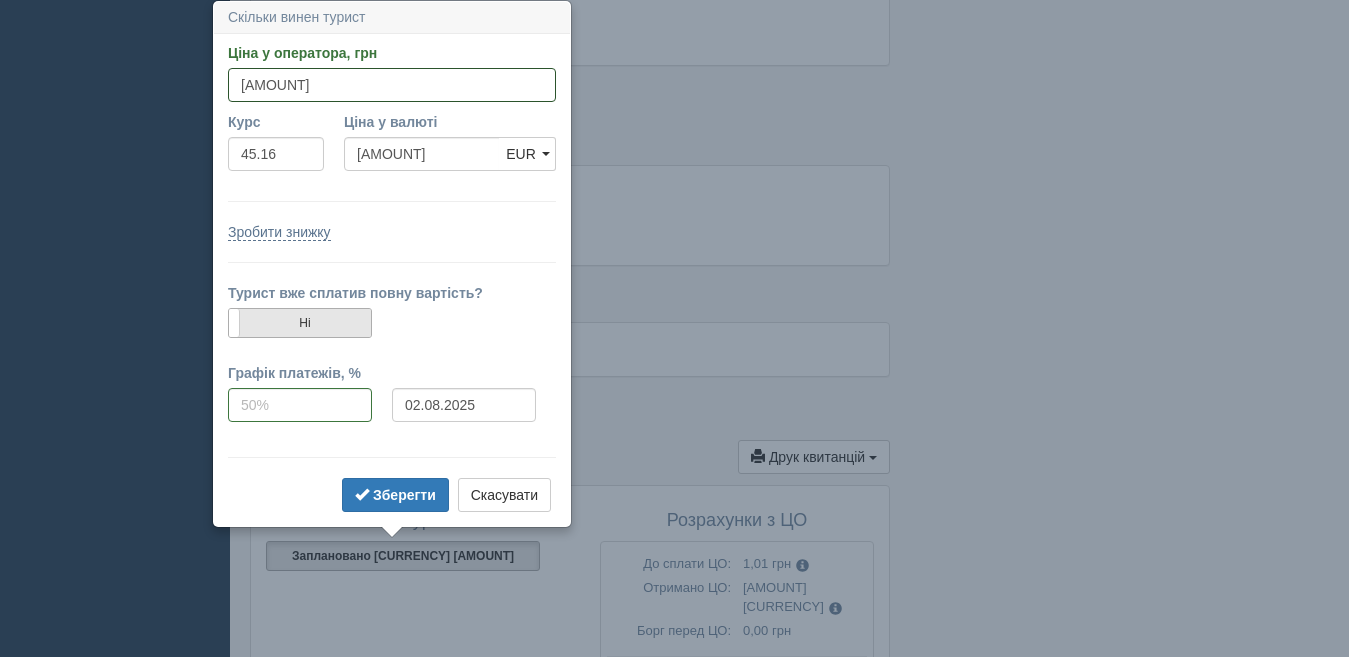 type on "16160" 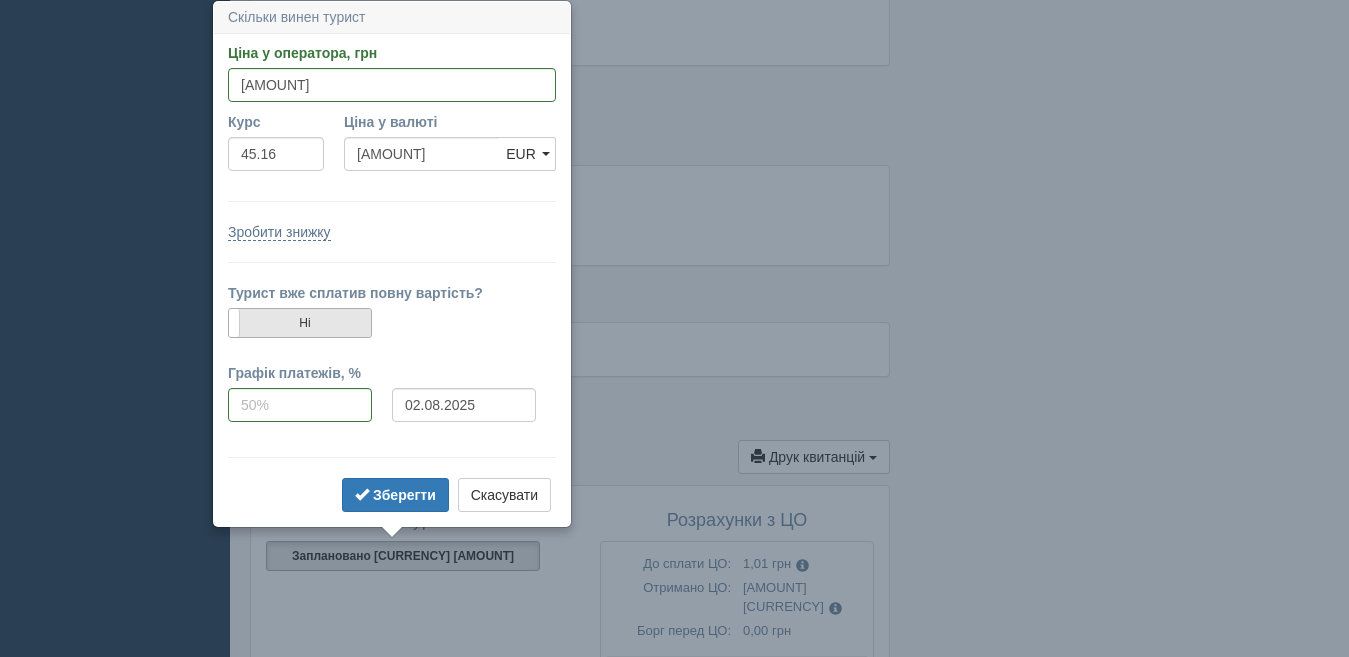 type on "357.84" 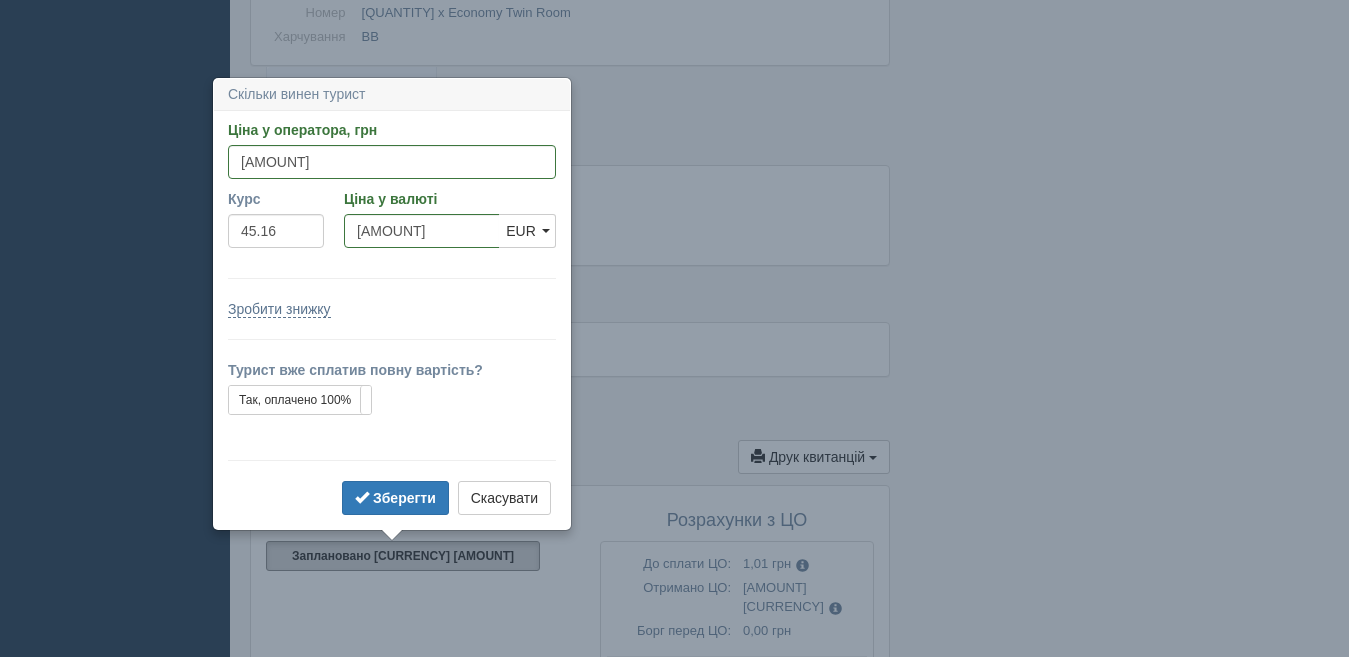scroll, scrollTop: 1560, scrollLeft: 0, axis: vertical 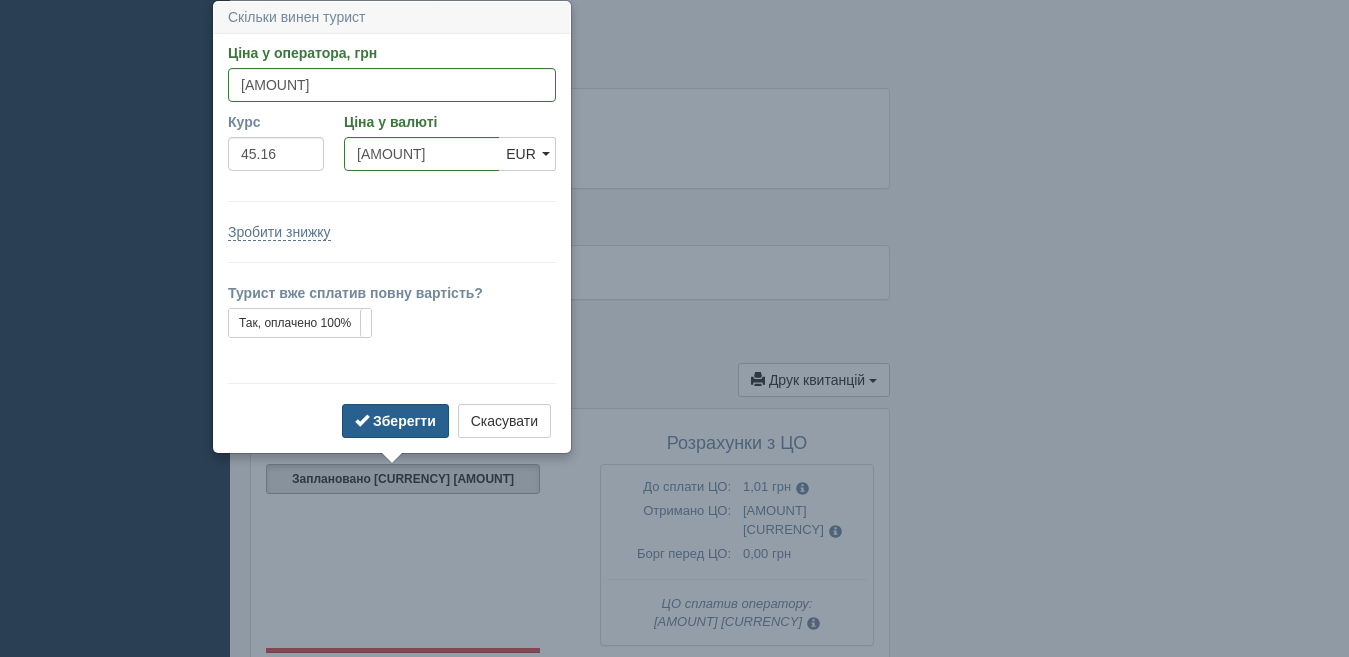click on "Зберегти" at bounding box center [404, 421] 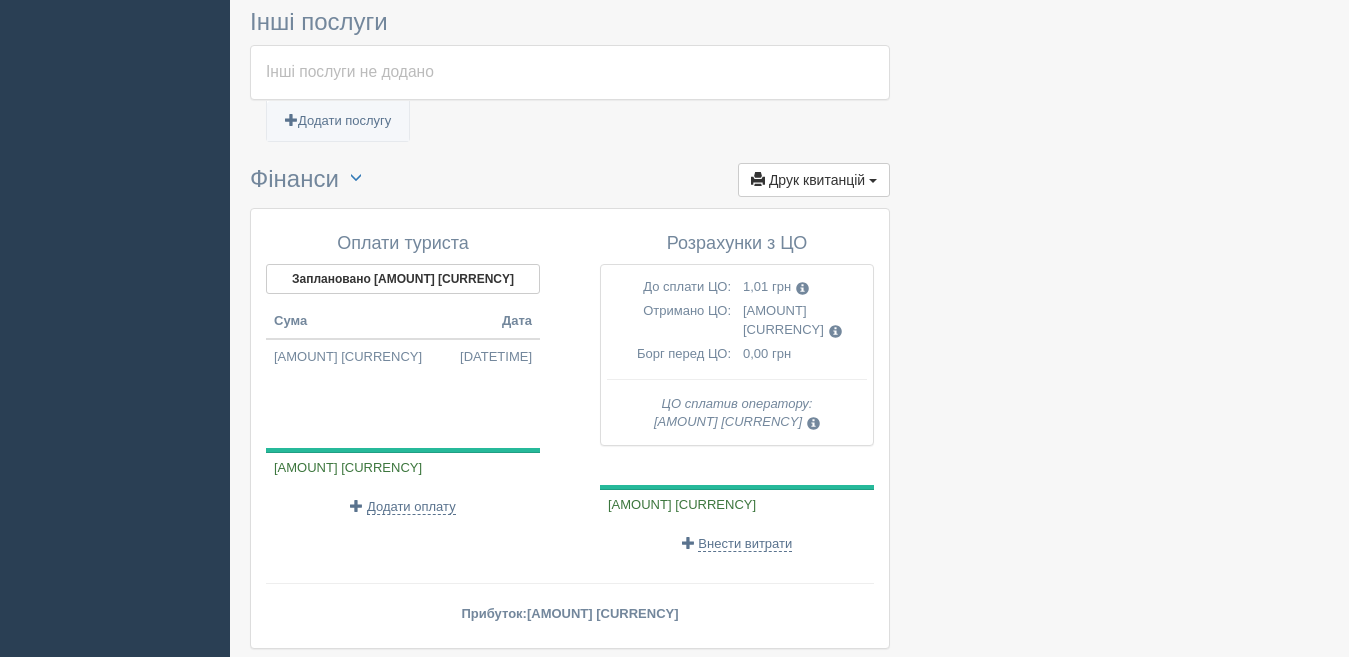 scroll, scrollTop: 1860, scrollLeft: 0, axis: vertical 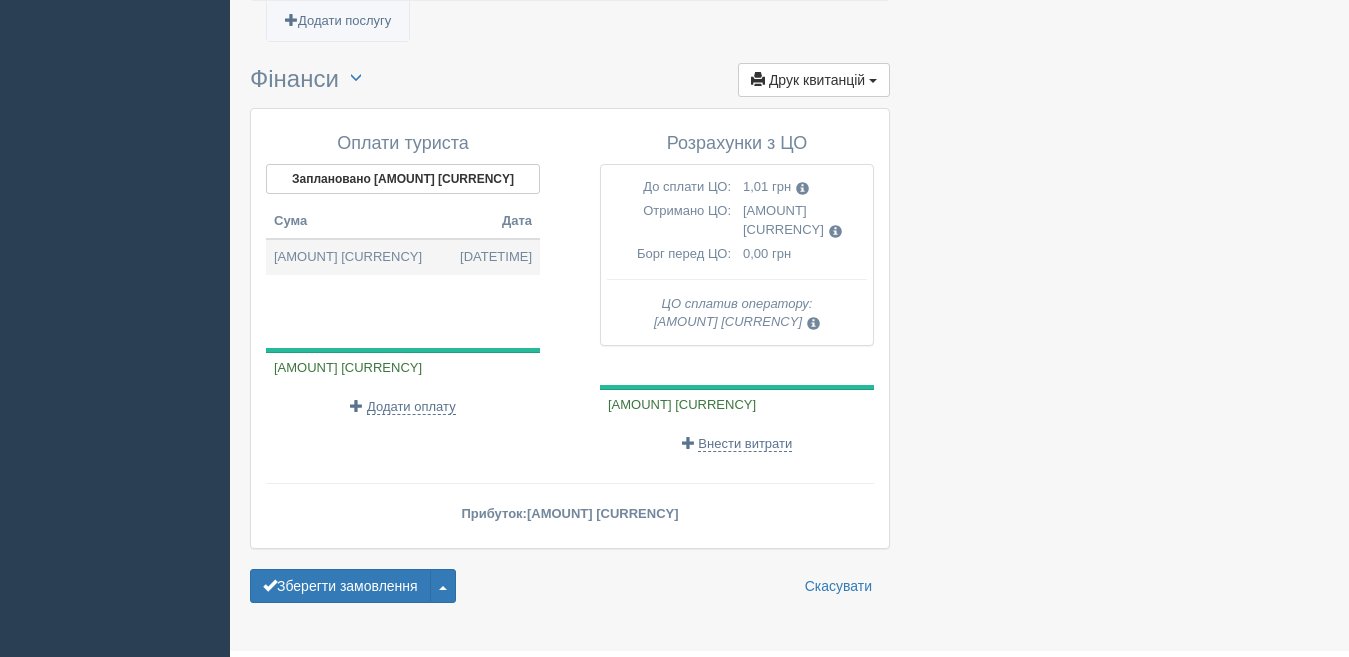 click on "357,84 EUR
02.08.2025 17:50" at bounding box center (403, 257) 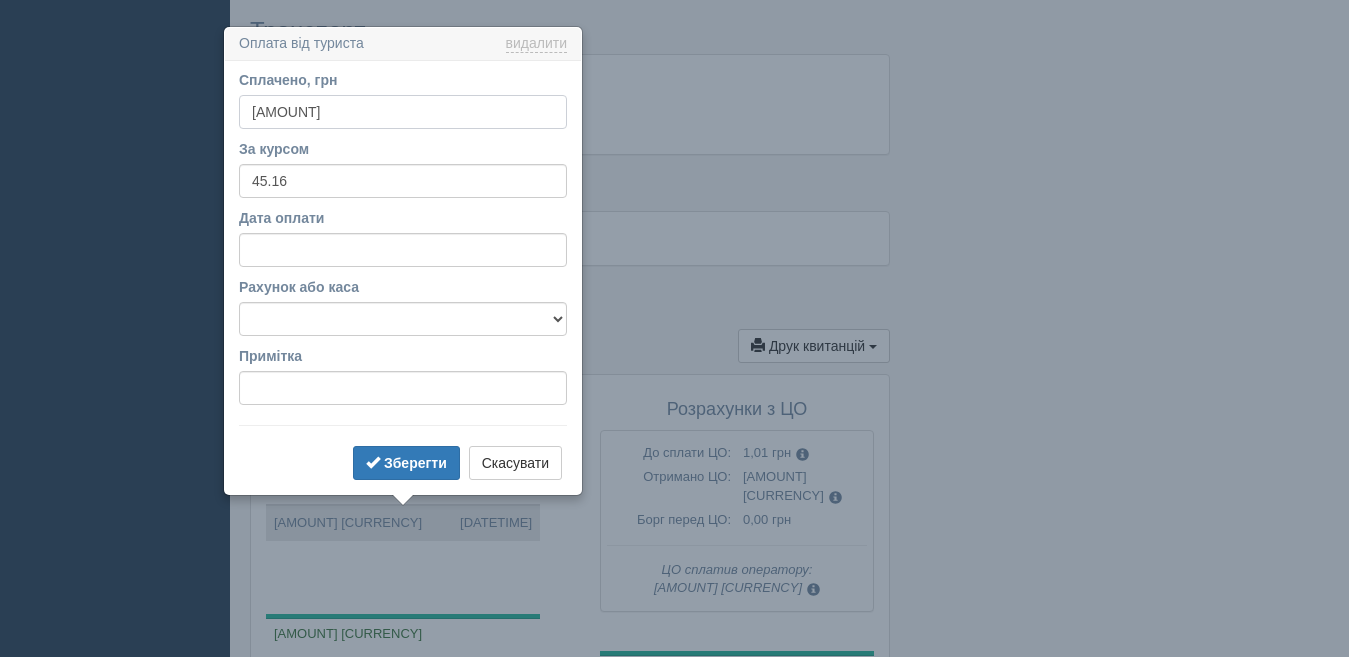 scroll, scrollTop: 1620, scrollLeft: 0, axis: vertical 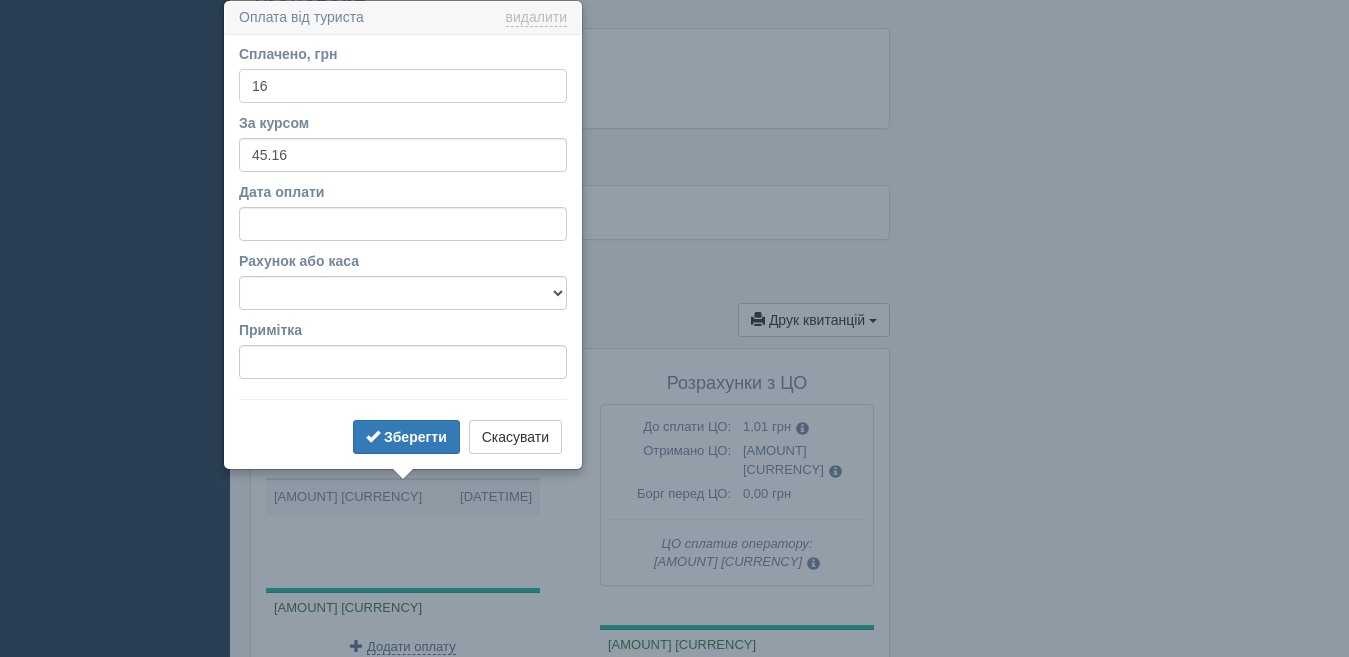 type on "1" 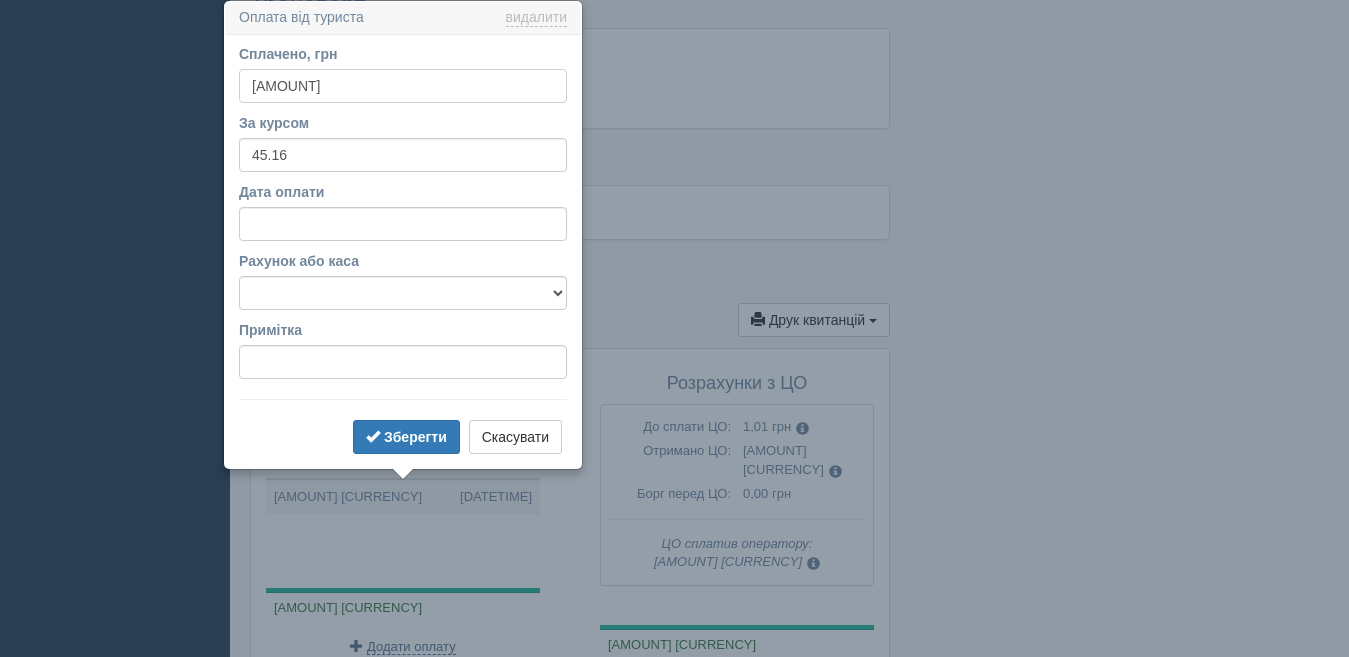 type on "2020" 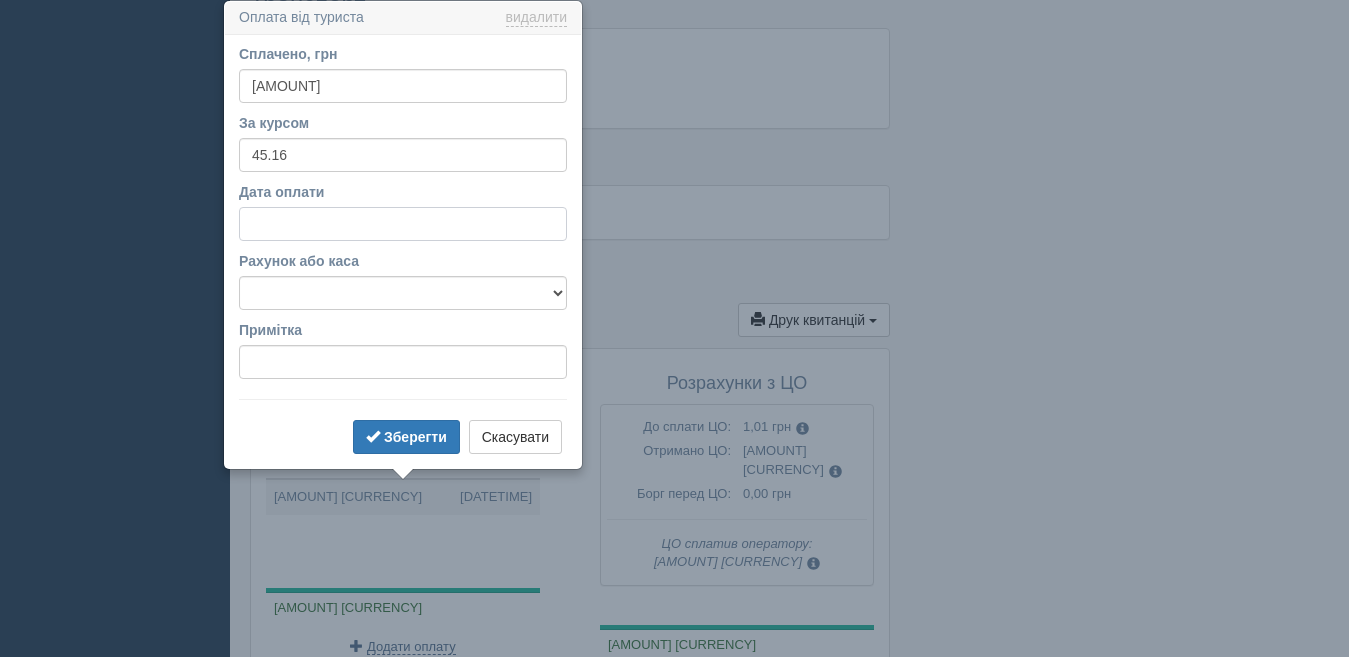 click on "Дата оплати" at bounding box center (403, 224) 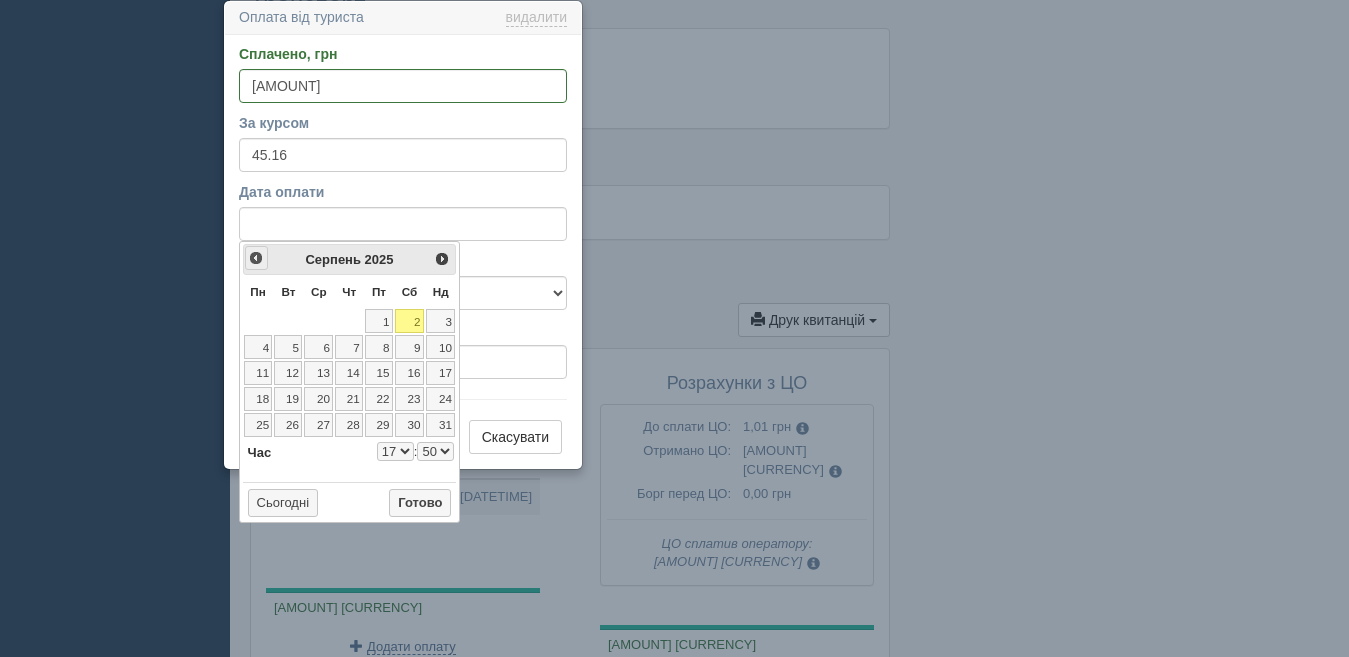 click on "<Попер" at bounding box center (256, 258) 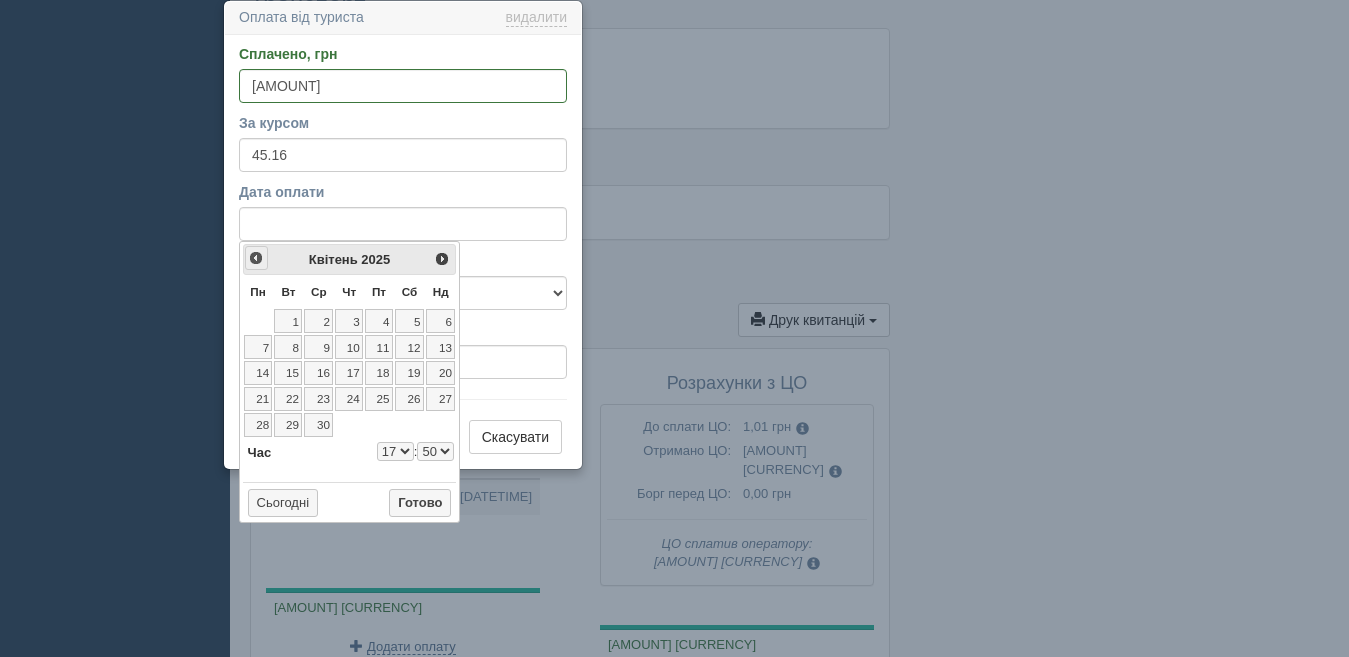 click on "<Попер" at bounding box center (256, 258) 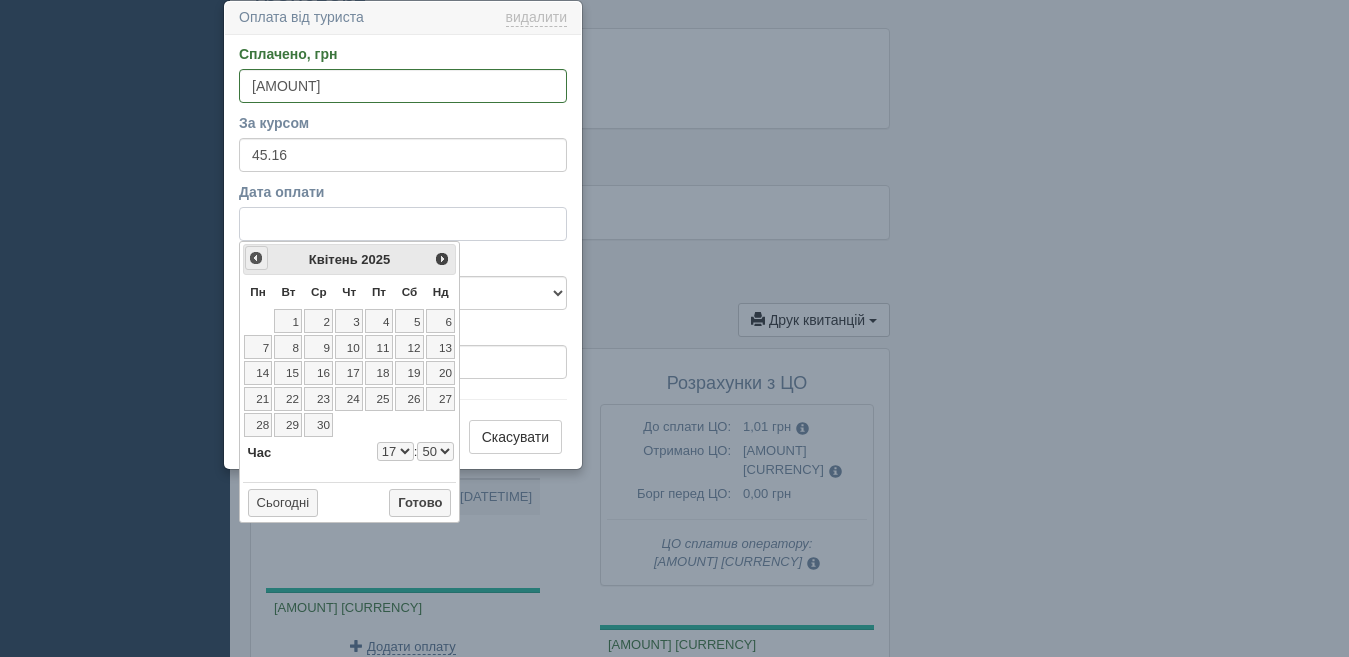 select on "17" 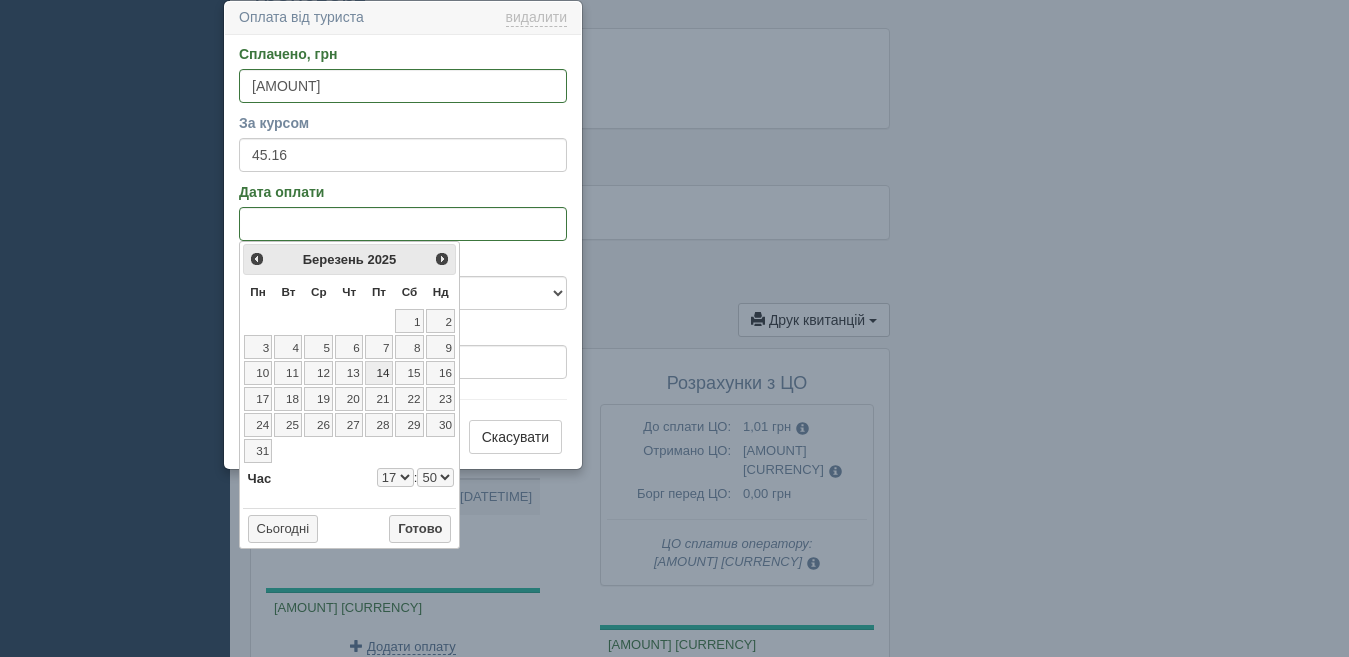 click on "14" at bounding box center (379, 373) 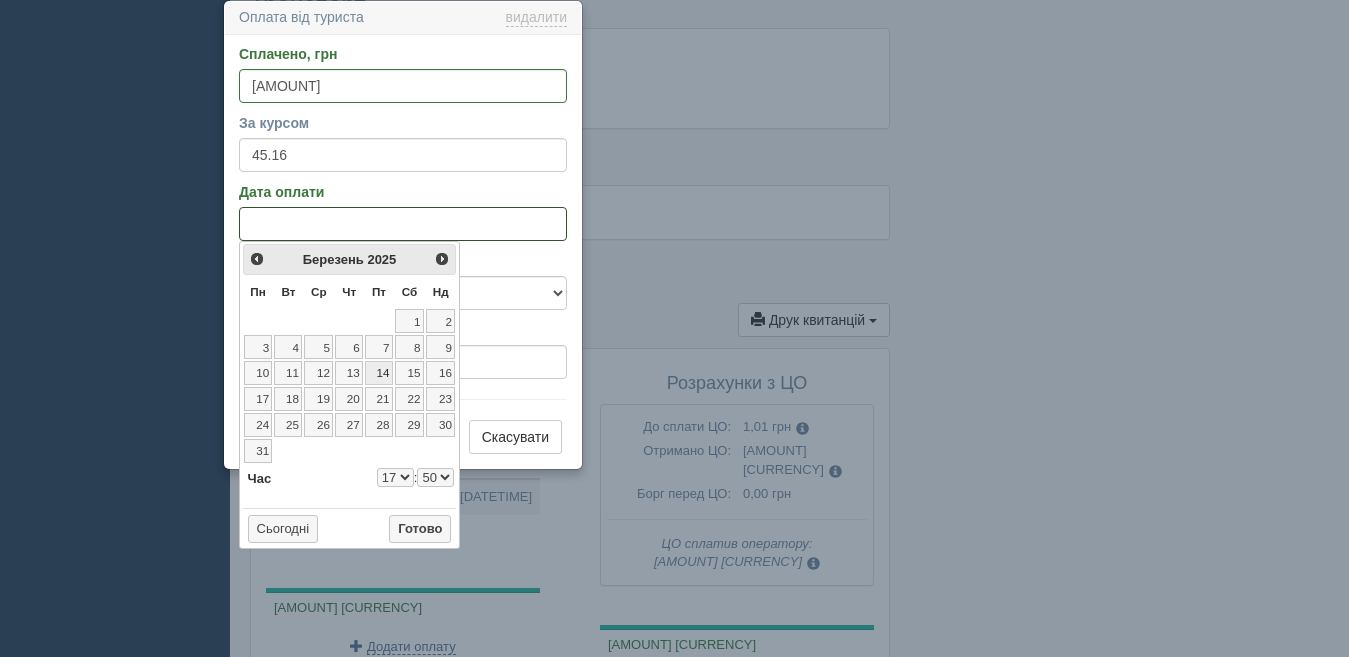 select on "17" 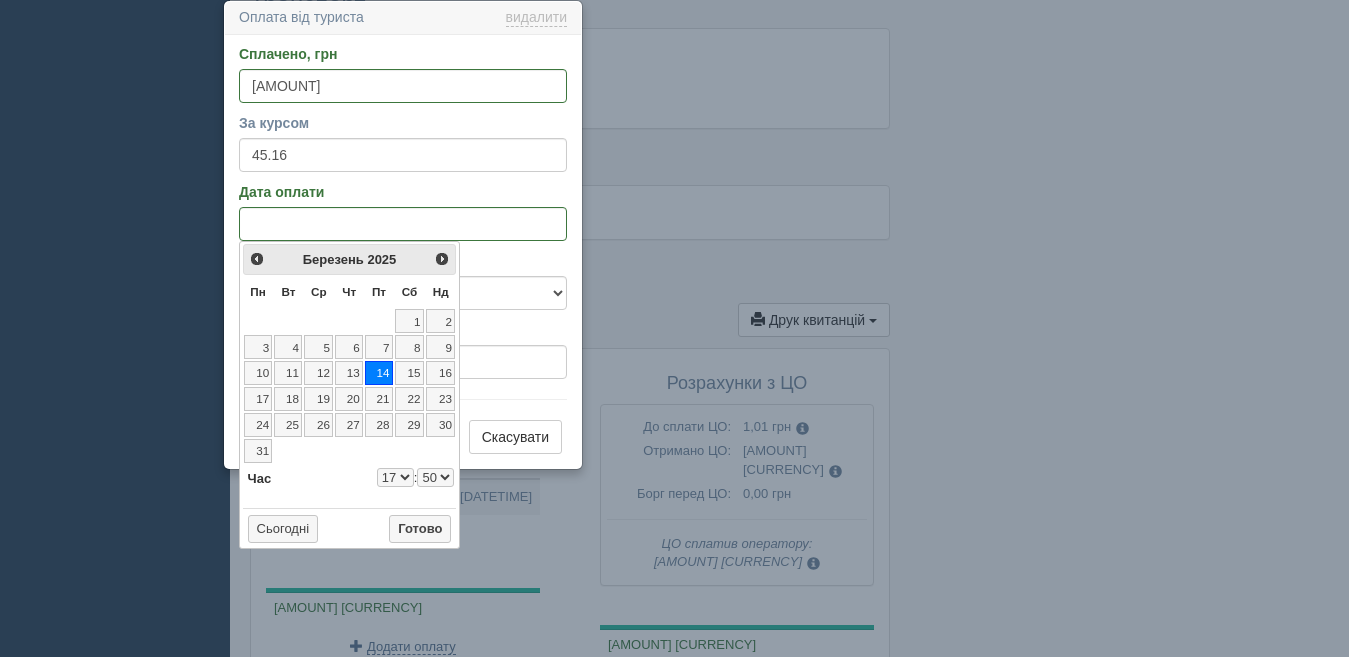 click on "0 1 2 3 4 5 6 7 8 9 10 11 12 13 14 15 16 17 18 19 20 21 22 23" at bounding box center [395, 477] 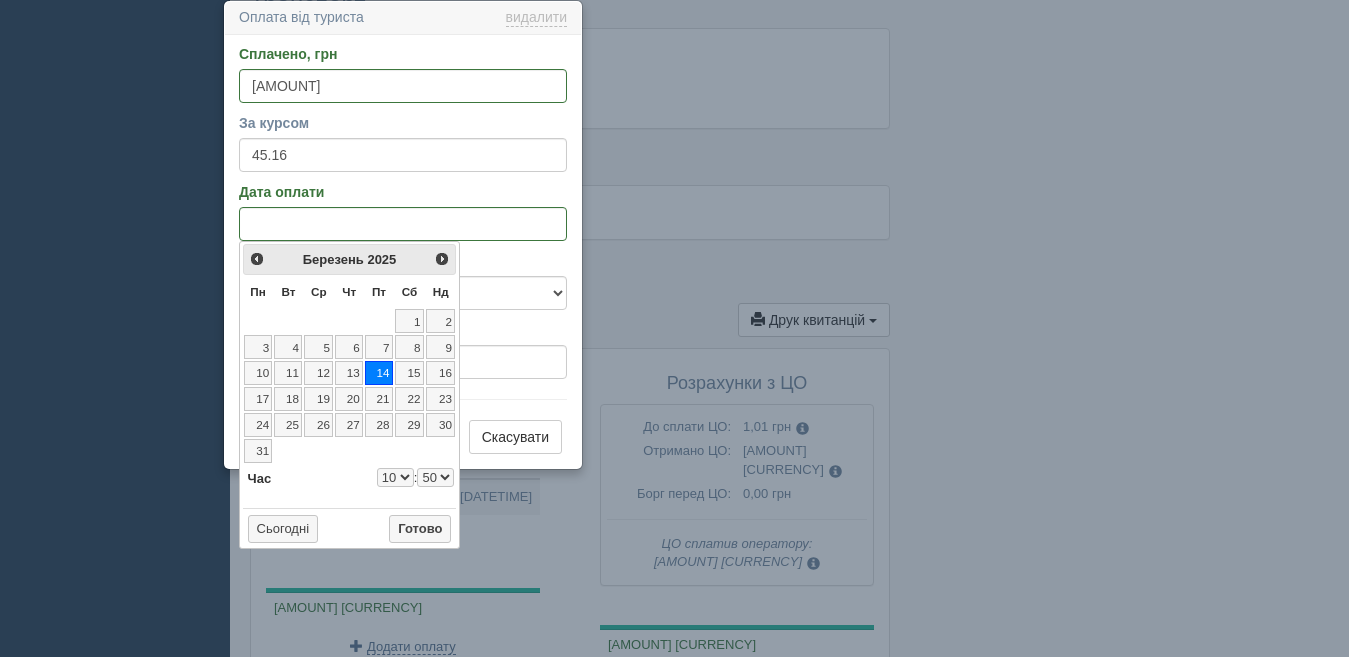 select on "10" 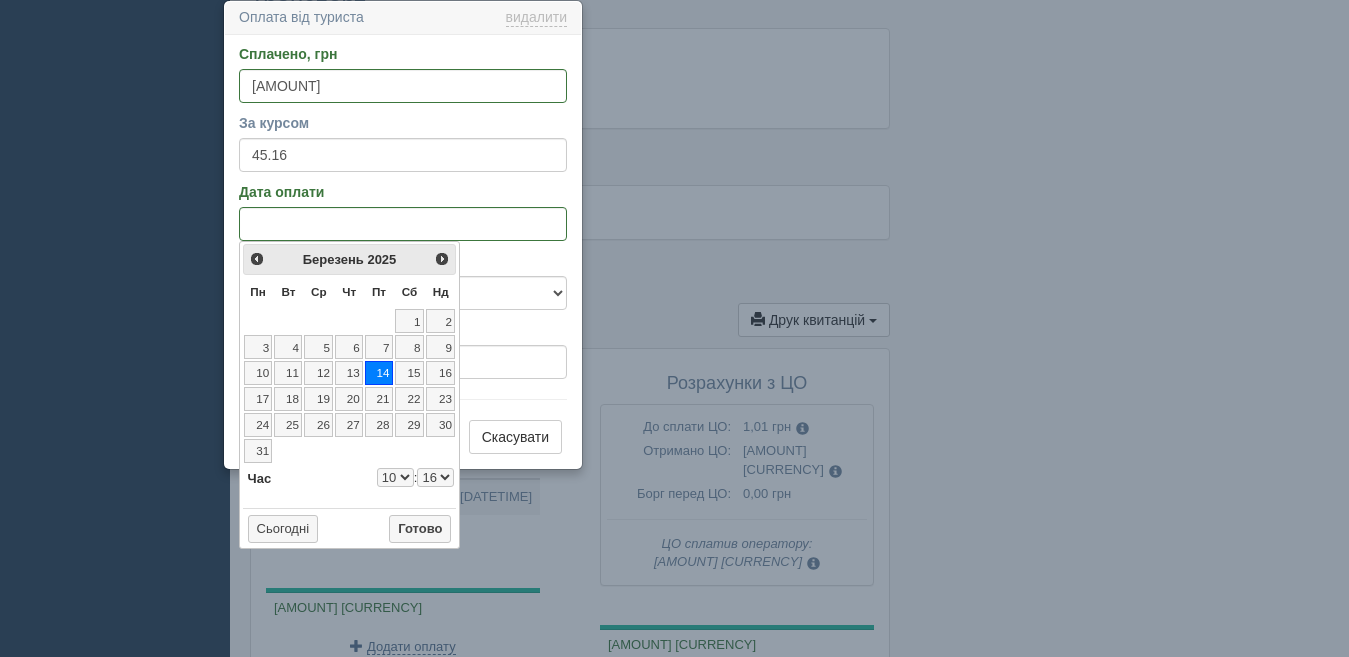 select on "10" 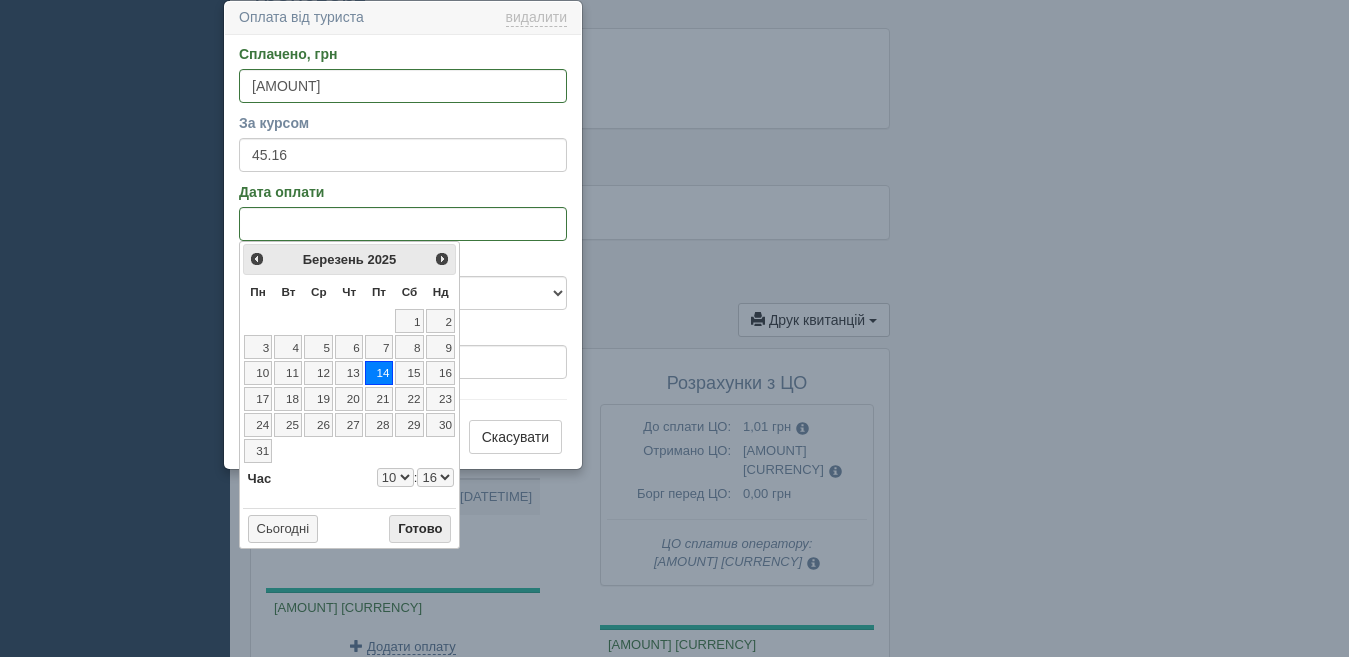 click on "Готово" at bounding box center (420, 529) 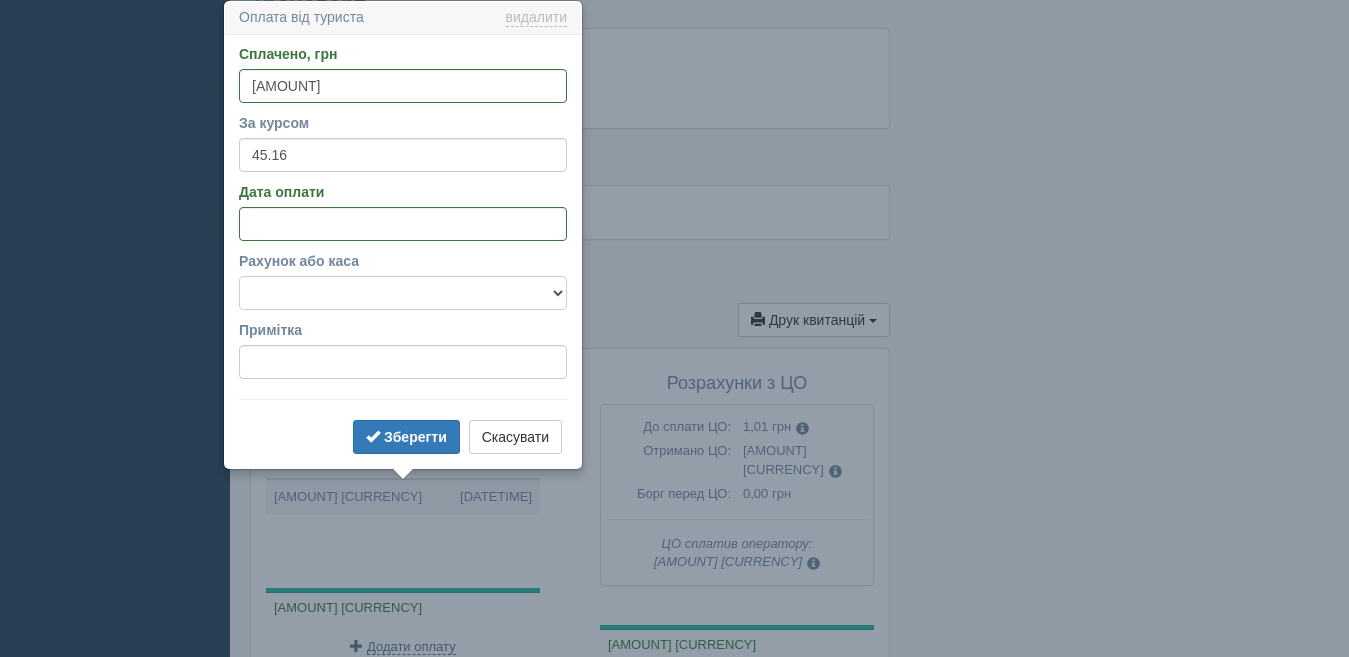 click on "Готівка
Картка
Рахунок у банку" at bounding box center (403, 293) 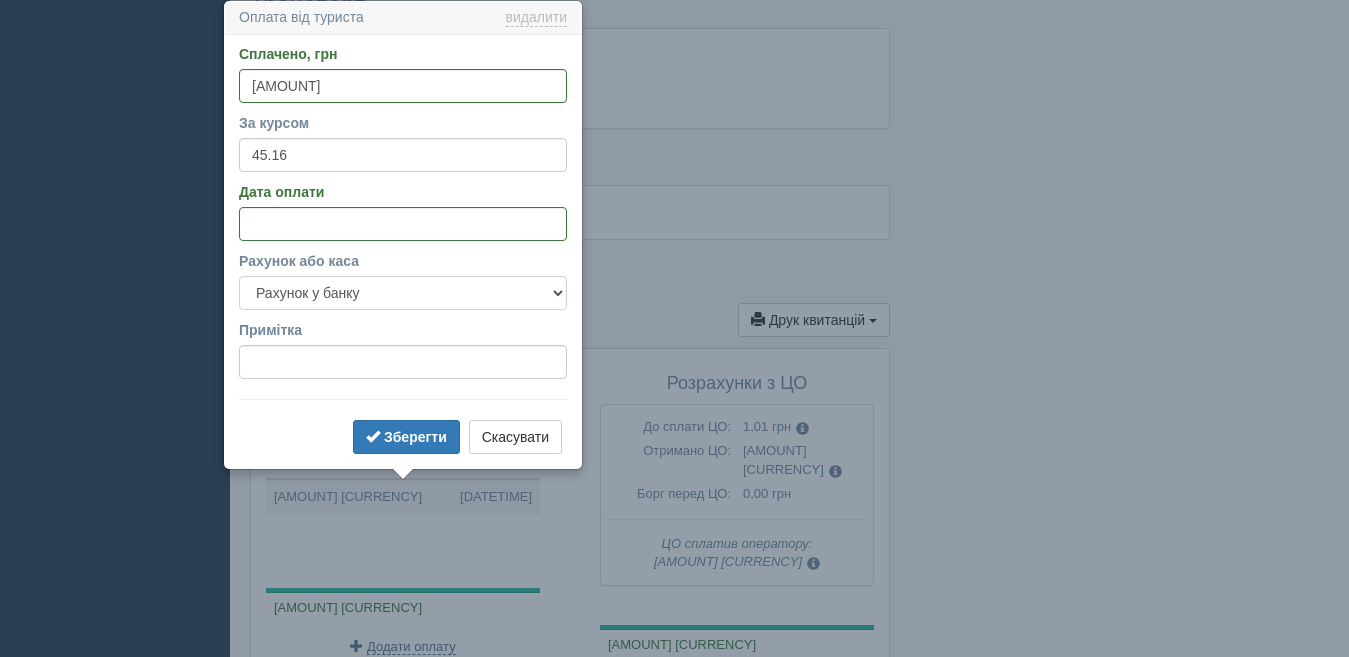 click on "Готівка
Картка
Рахунок у банку" at bounding box center (403, 293) 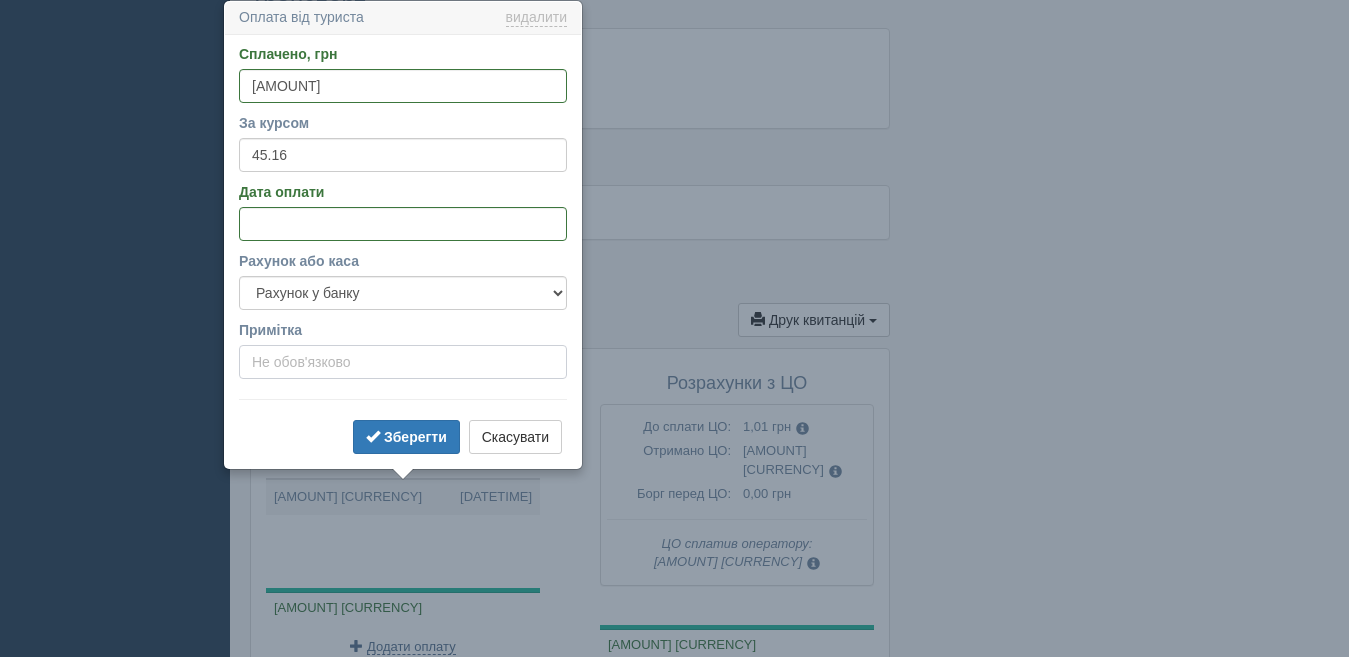 click on "Примітка" at bounding box center (403, 362) 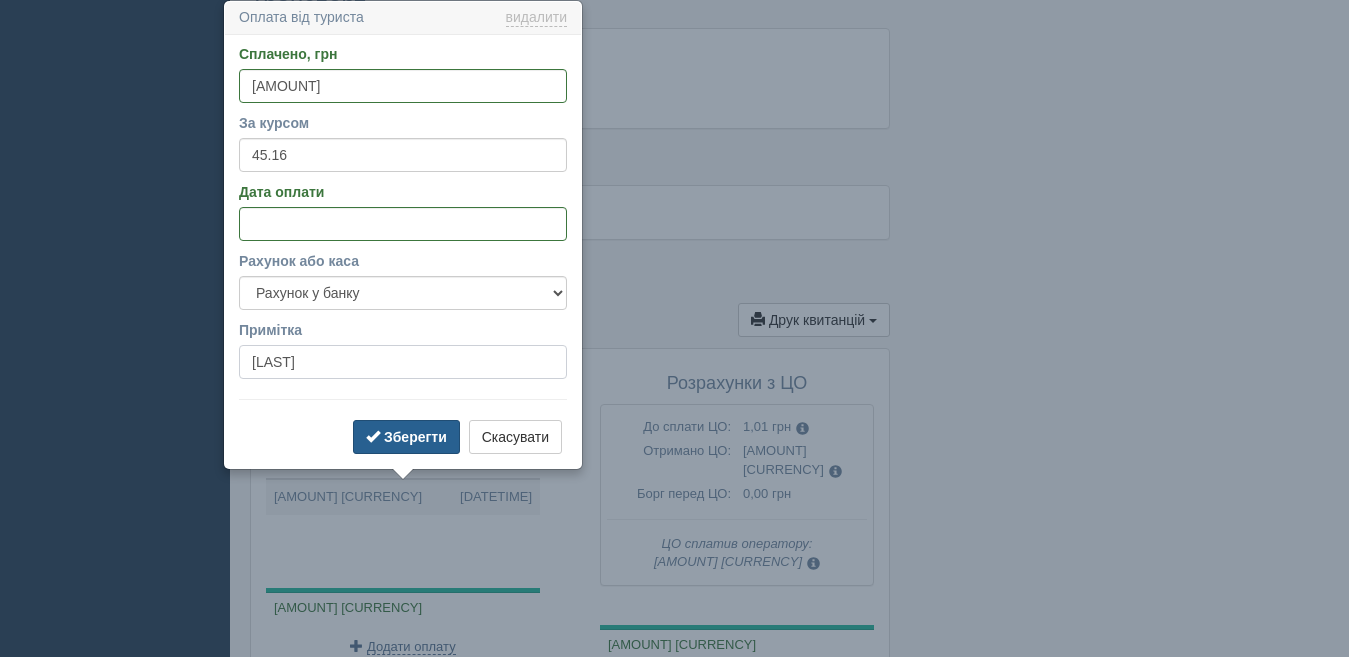 type on "Кроковна" 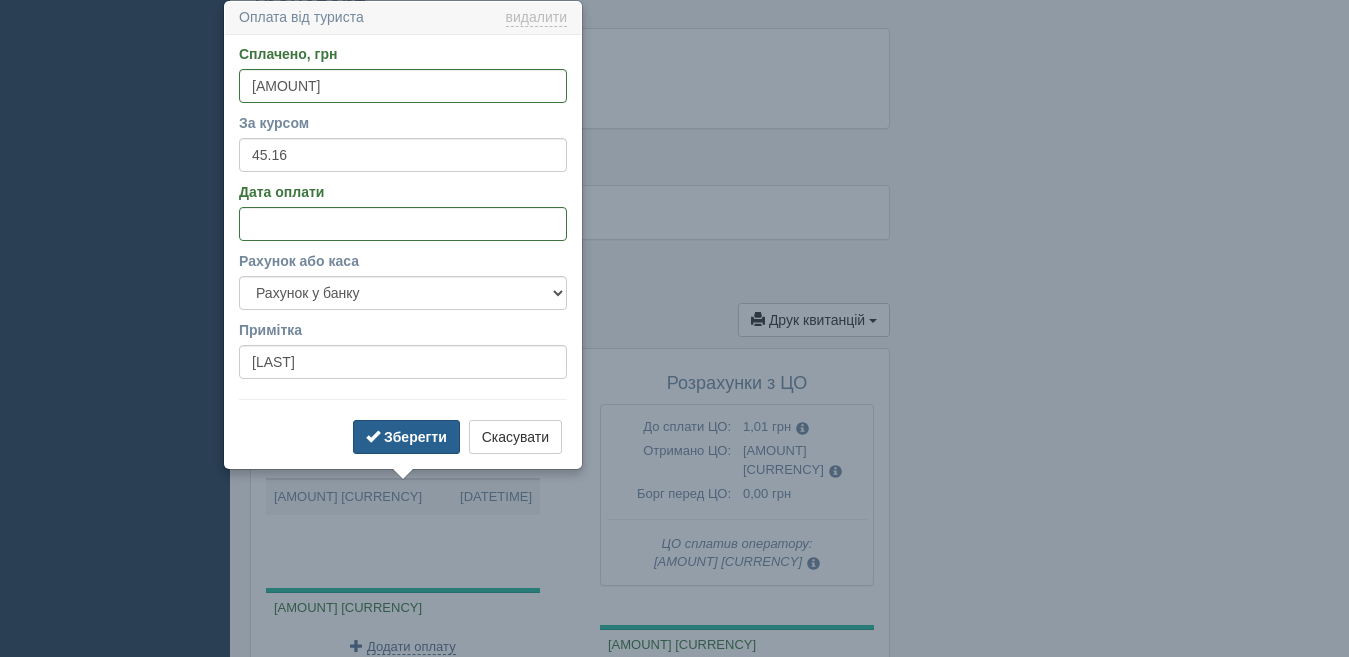 click on "Зберегти" at bounding box center (415, 437) 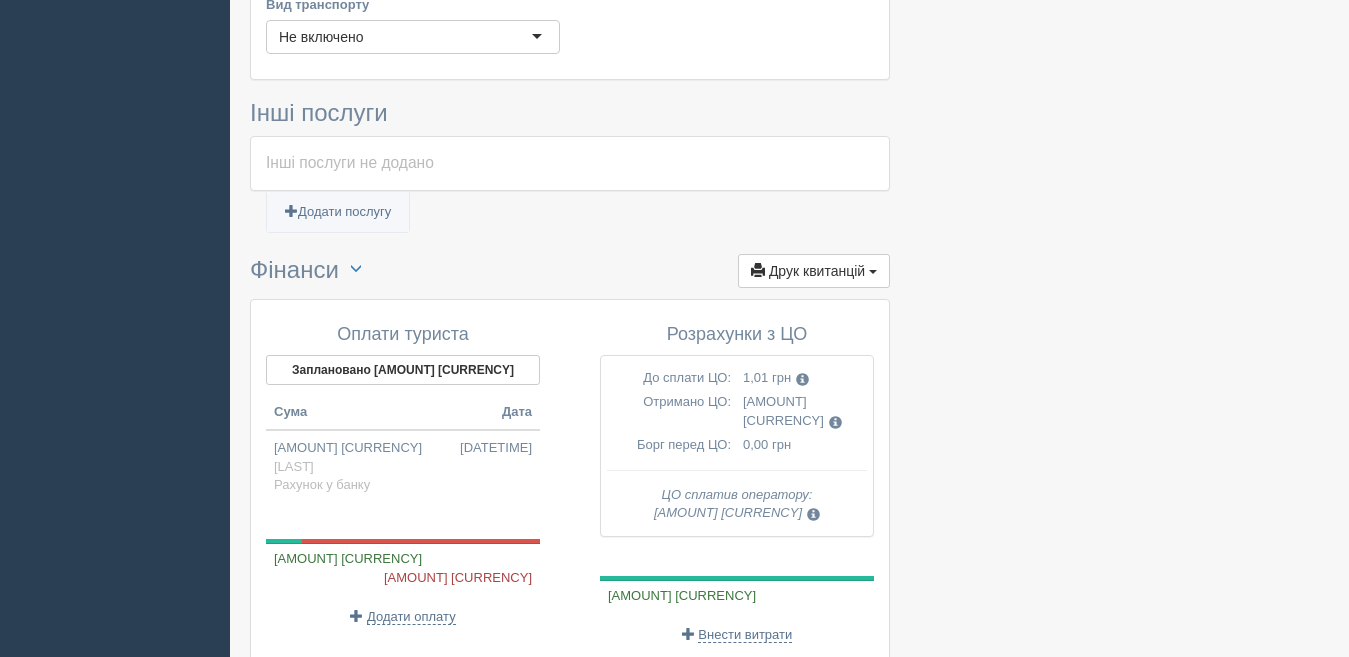 scroll, scrollTop: 1720, scrollLeft: 0, axis: vertical 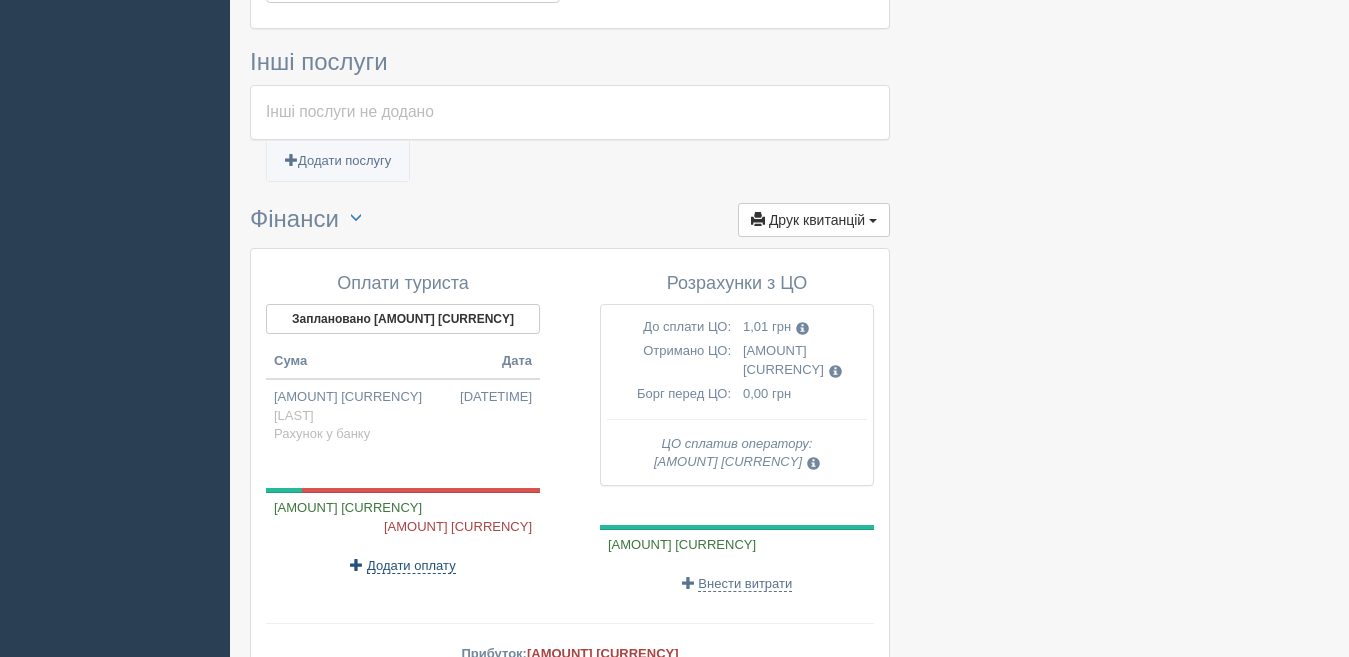 click on "Додати оплату" at bounding box center (411, 566) 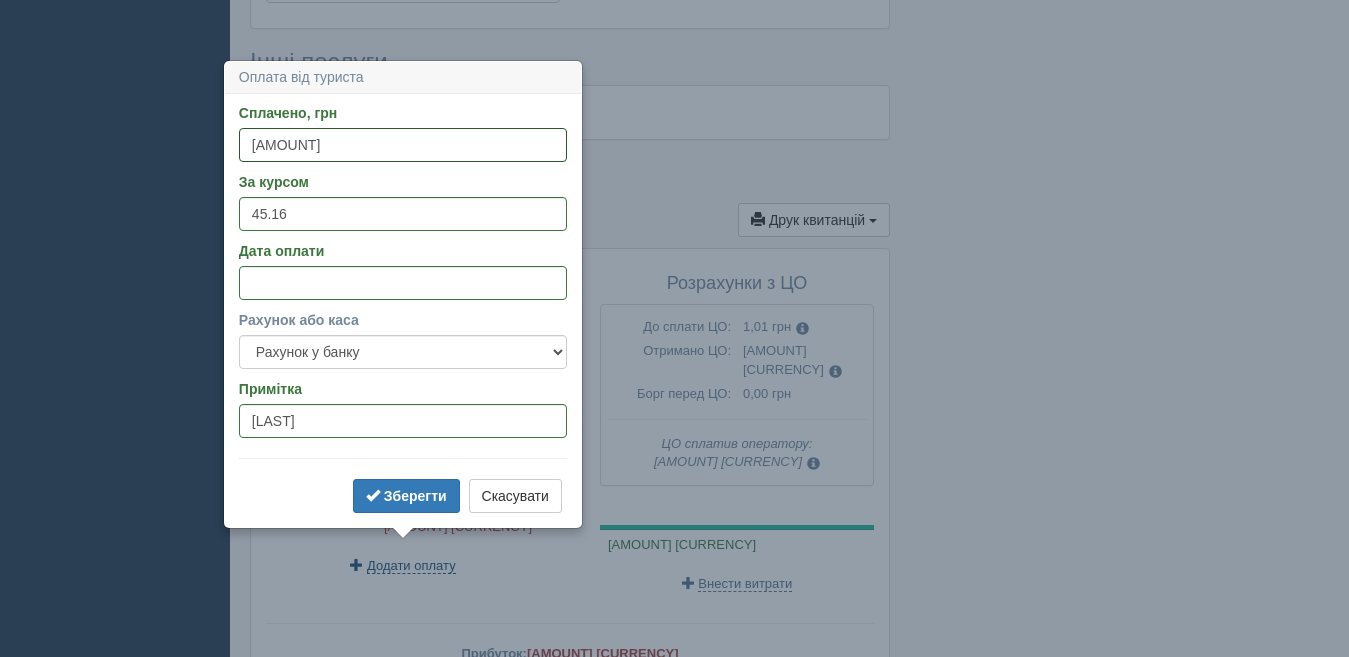 type 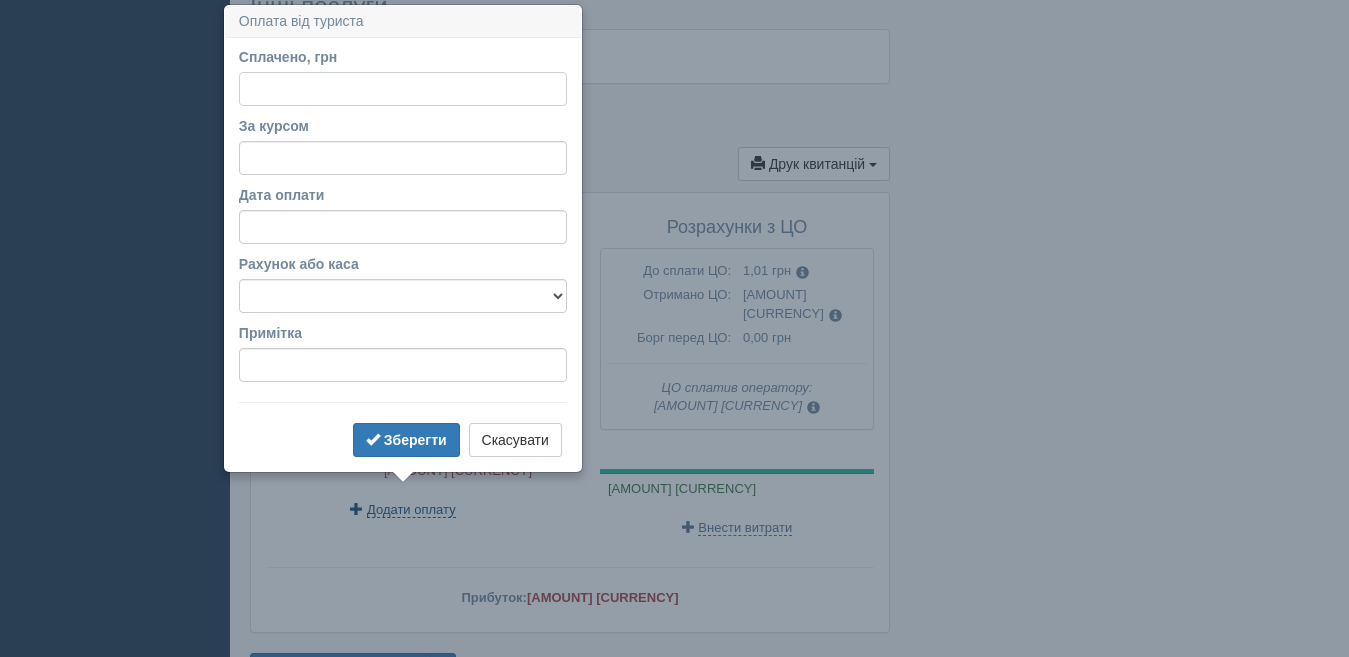 scroll, scrollTop: 1780, scrollLeft: 0, axis: vertical 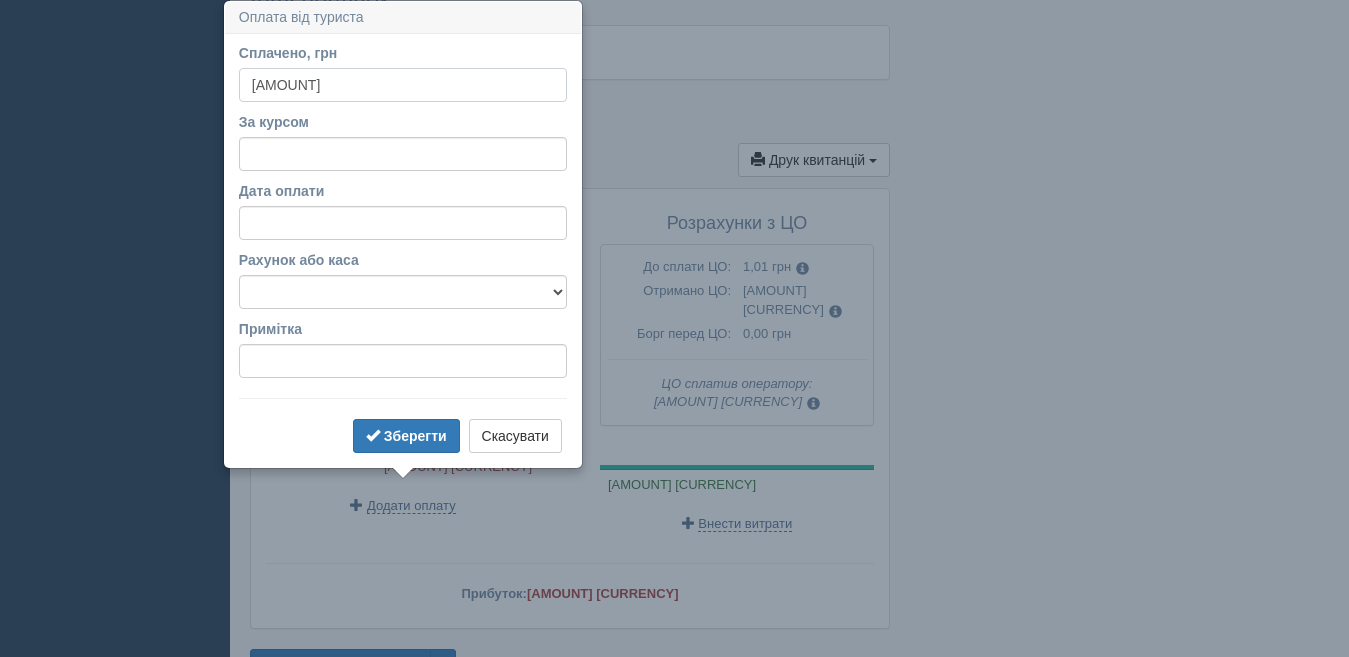 type on "4040" 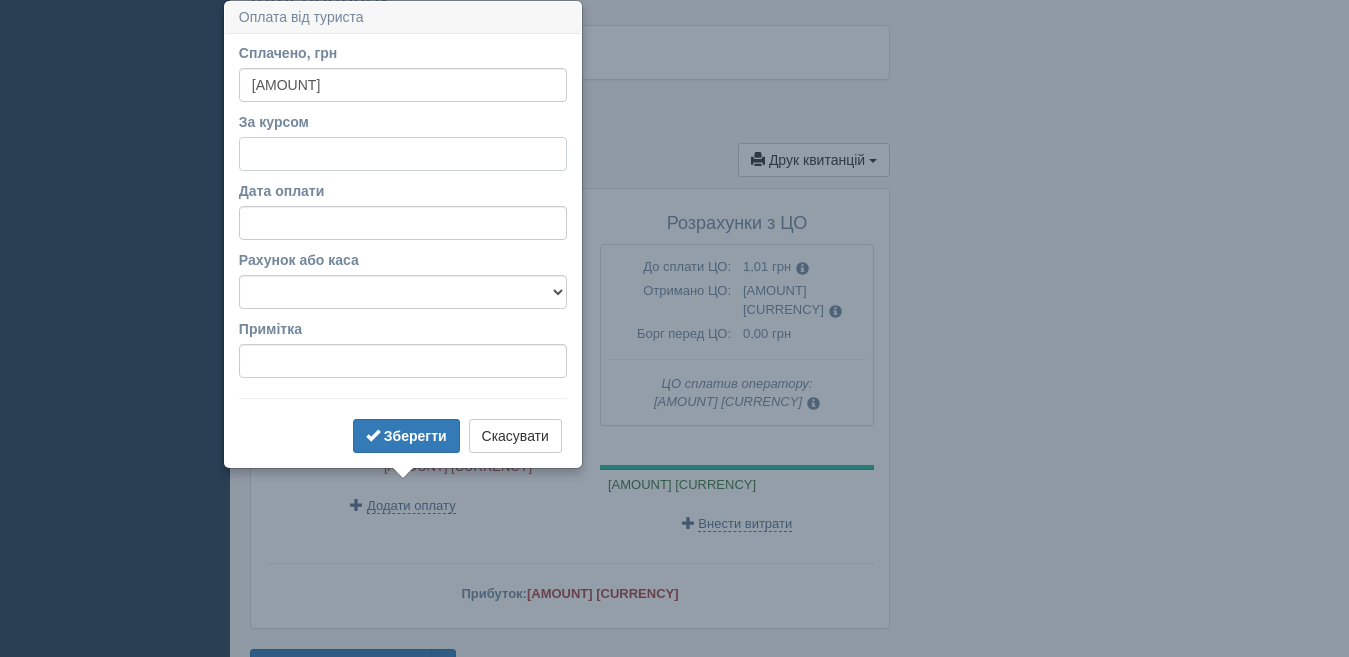 click on "За курсом" at bounding box center (403, 154) 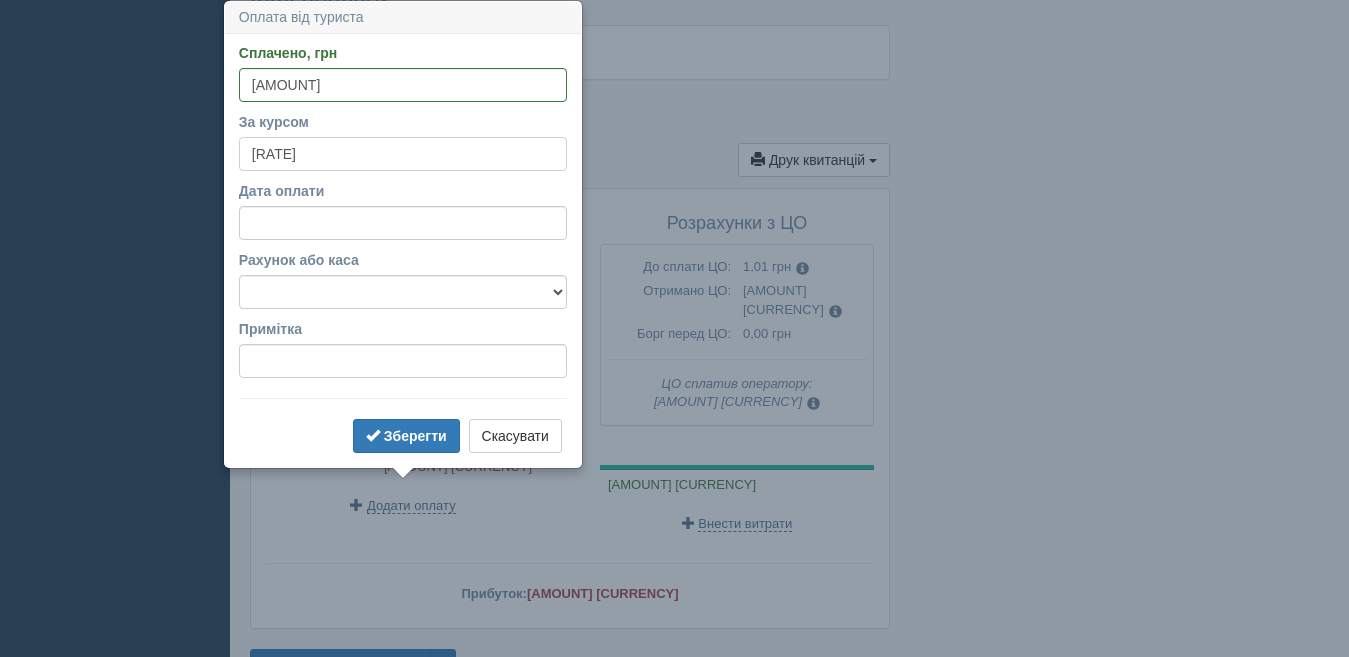 type on "45.17" 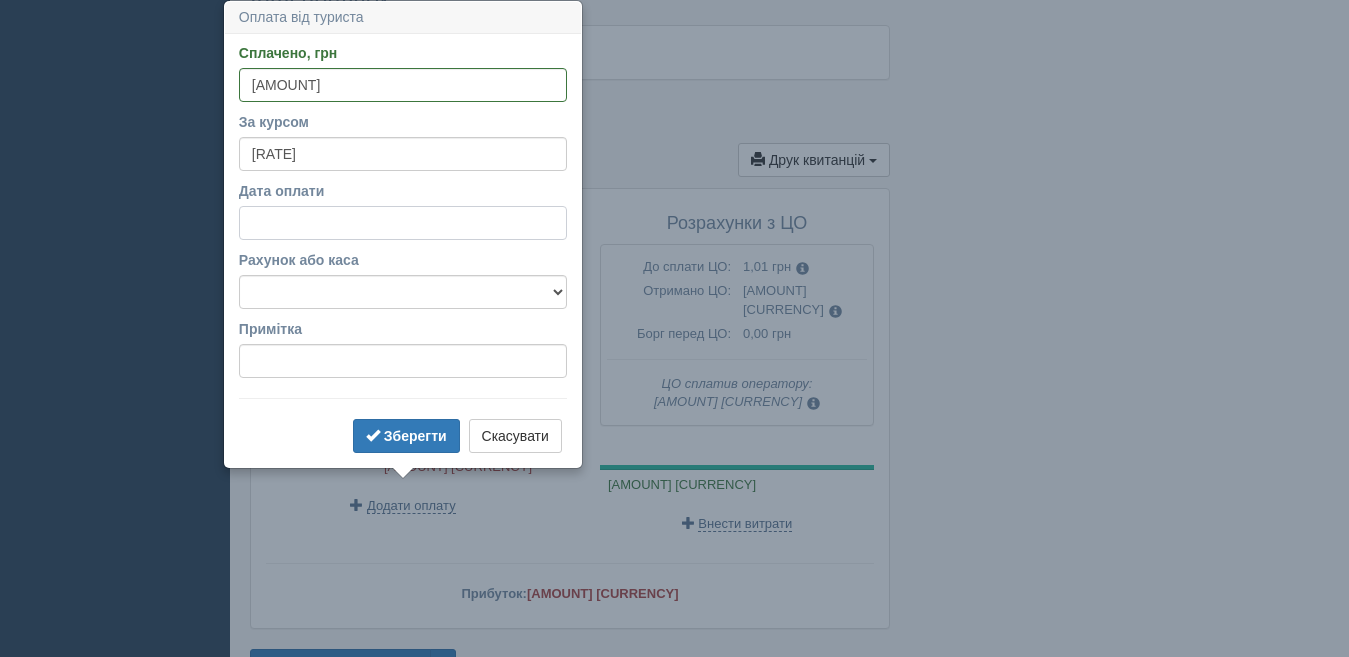 click on "Дата оплати" at bounding box center (403, 223) 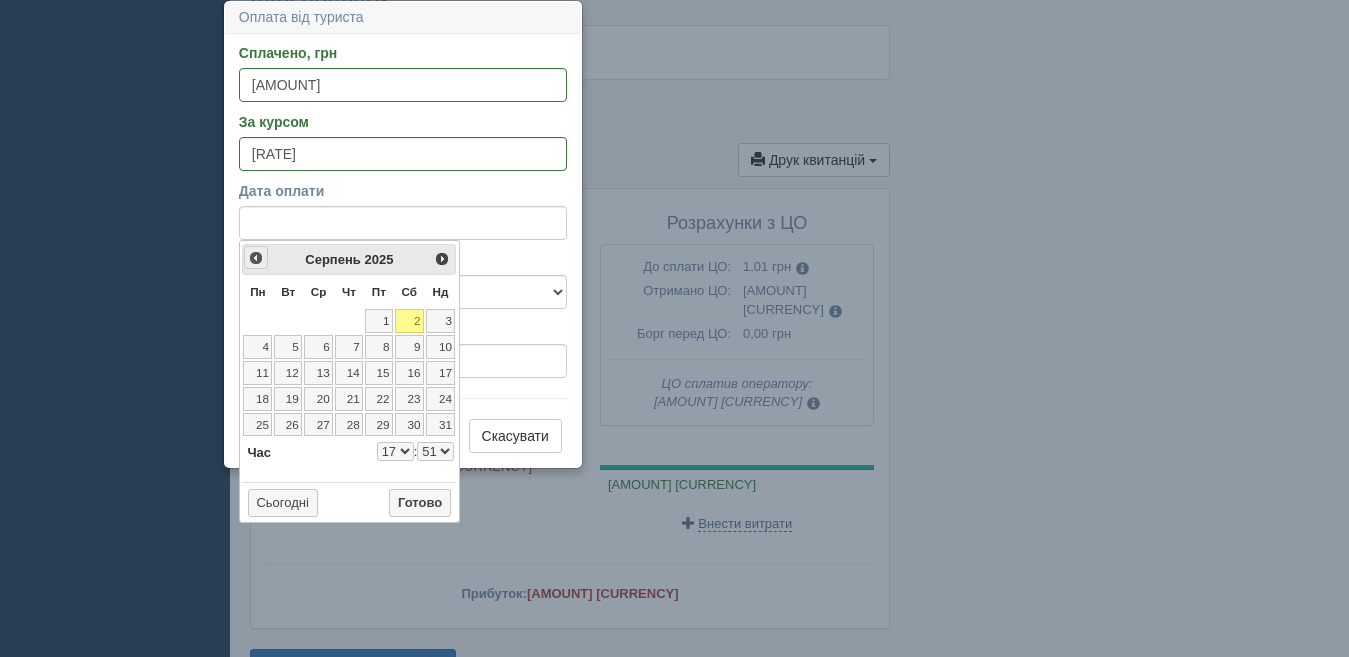 click on "<Попер" at bounding box center [256, 258] 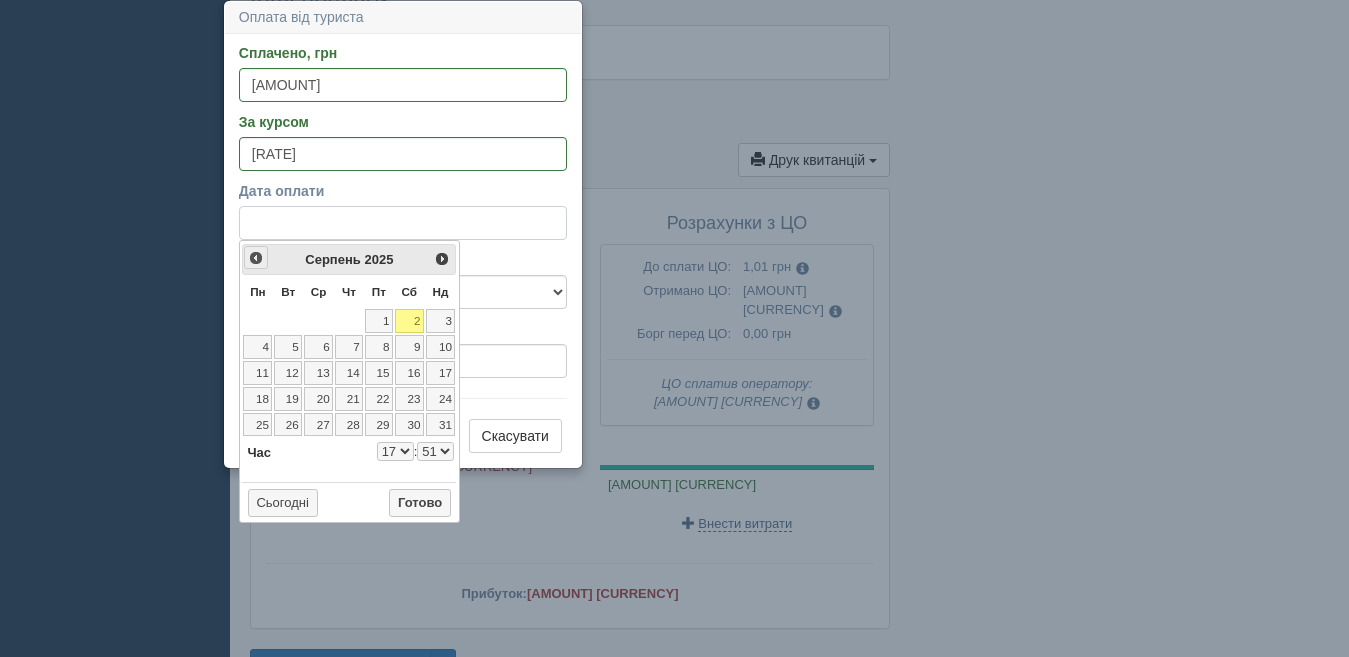 select on "17" 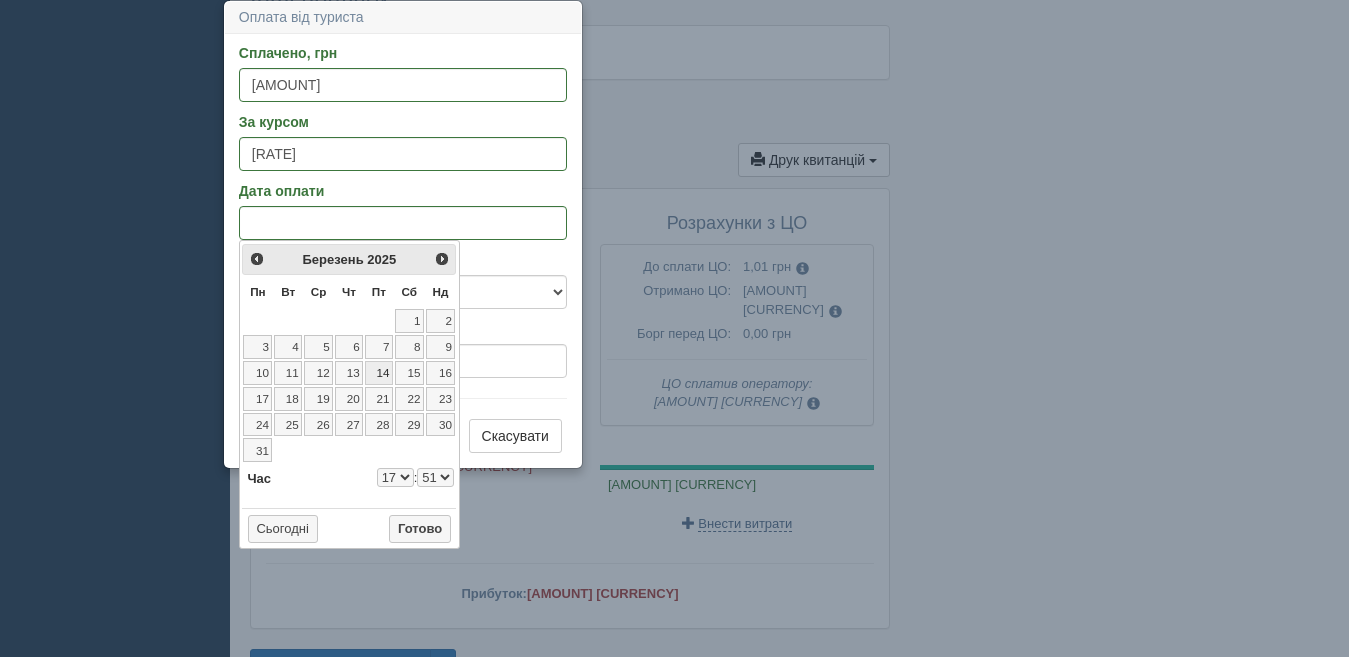 click on "14" at bounding box center (379, 373) 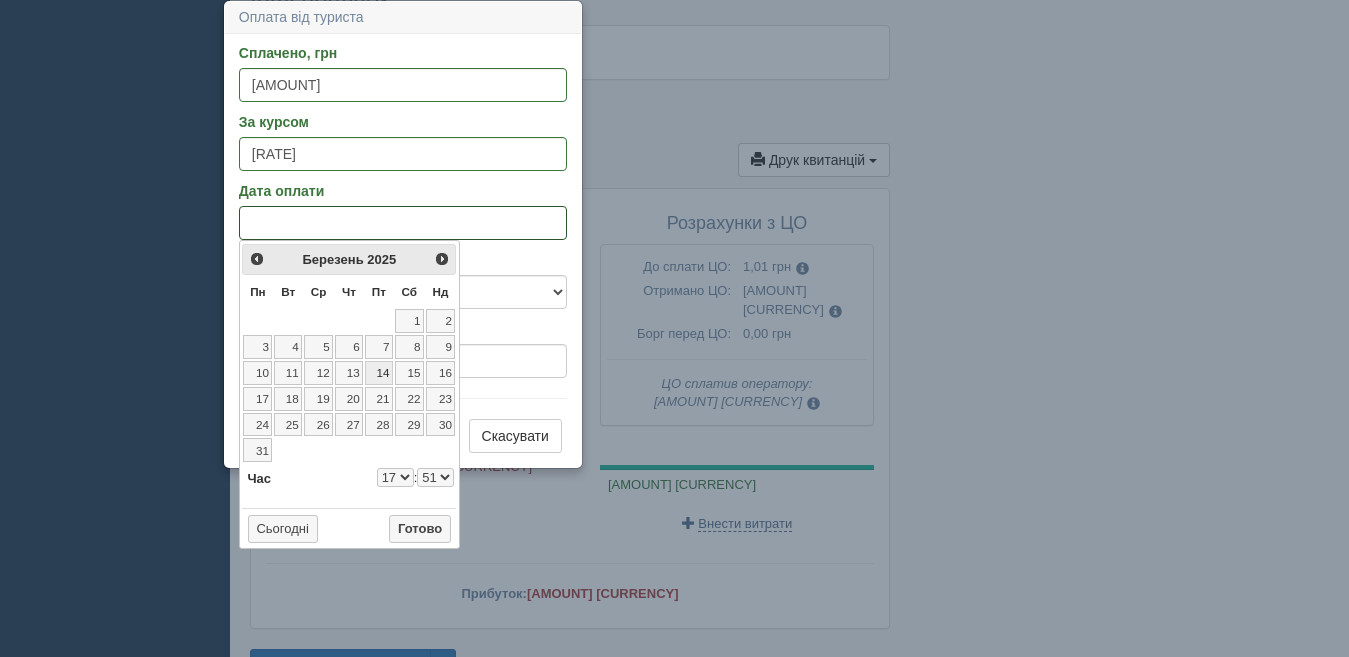 select on "17" 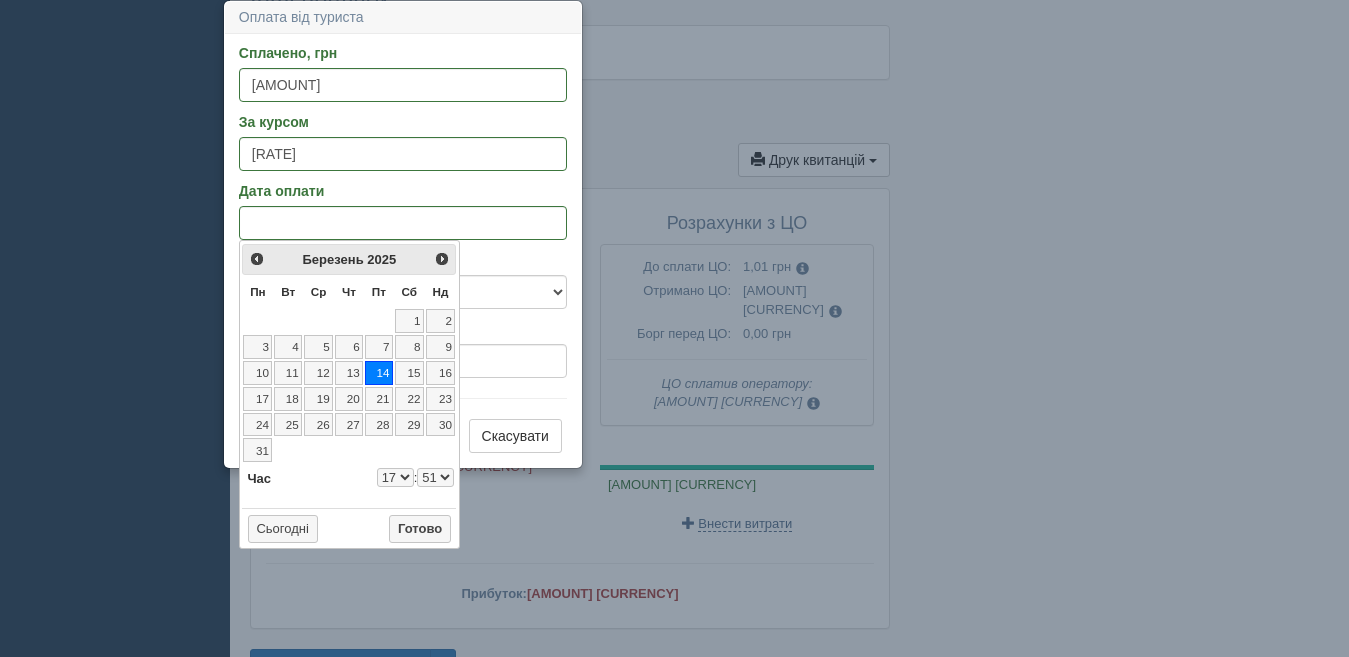 click on "0 1 2 3 4 5 6 7 8 9 10 11 12 13 14 15 16 17 18 19 20 21 22 23" at bounding box center [395, 477] 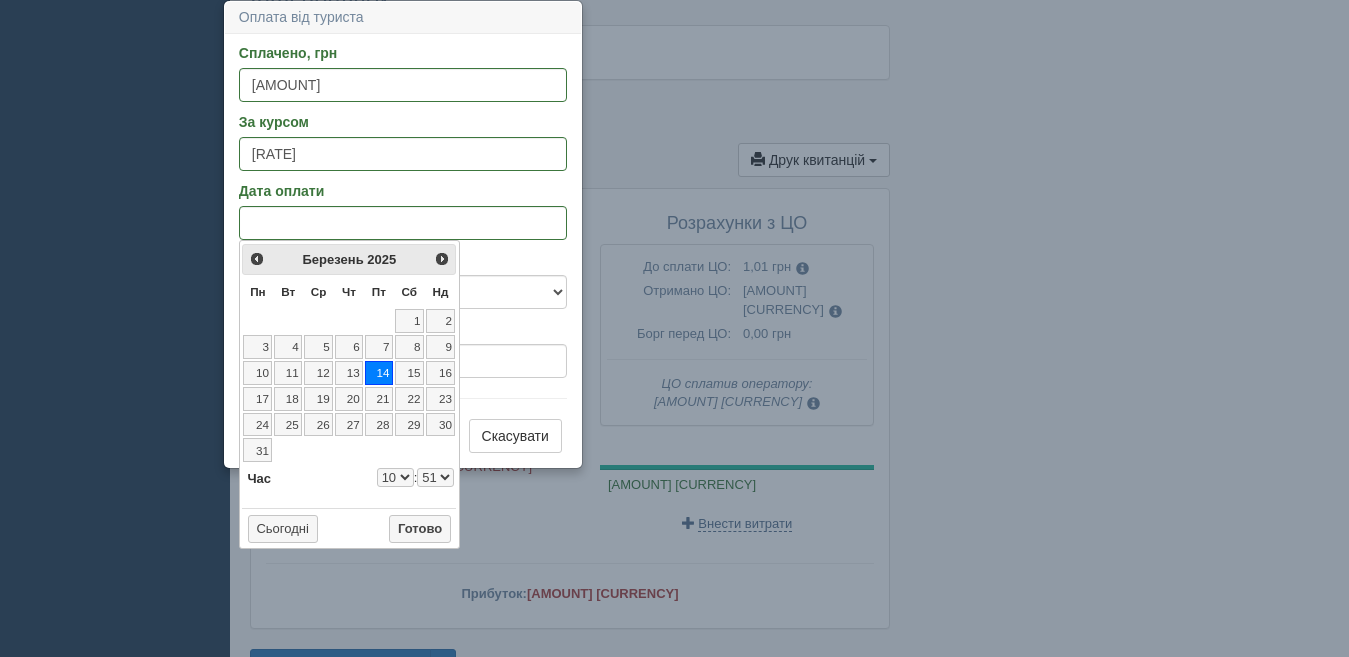 select on "10" 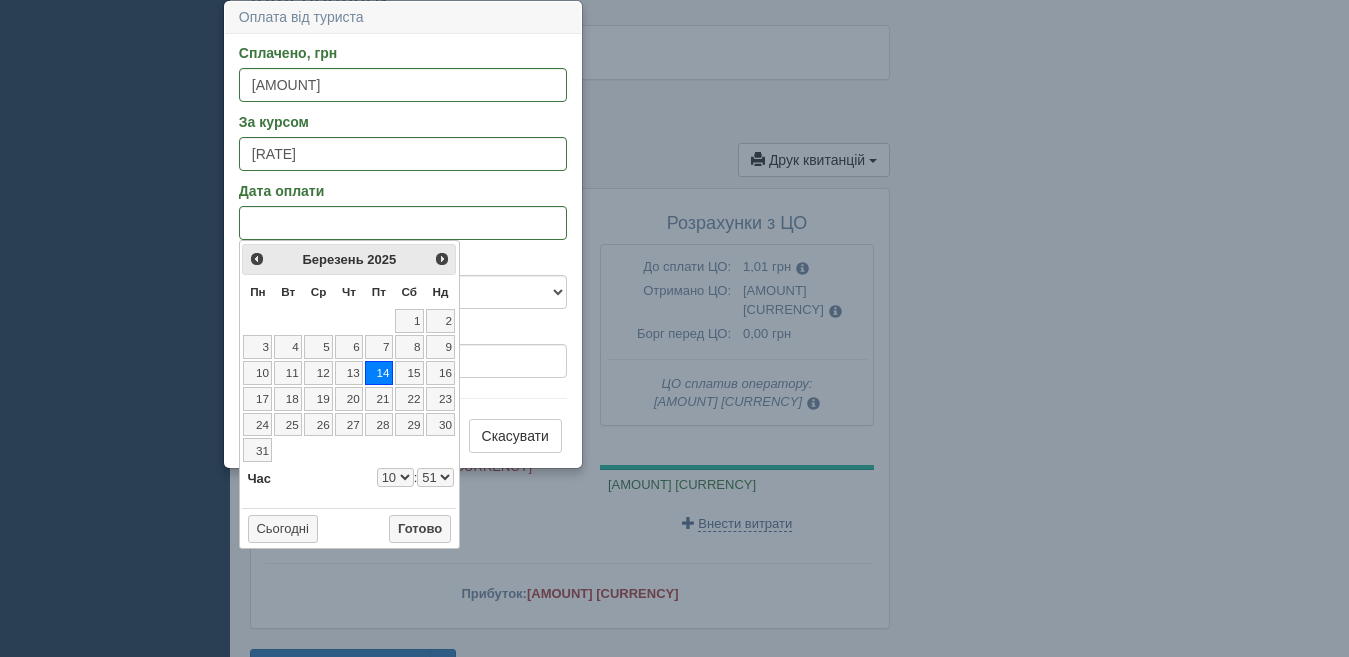 click on "00 01 02 03 04 05 06 07 08 09 10 11 12 13 14 15 16 17 18 19 20 21 22 23 24 25 26 27 28 29 30 31 32 33 34 35 36 37 38 39 40 41 42 43 44 45 46 47 48 49 50 51 52 53 54 55 56 57 58 59" at bounding box center [435, 477] 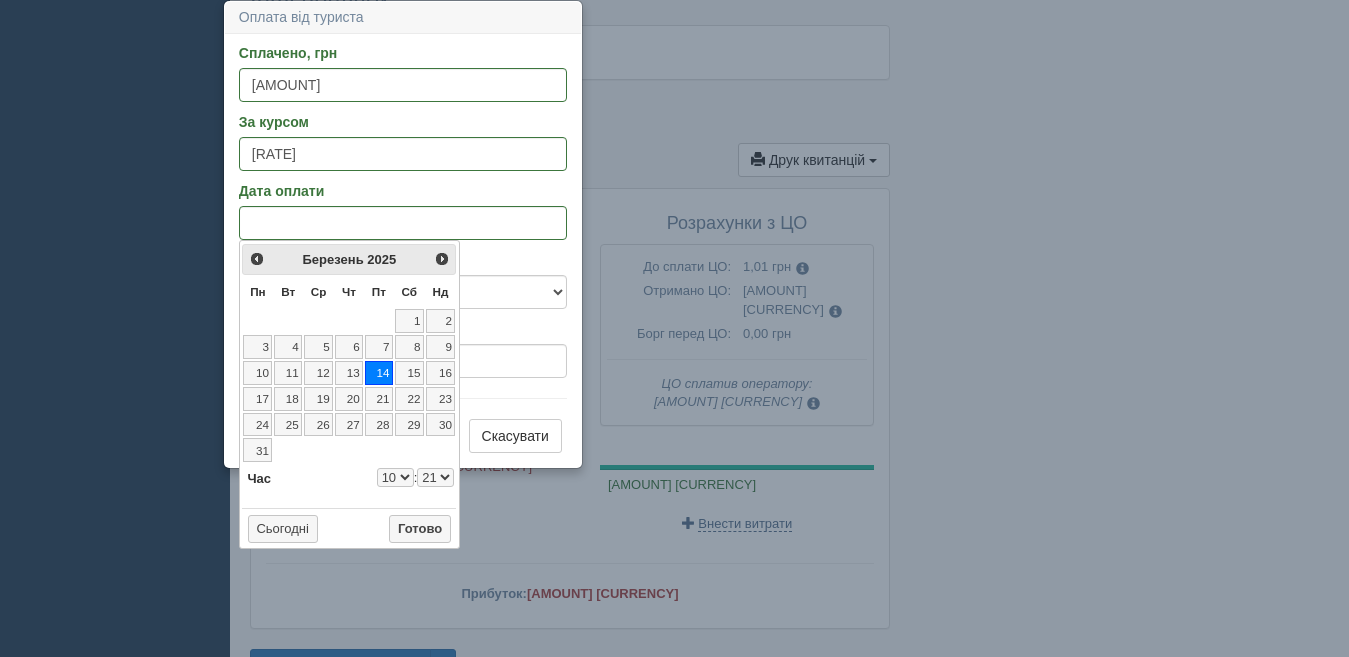 select on "10" 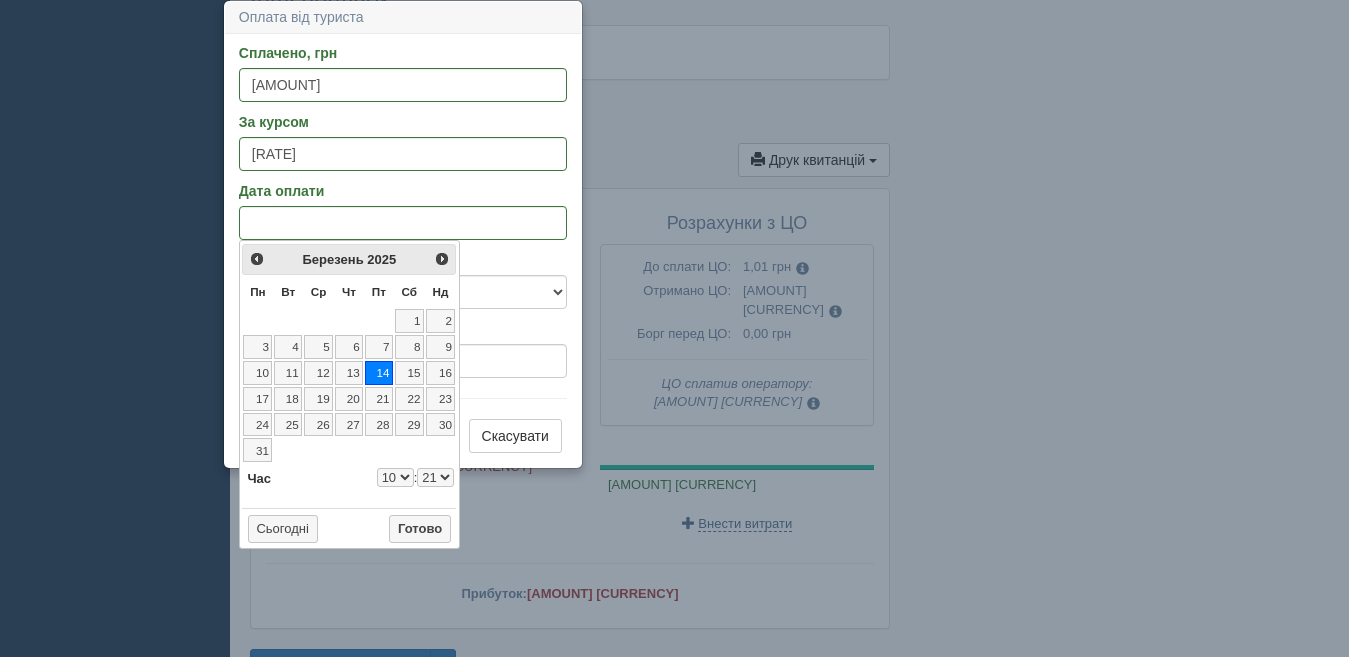 click on "00 01 02 03 04 05 06 07 08 09 10 11 12 13 14 15 16 17 18 19 20 21 22 23 24 25 26 27 28 29 30 31 32 33 34 35 36 37 38 39 40 41 42 43 44 45 46 47 48 49 50 51 52 53 54 55 56 57 58 59" at bounding box center (435, 477) 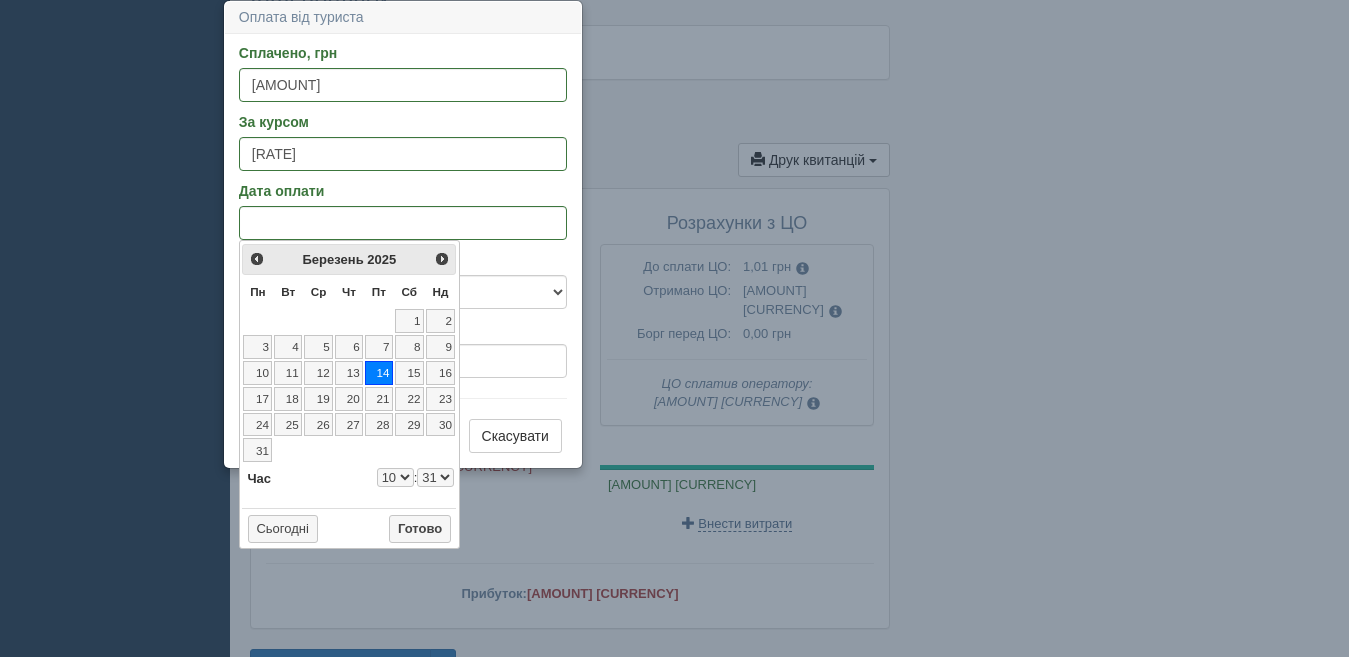 select on "10" 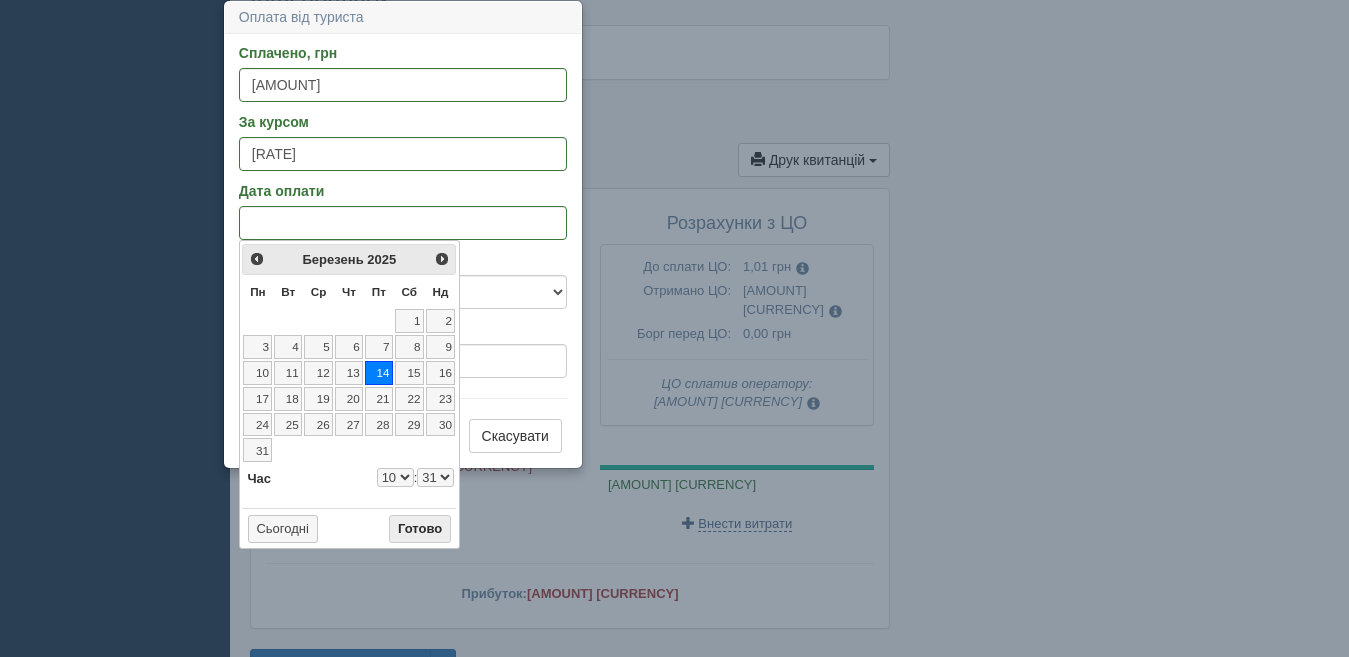 click on "Готово" at bounding box center (420, 529) 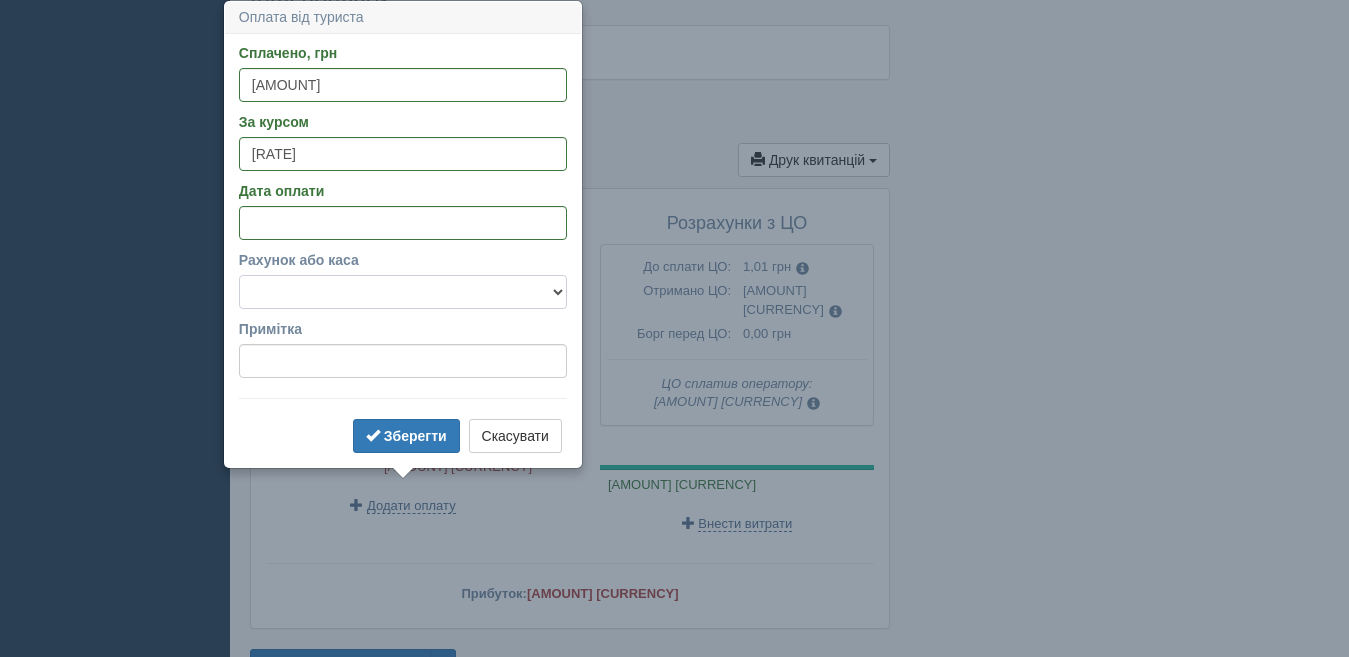 click on "Готівка
Картка
Рахунок у банку" at bounding box center (403, 292) 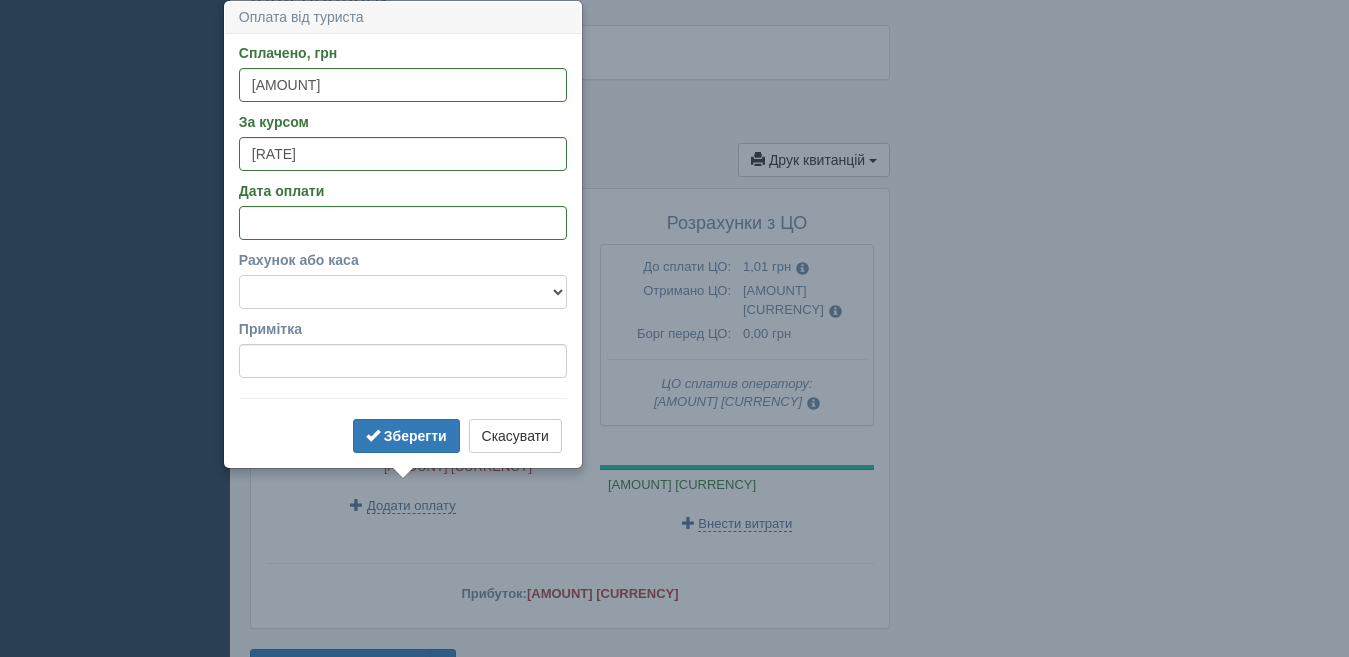 select on "1166" 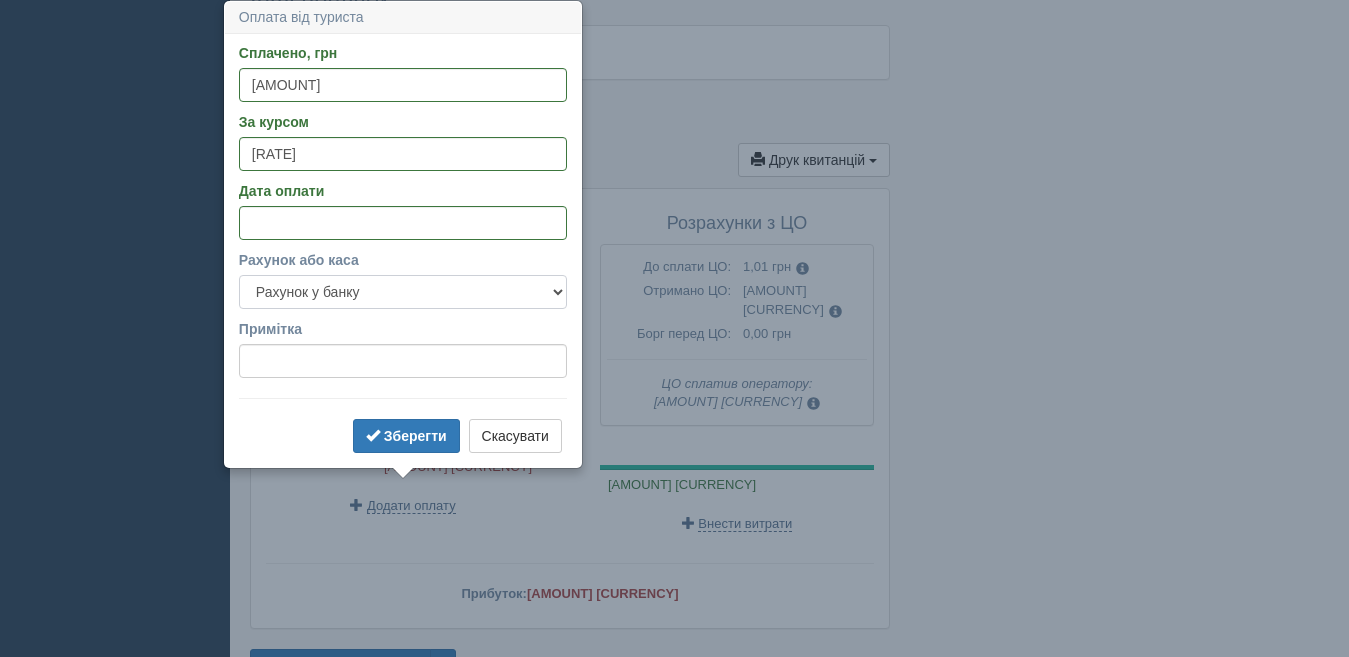 click on "Готівка
Картка
Рахунок у банку" at bounding box center [403, 292] 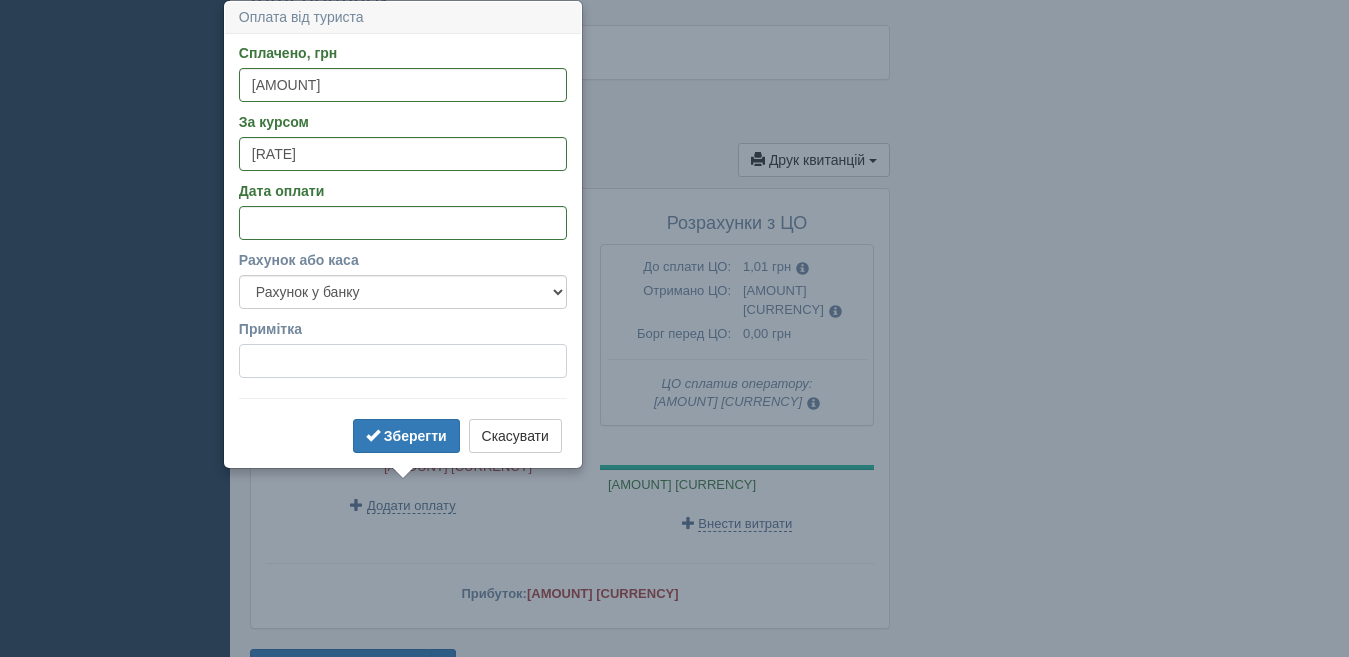 click on "Примітка" at bounding box center (403, 361) 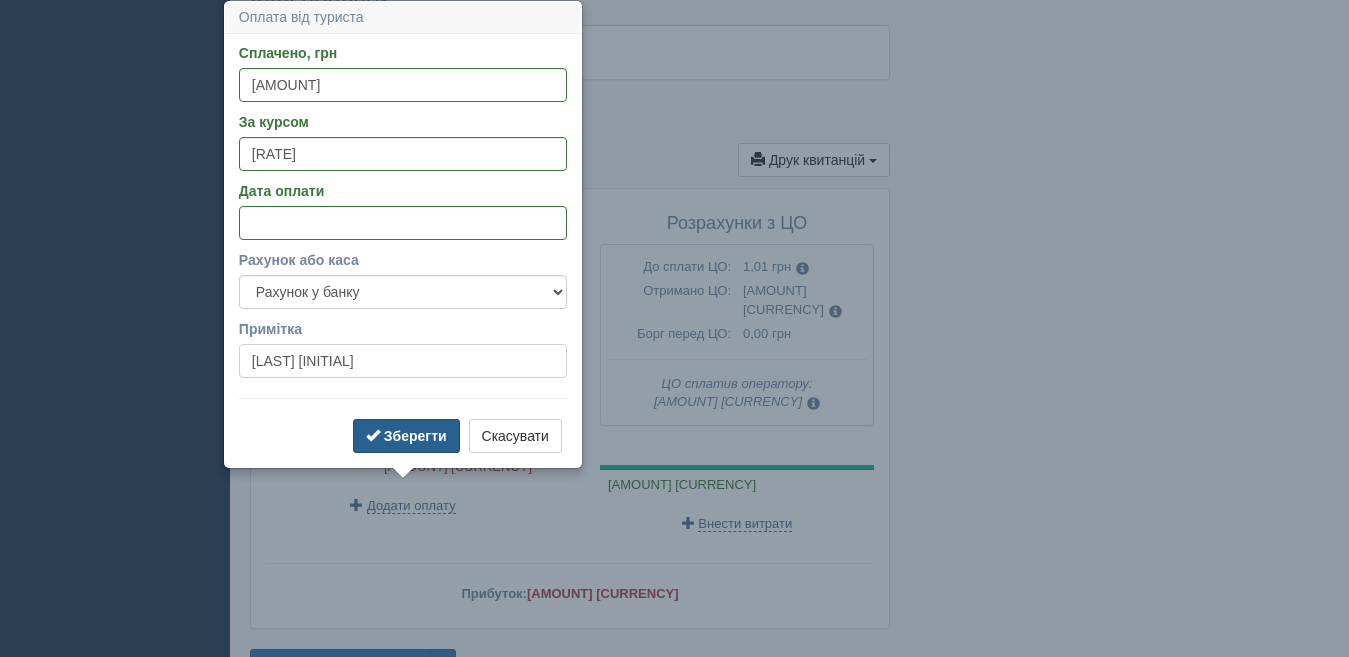 type on "Бухтіарова Ір" 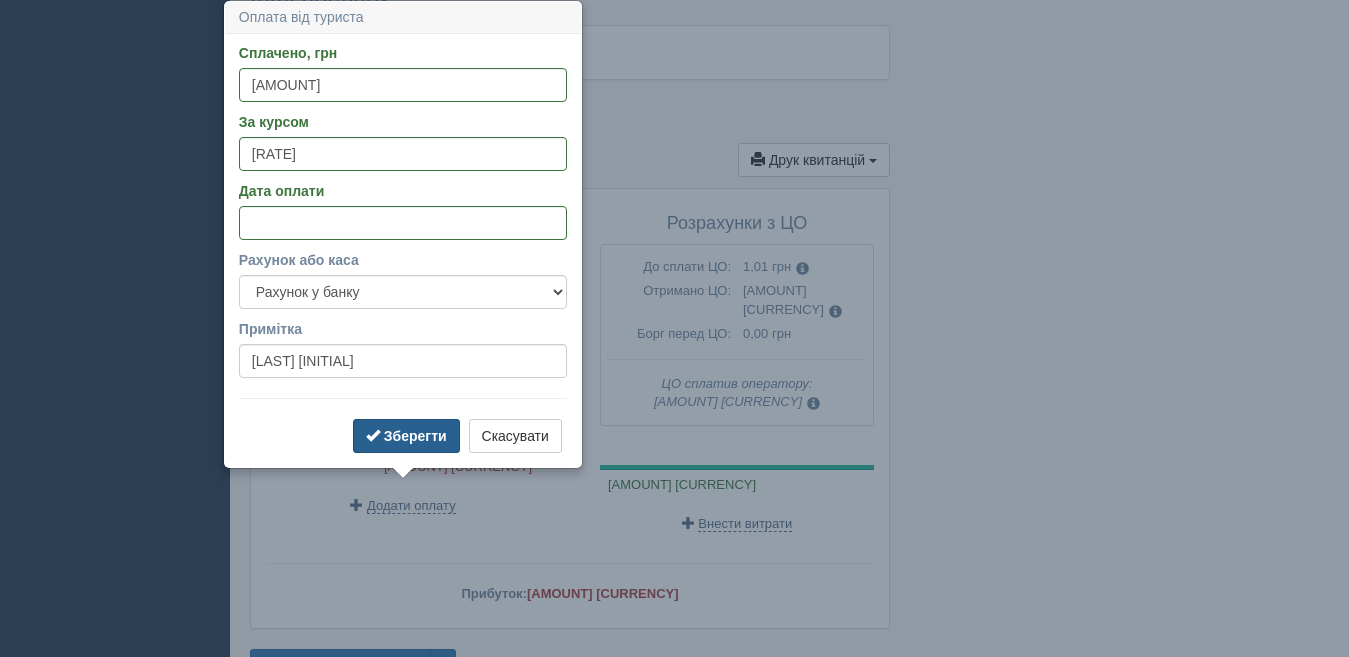 click on "Зберегти" at bounding box center [415, 436] 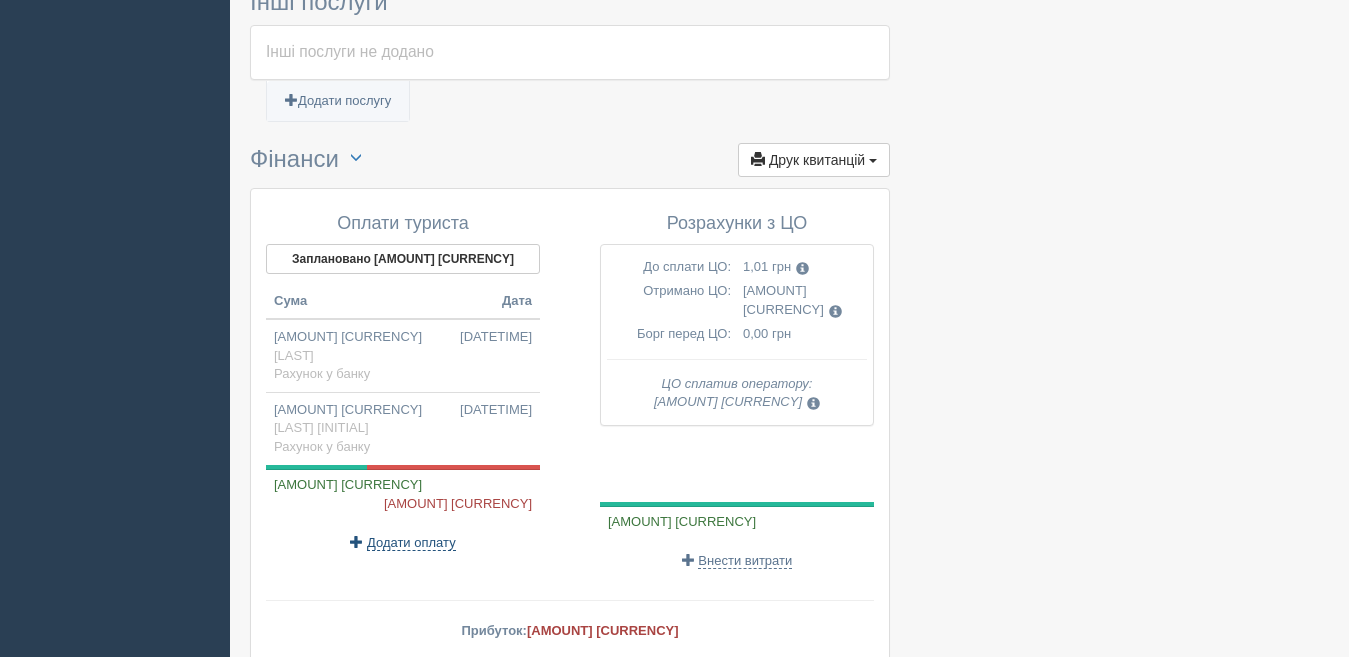 click on "Додати оплату" at bounding box center (411, 543) 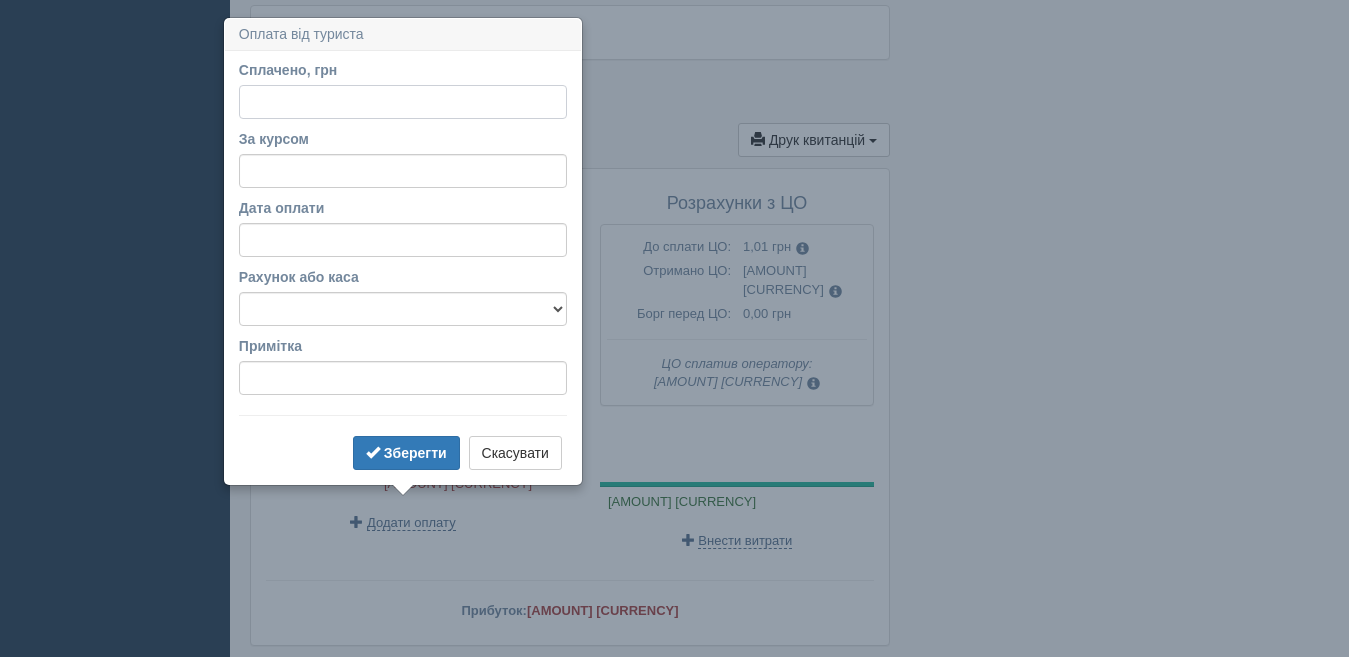 scroll, scrollTop: 1817, scrollLeft: 0, axis: vertical 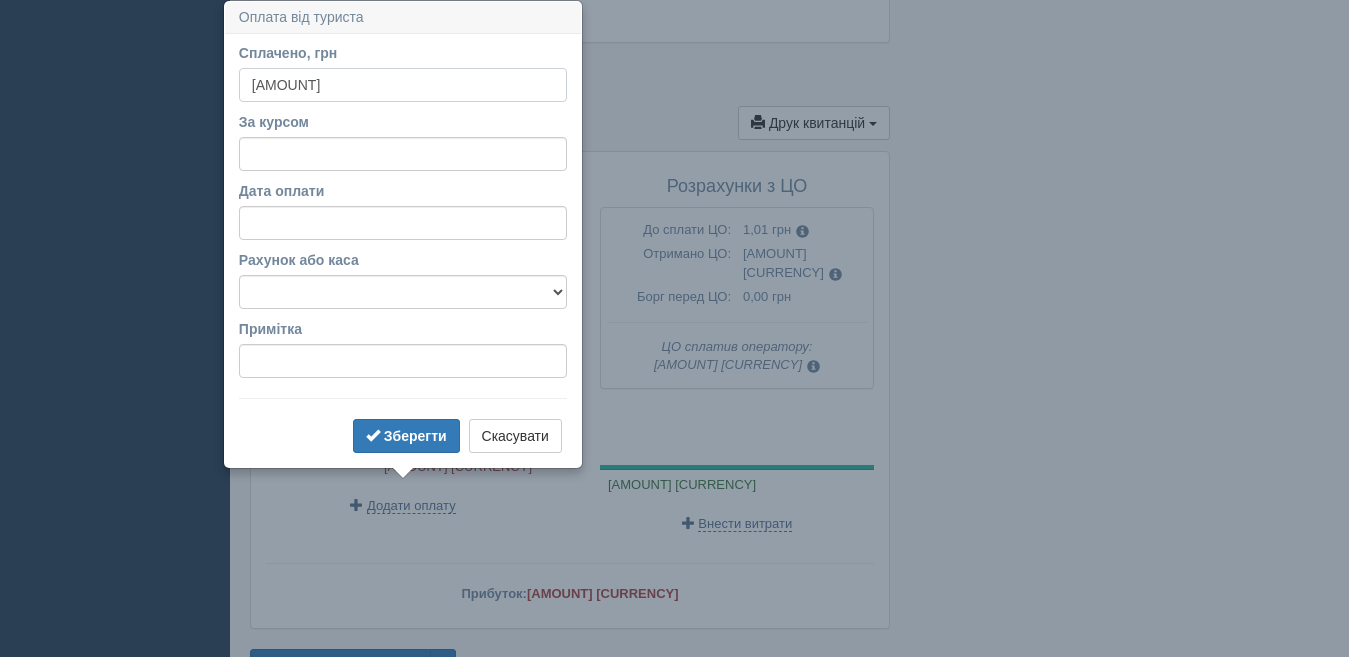 type on "2020" 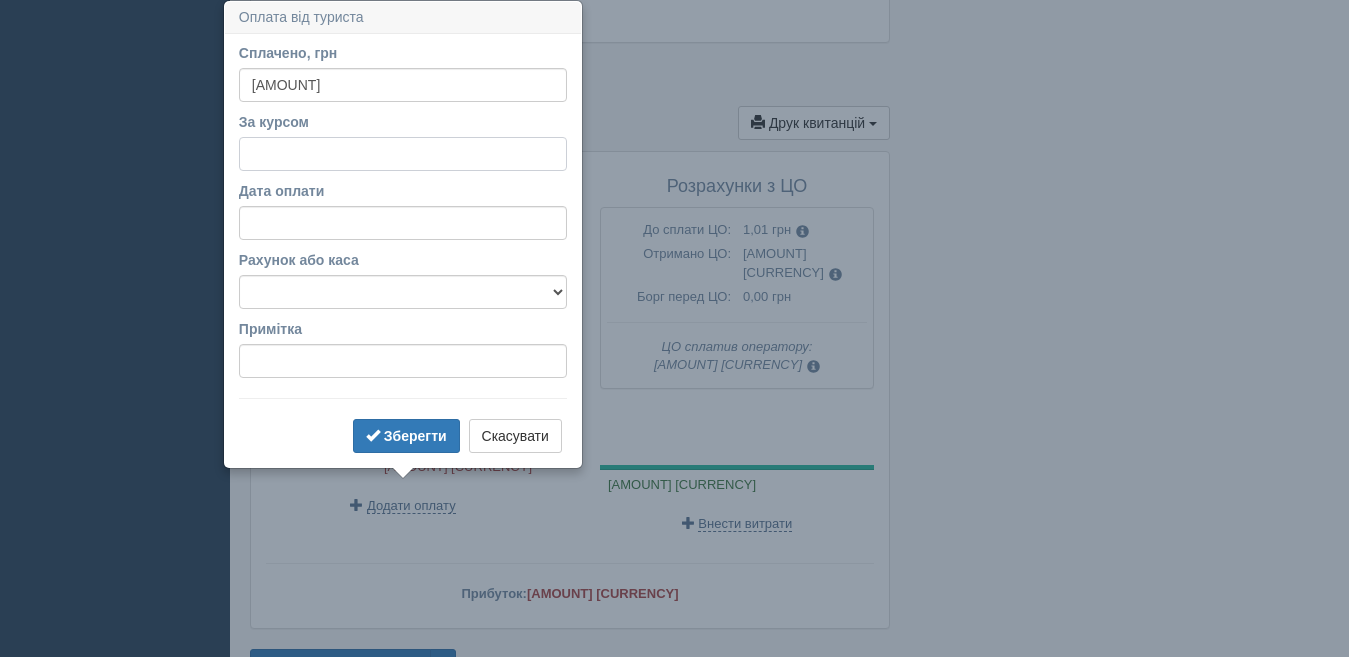 click on "За курсом" at bounding box center [403, 154] 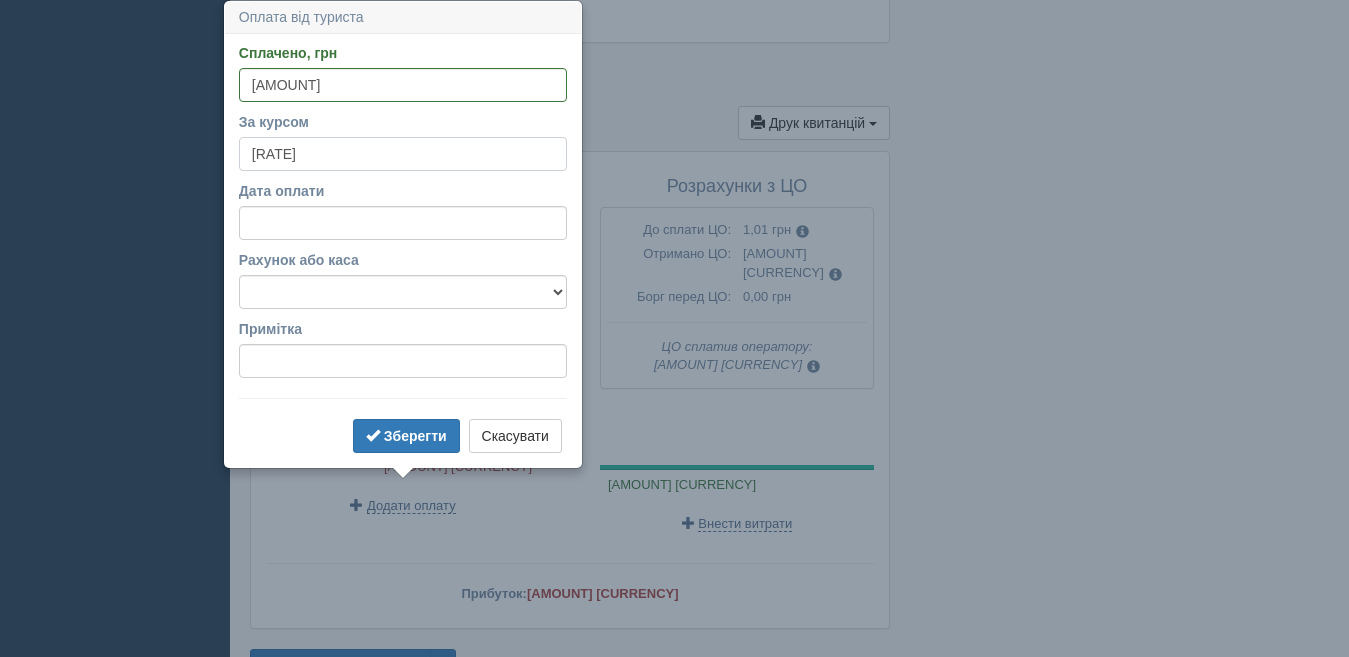 type on "45.17" 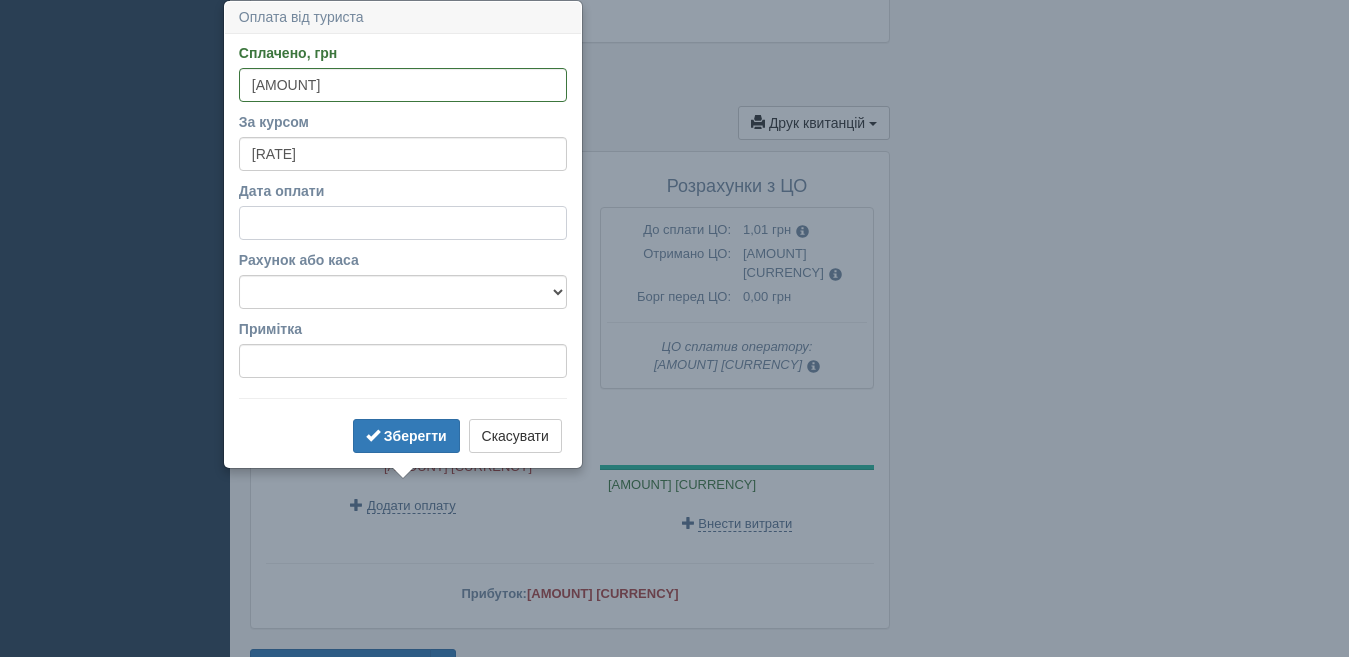 click on "Дата оплати" at bounding box center [403, 223] 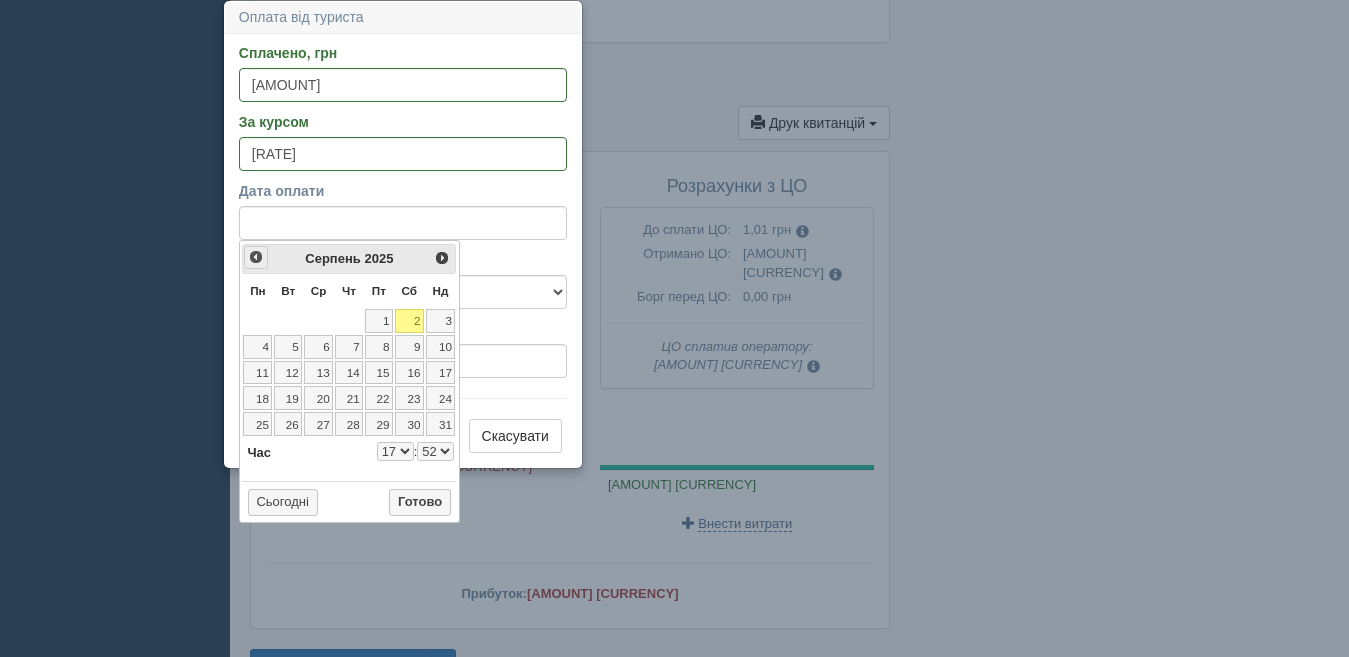 click on "<Попер" at bounding box center [256, 257] 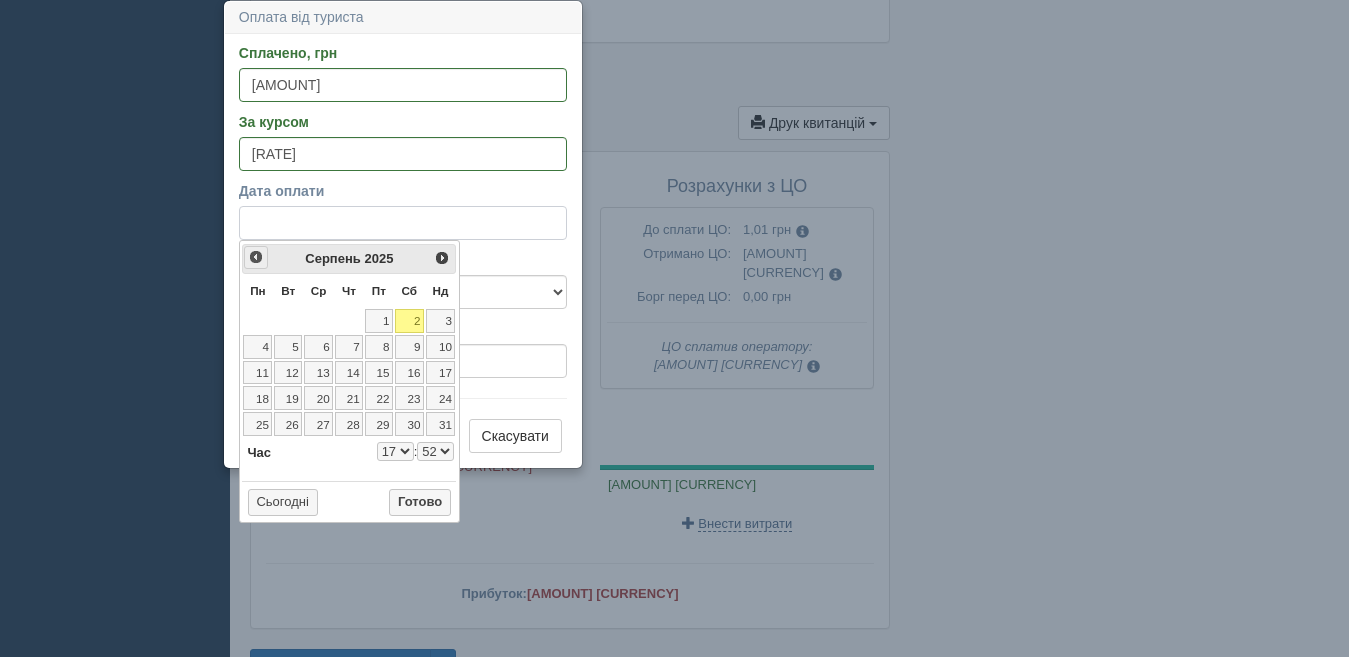 select on "17" 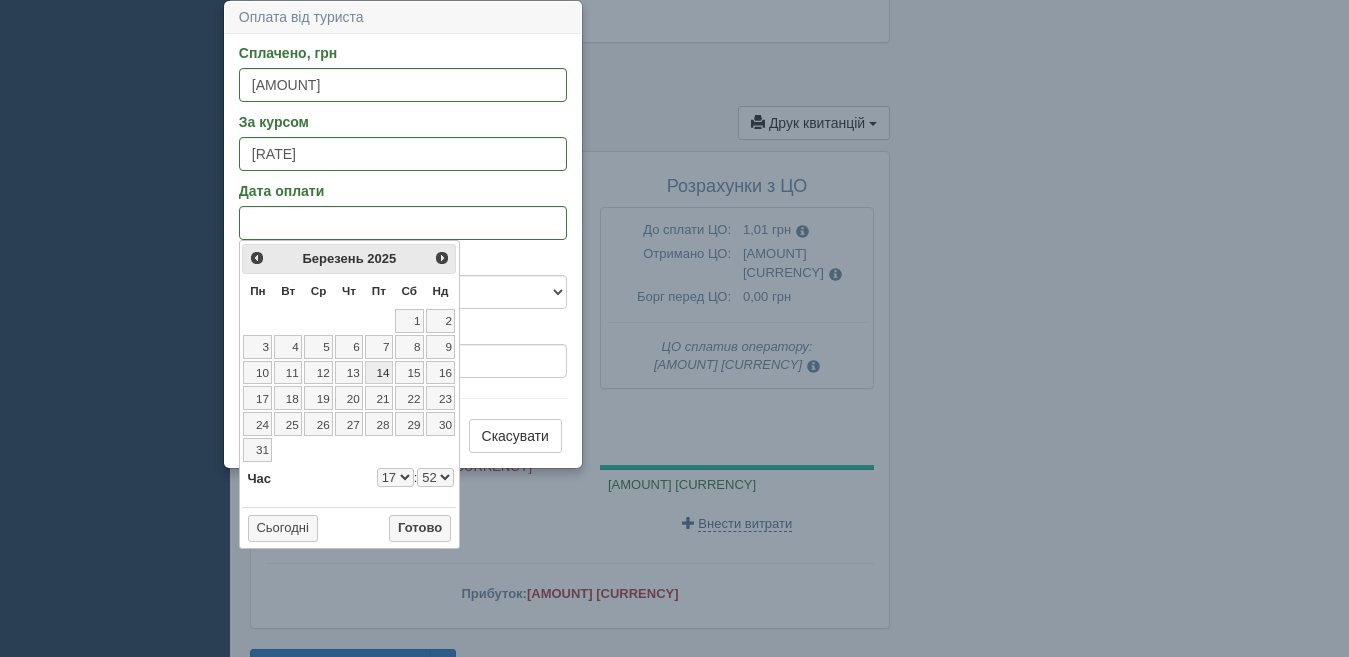 click on "14" at bounding box center [379, 373] 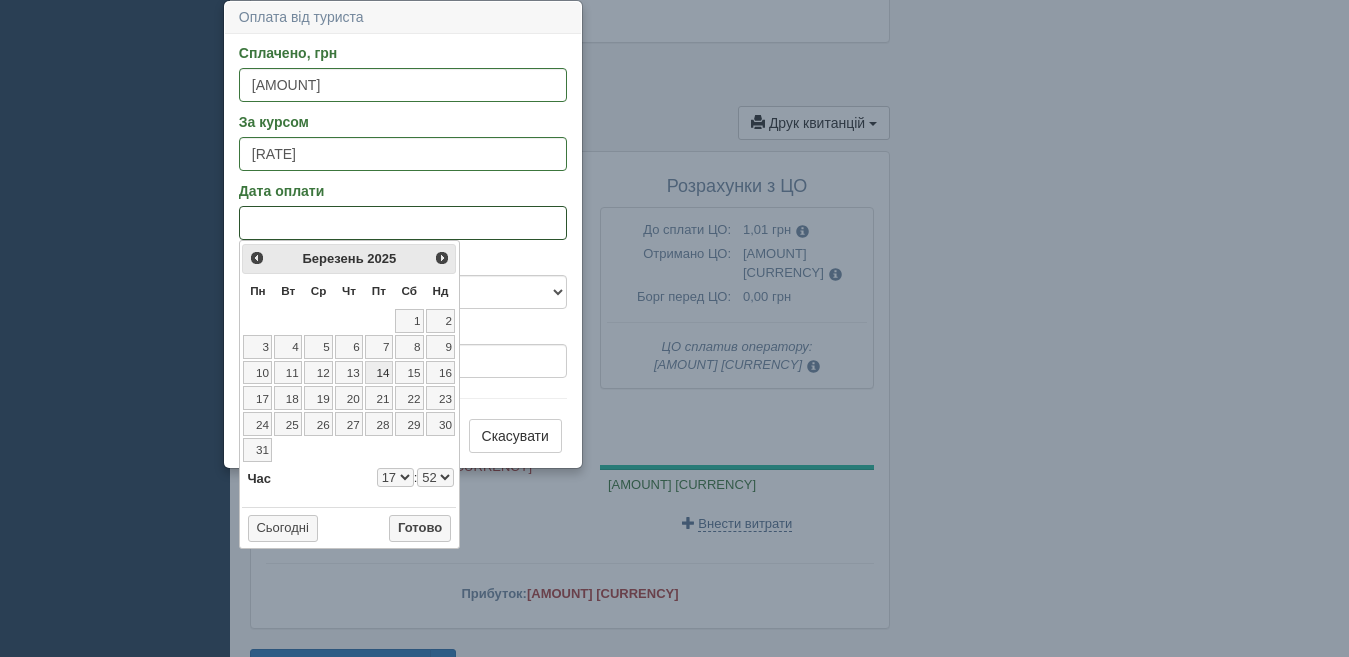 select on "17" 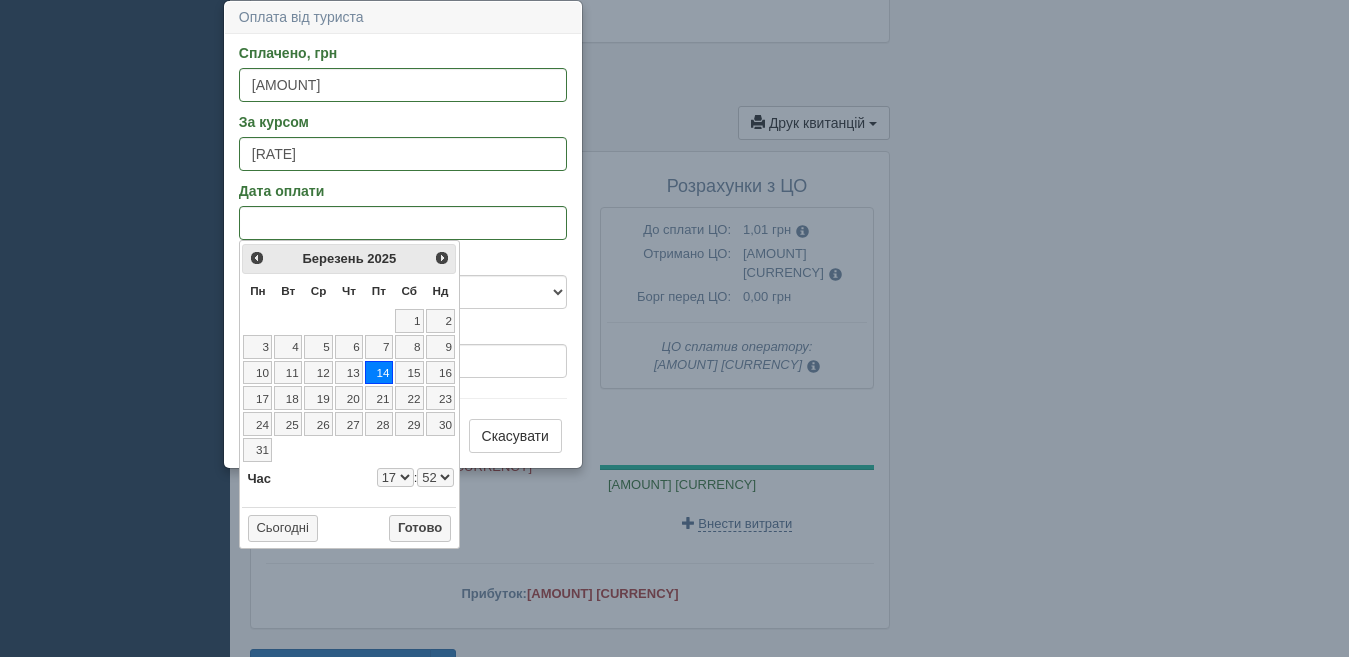 click on "0 1 2 3 4 5 6 7 8 9 10 11 12 13 14 15 16 17 18 19 20 21 22 23" at bounding box center [395, 477] 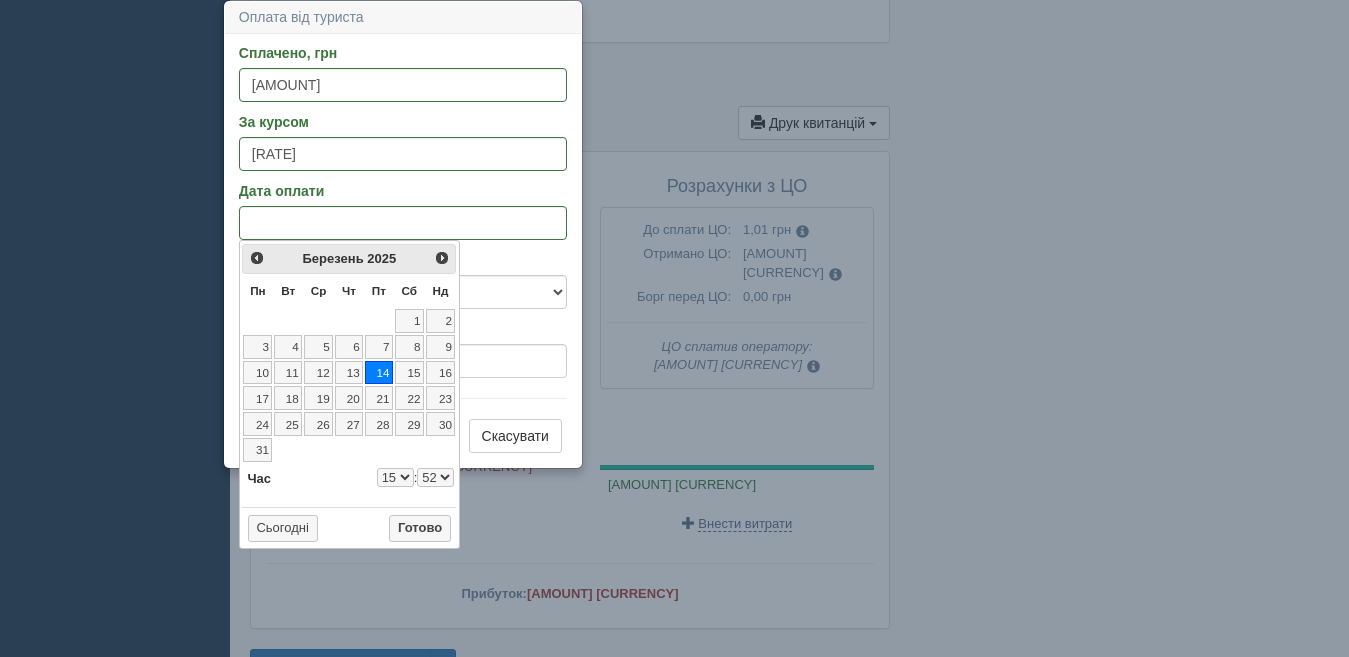 select on "15" 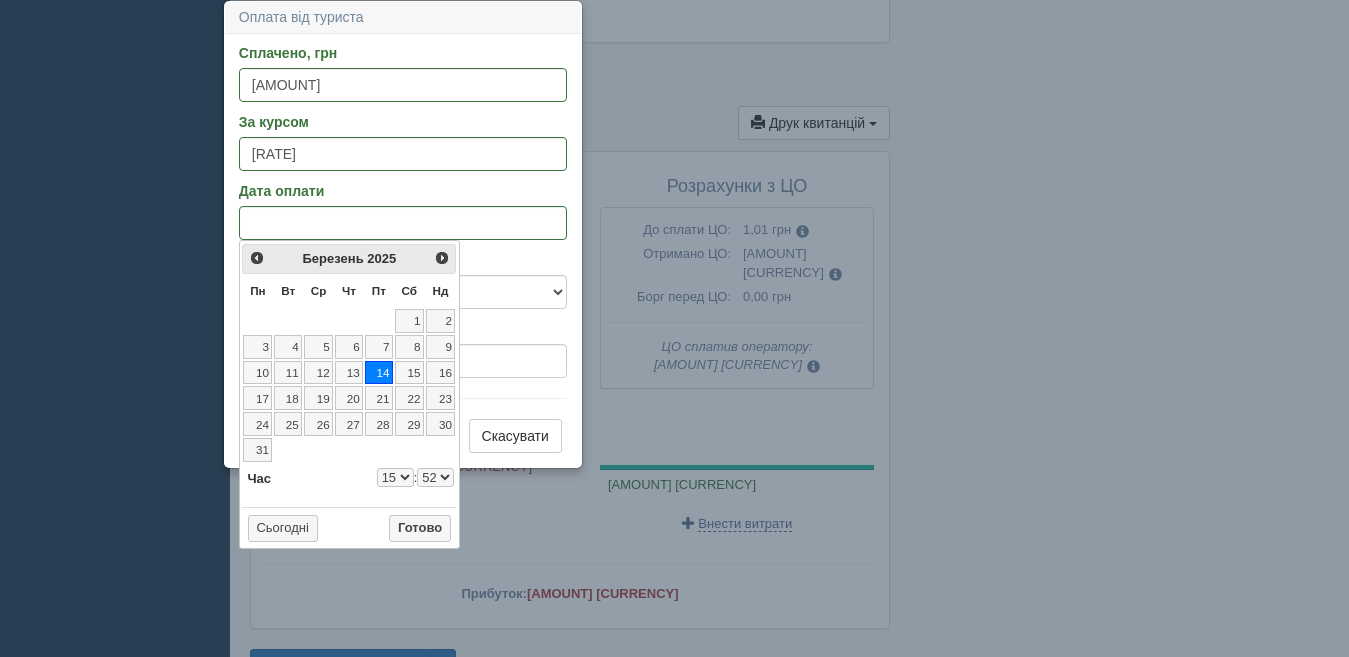 click on "00 01 02 03 04 05 06 07 08 09 10 11 12 13 14 15 16 17 18 19 20 21 22 23 24 25 26 27 28 29 30 31 32 33 34 35 36 37 38 39 40 41 42 43 44 45 46 47 48 49 50 51 52 53 54 55 56 57 58 59" at bounding box center [435, 477] 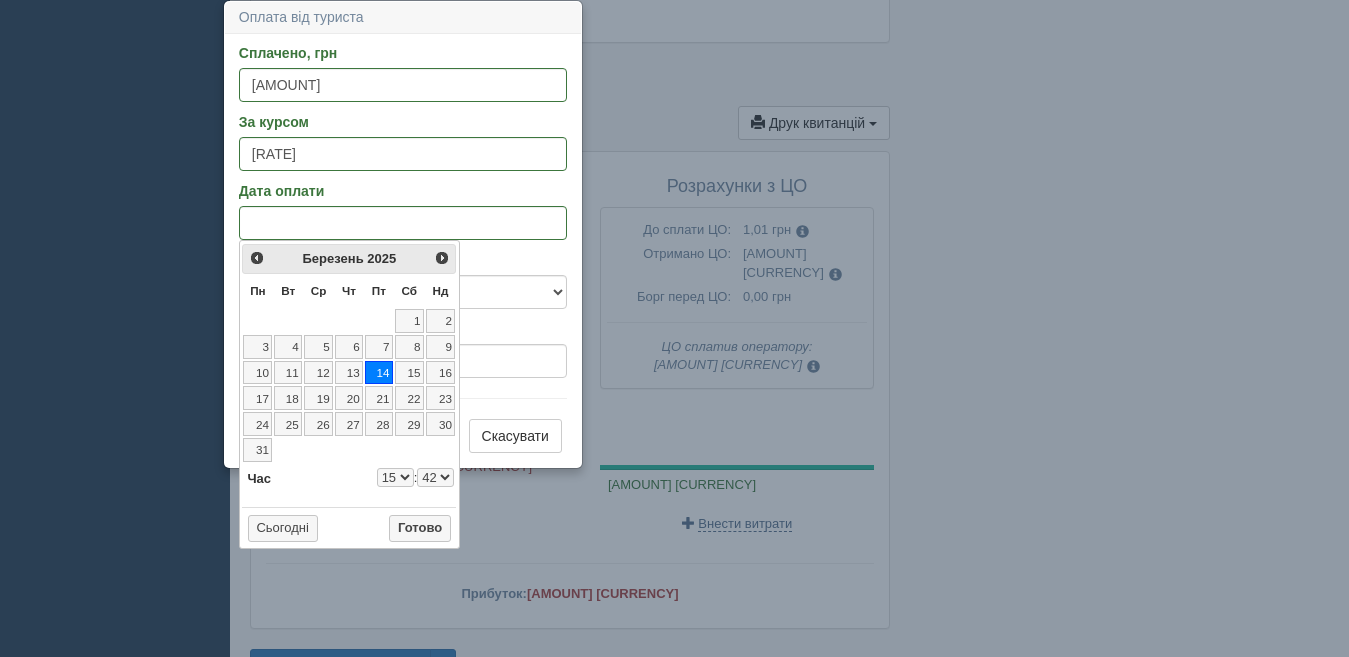 select on "15" 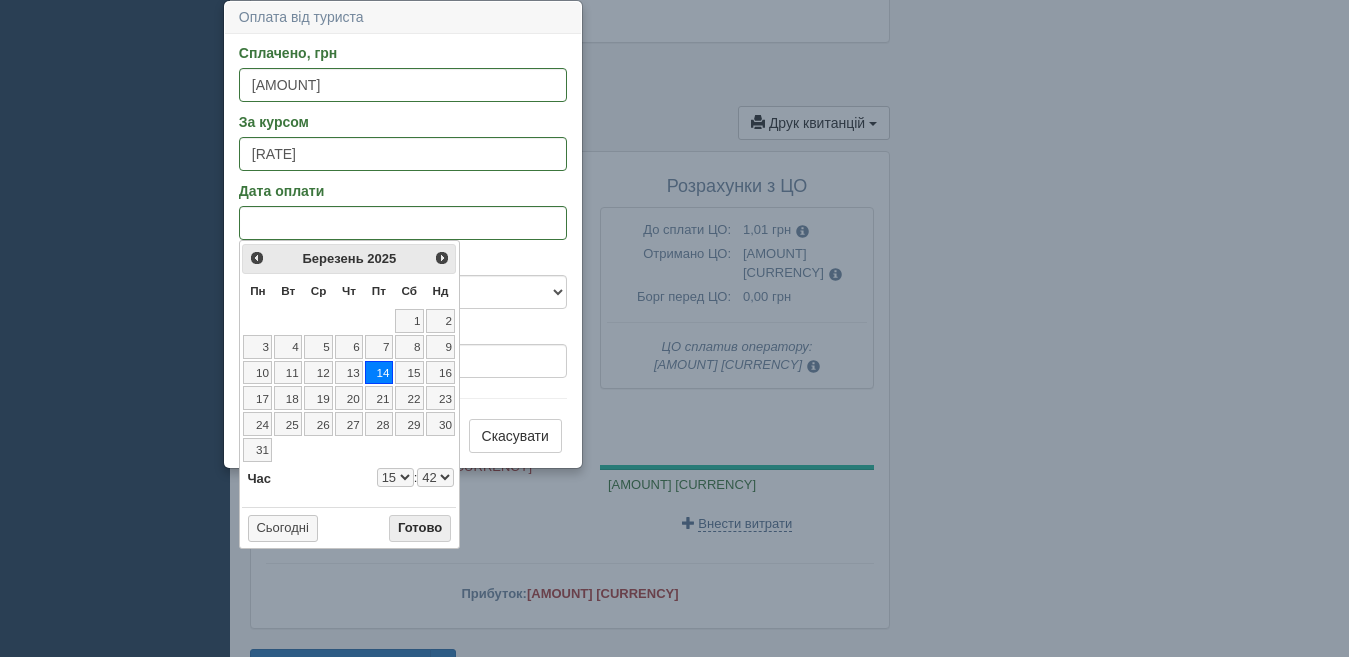 click on "Готово" at bounding box center [420, 529] 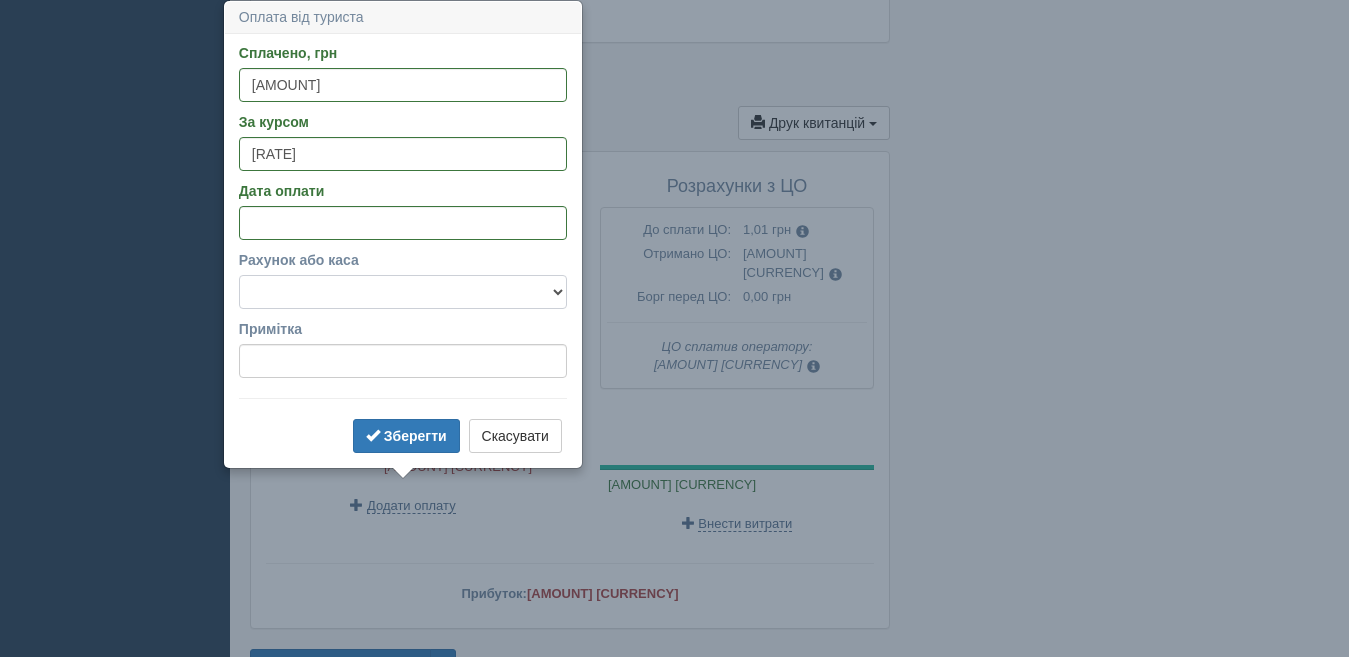 click on "Готівка
Картка
Рахунок у банку" at bounding box center [403, 292] 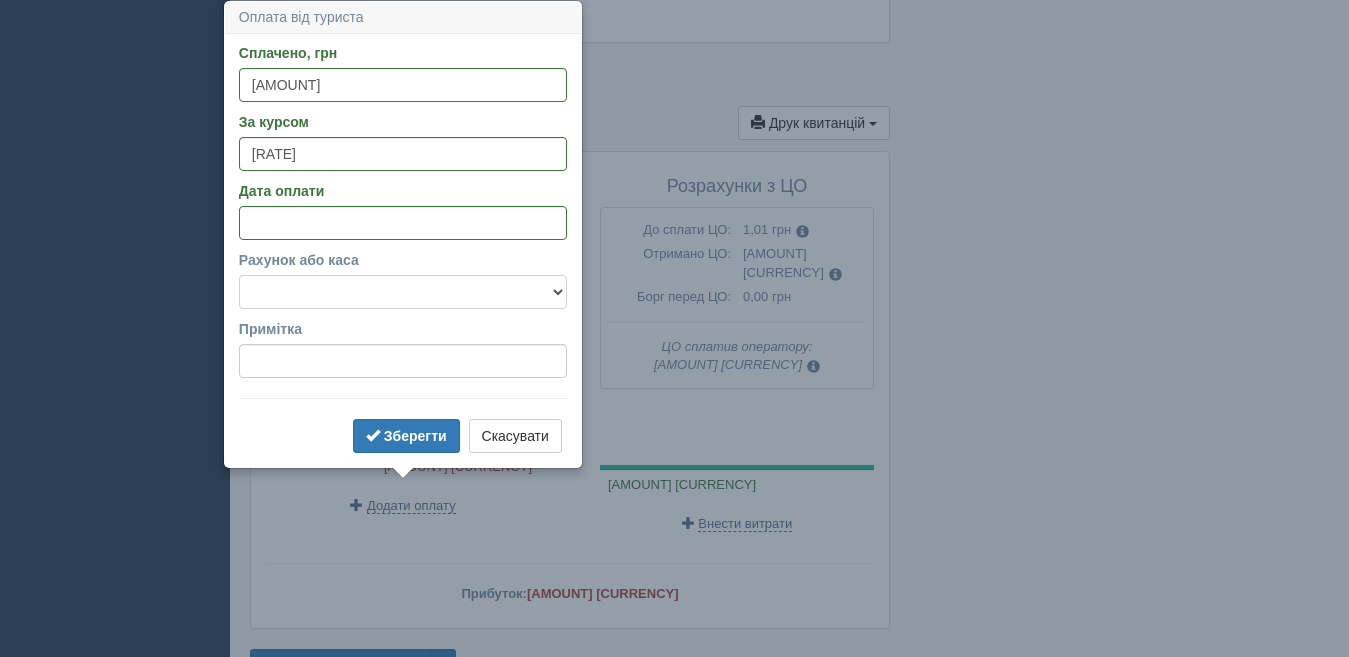 select on "1166" 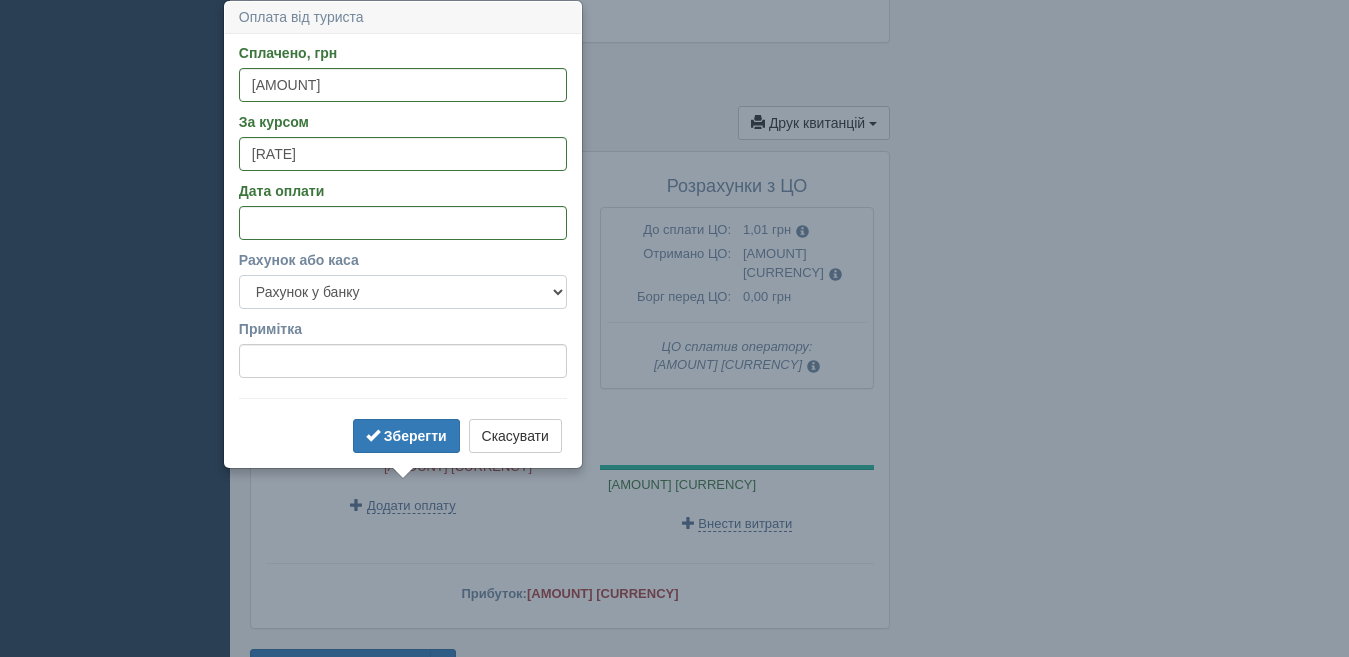 click on "Готівка
Картка
Рахунок у банку" at bounding box center (403, 292) 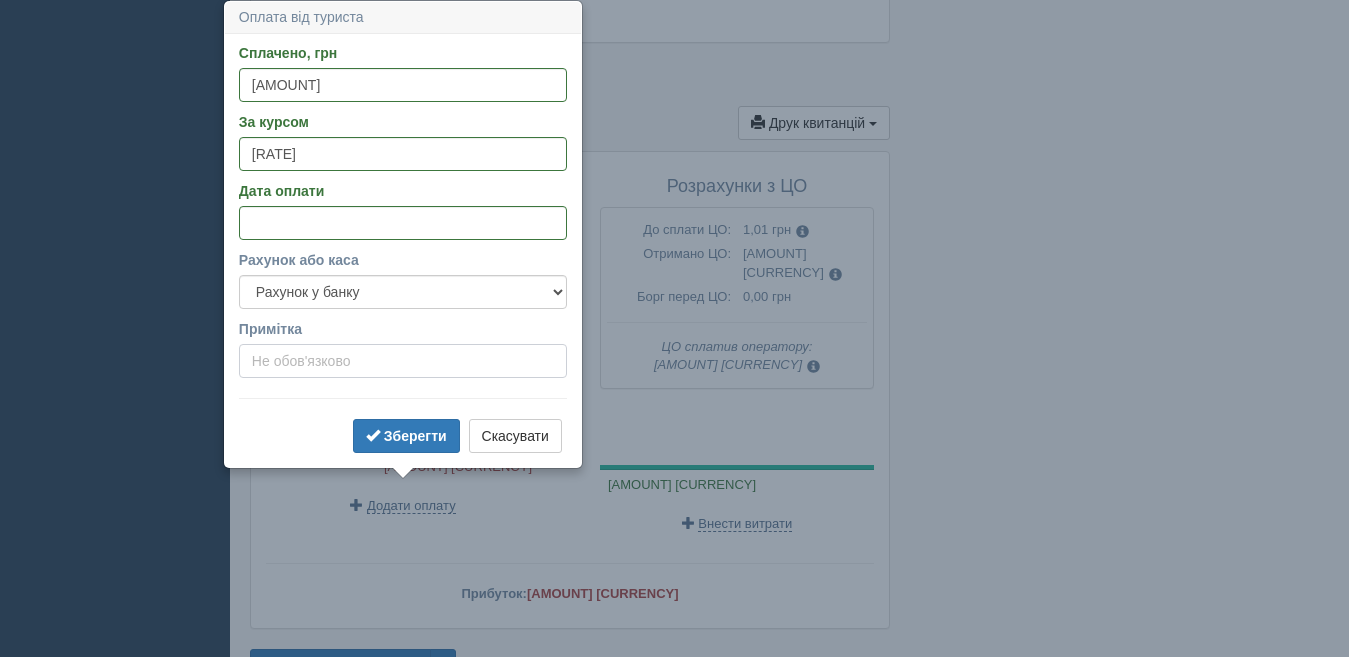 click on "Примітка" at bounding box center [403, 361] 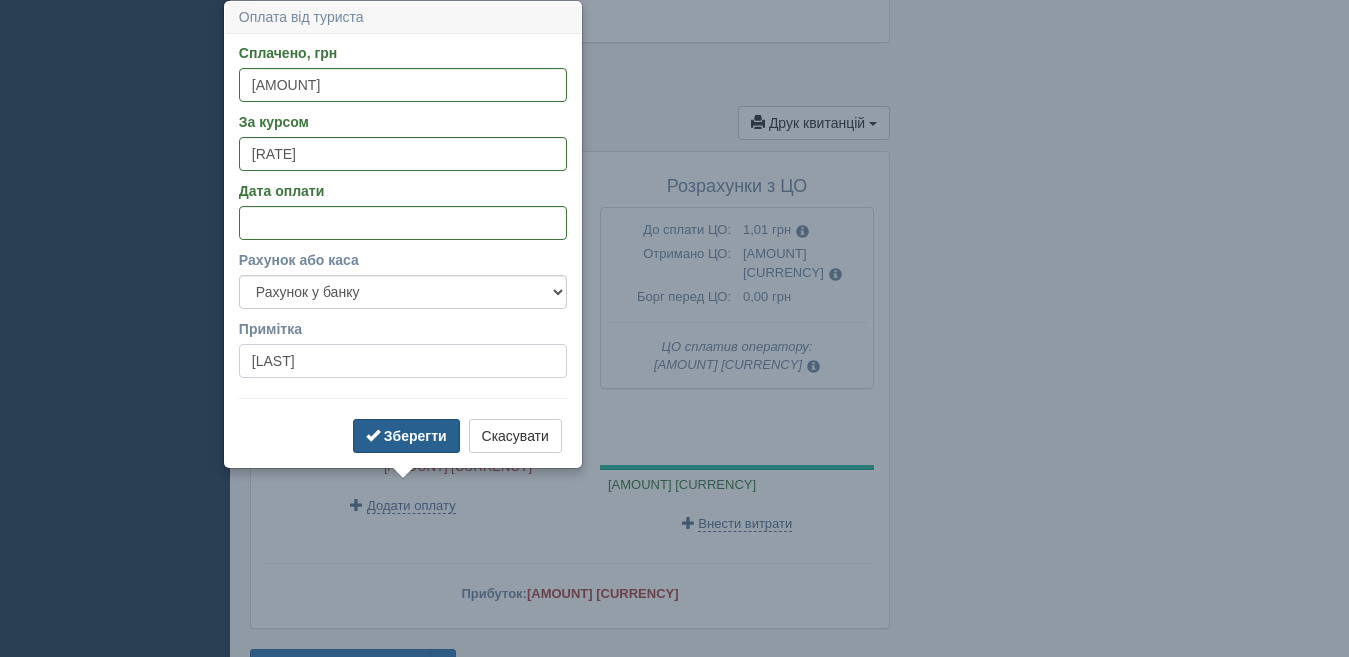 type on "Чернета" 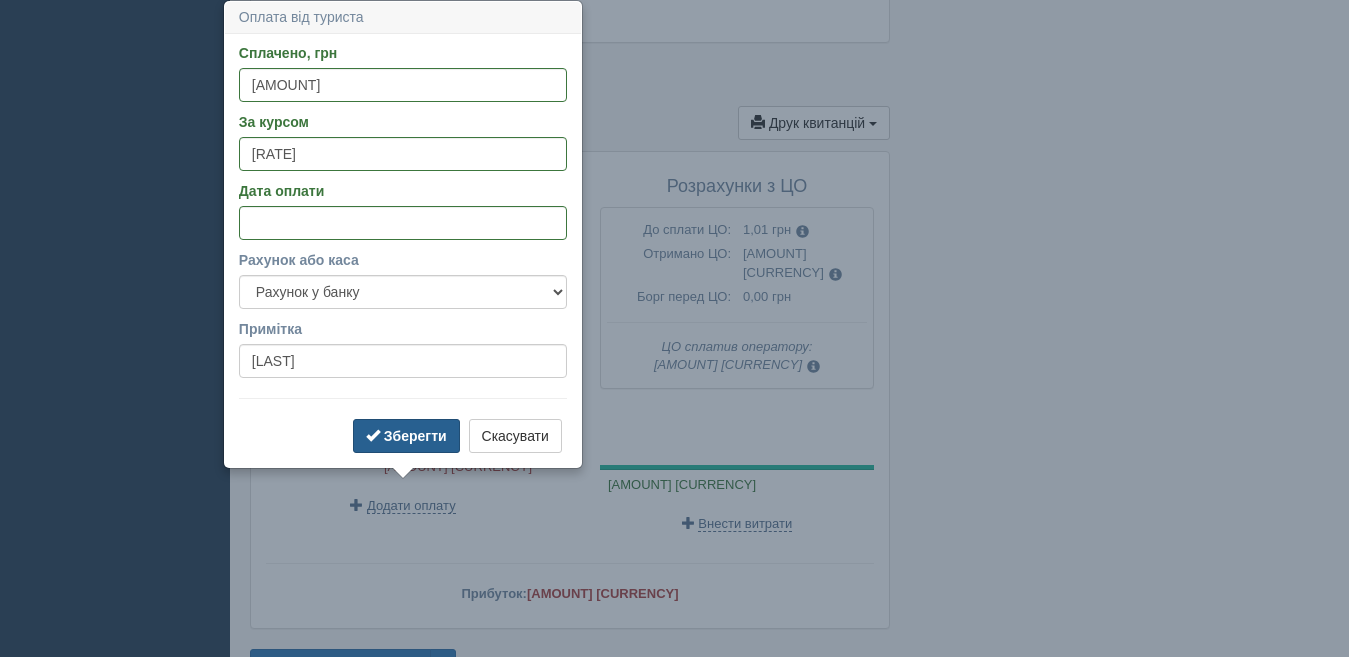 click on "Зберегти" at bounding box center [415, 436] 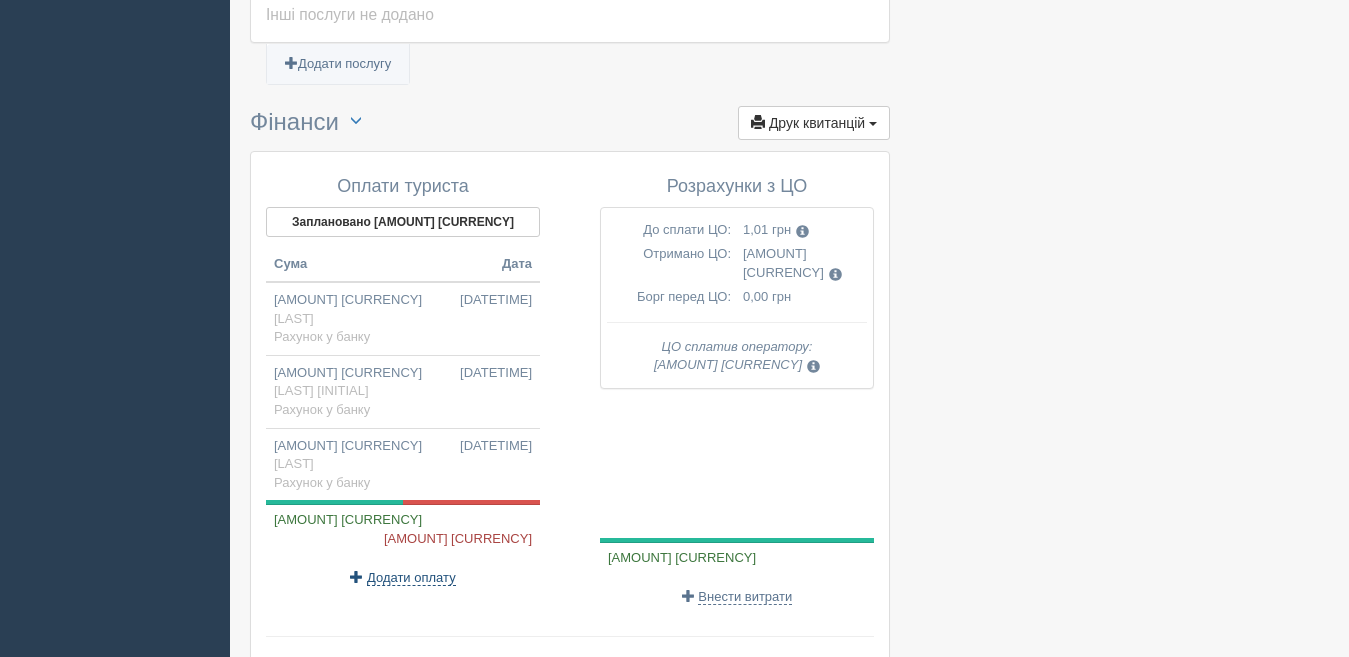 click on "Додати оплату" at bounding box center [411, 578] 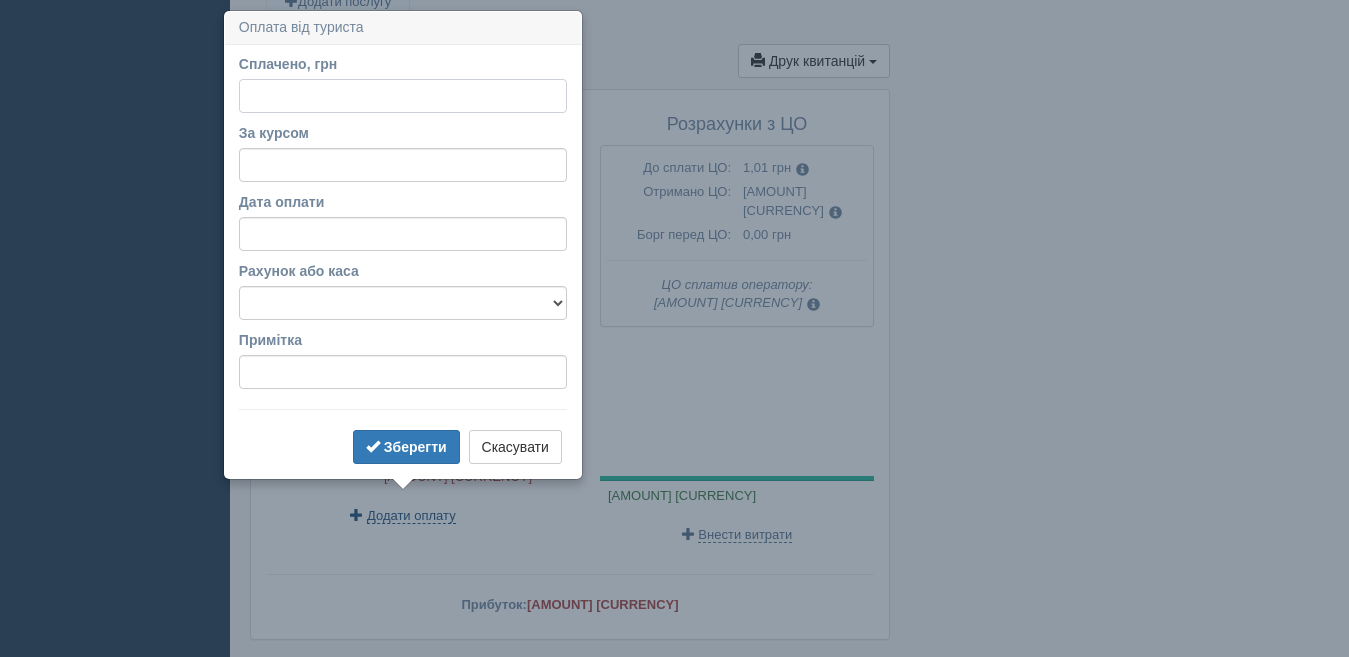 scroll, scrollTop: 1889, scrollLeft: 0, axis: vertical 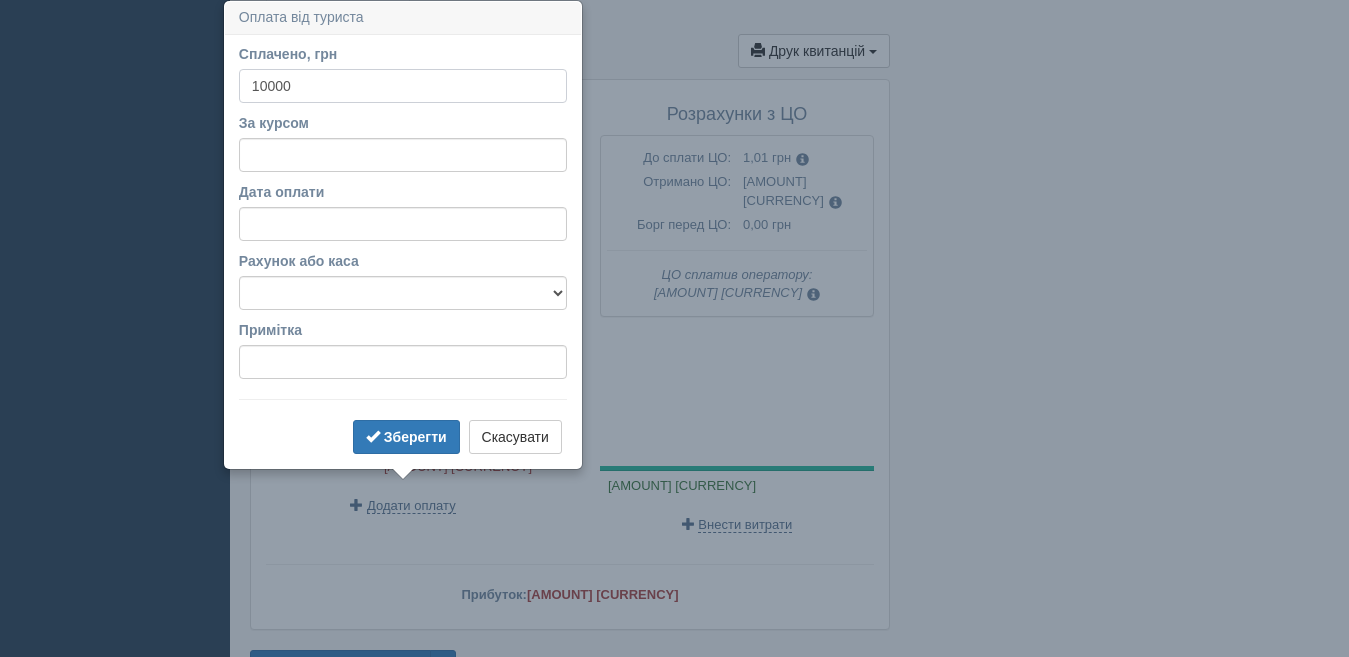type on "10000" 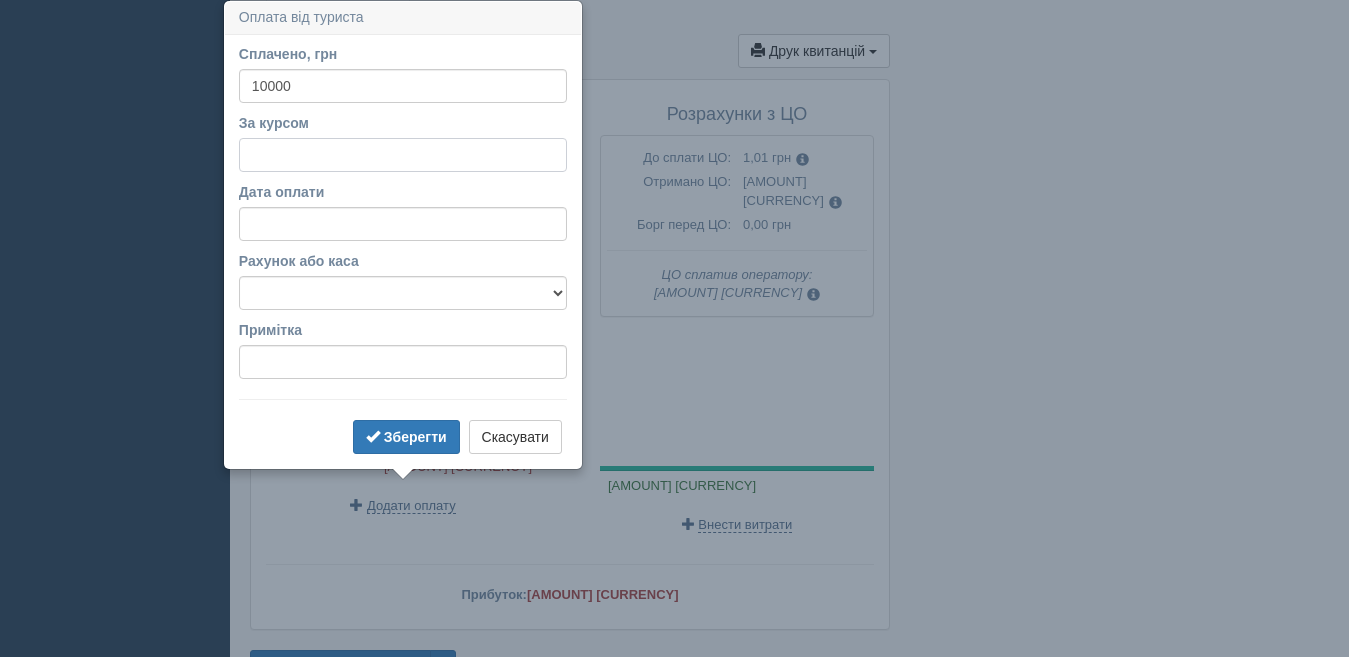 click on "За курсом" at bounding box center [403, 155] 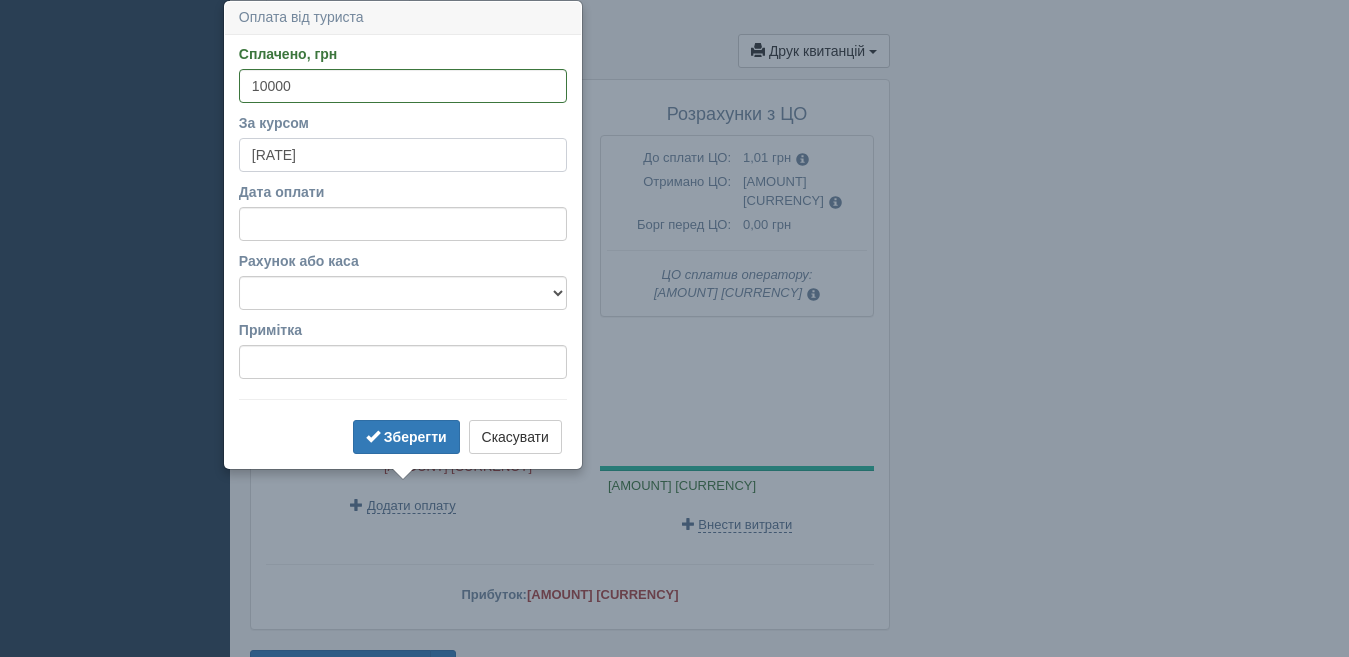 type on "45.17" 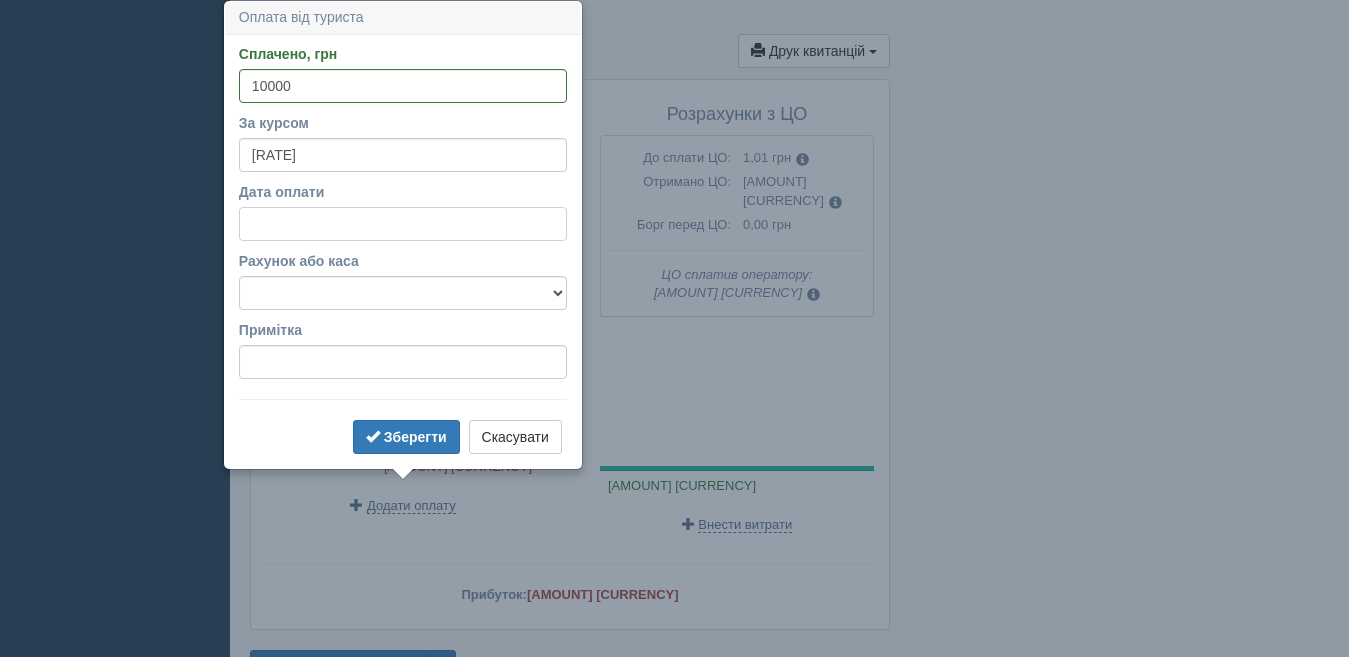 click on "Дата оплати" at bounding box center (403, 224) 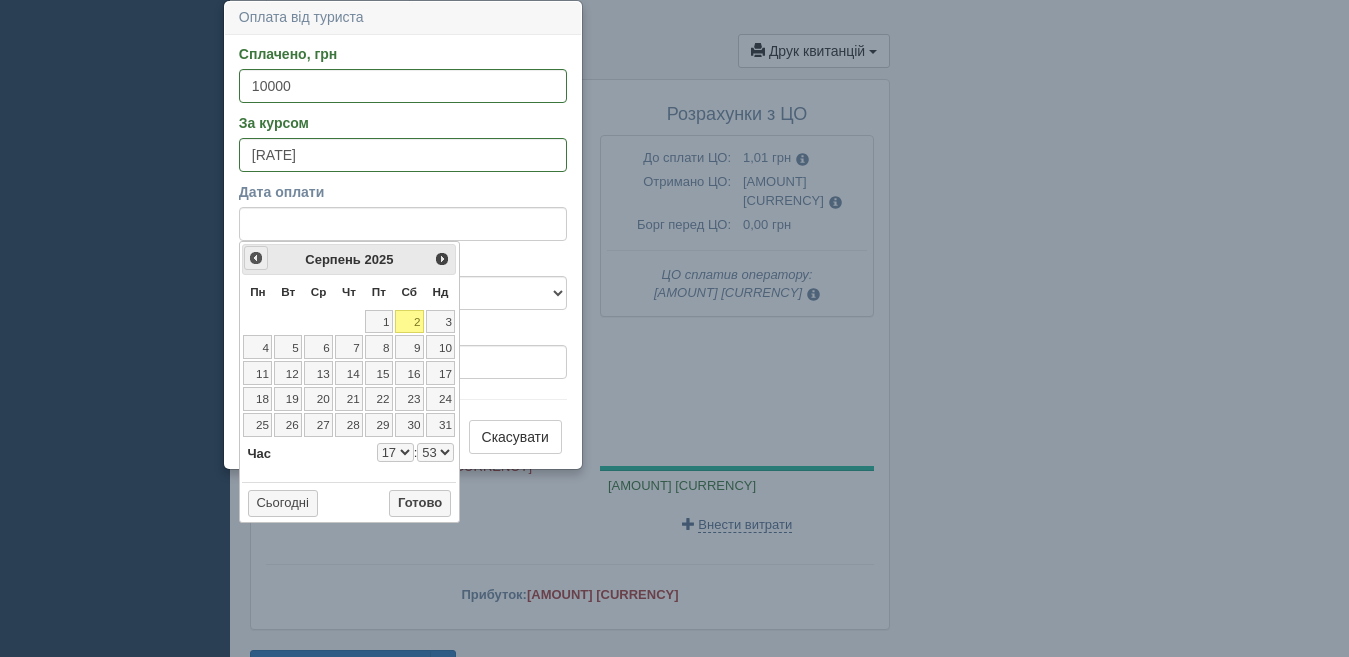 click on "<Попер" at bounding box center (256, 258) 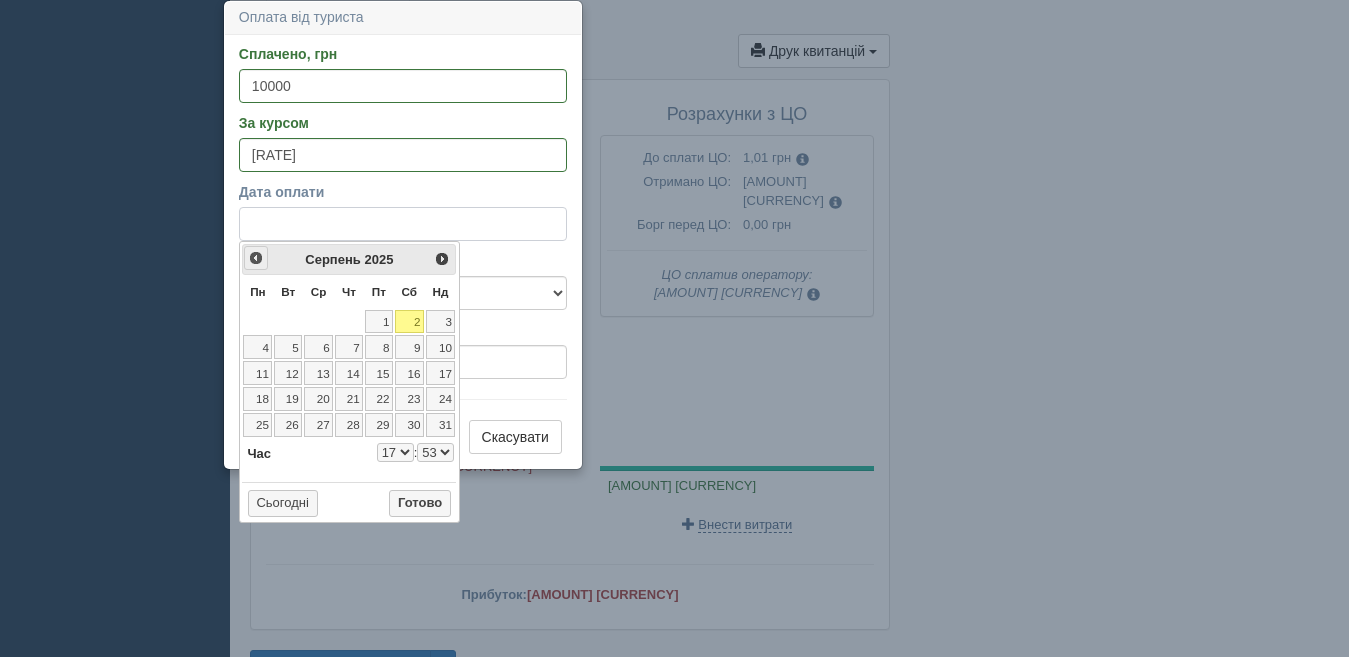 select on "17" 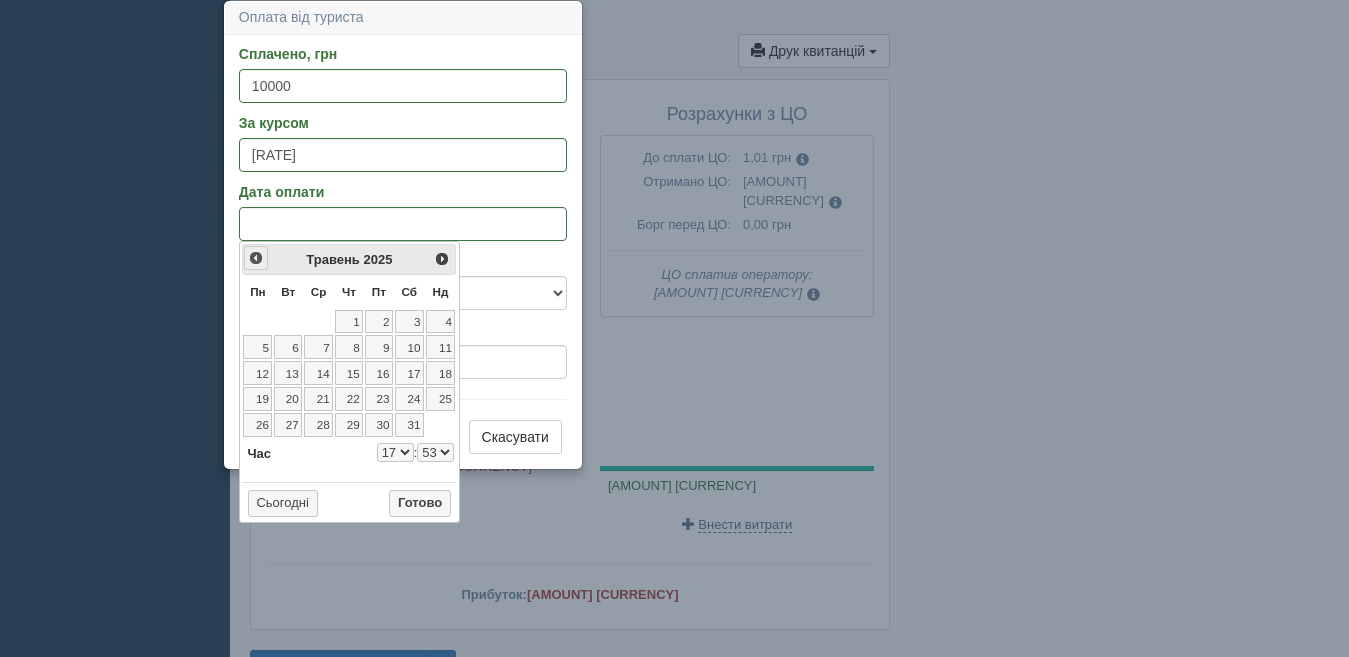 click on "<Попер" at bounding box center (256, 258) 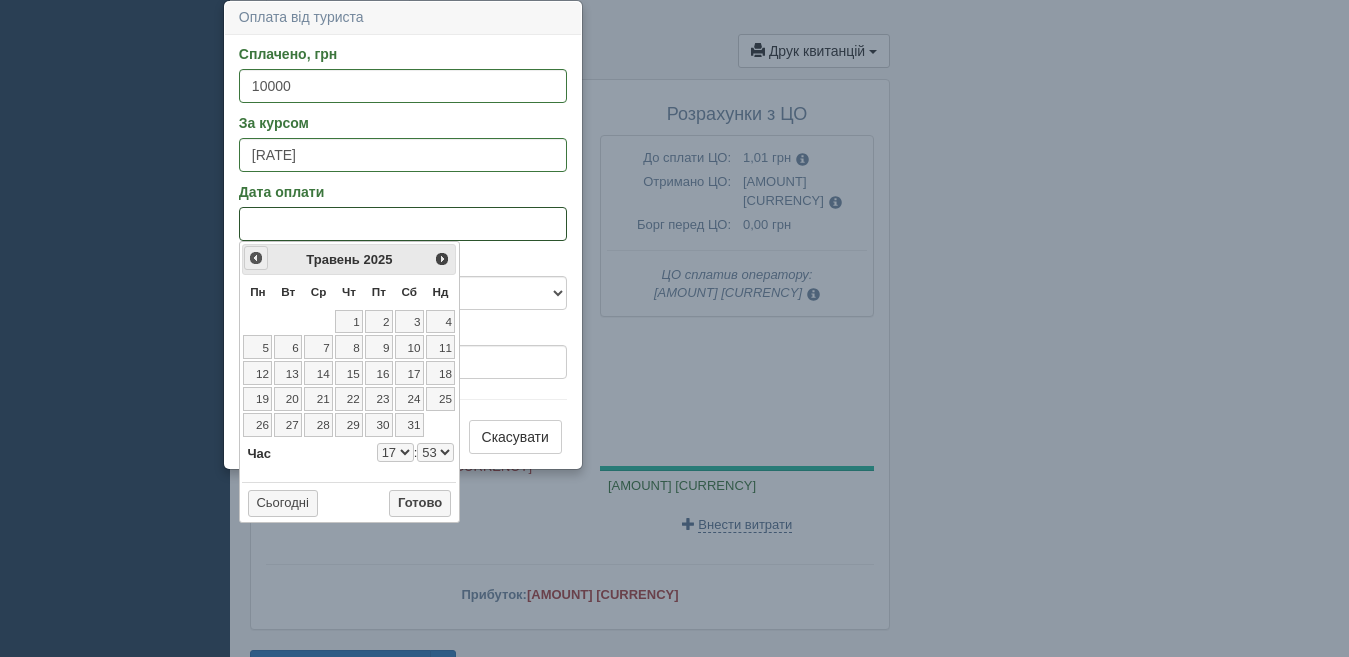 select on "17" 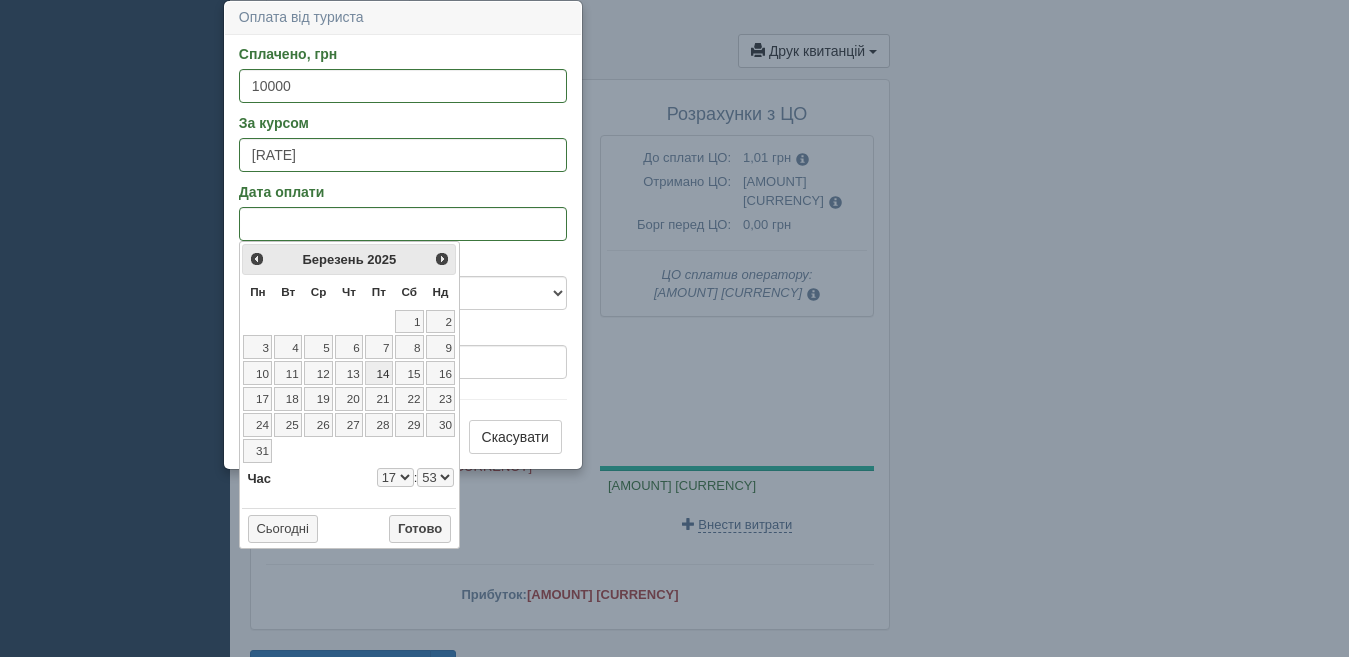 click on "14" at bounding box center [379, 373] 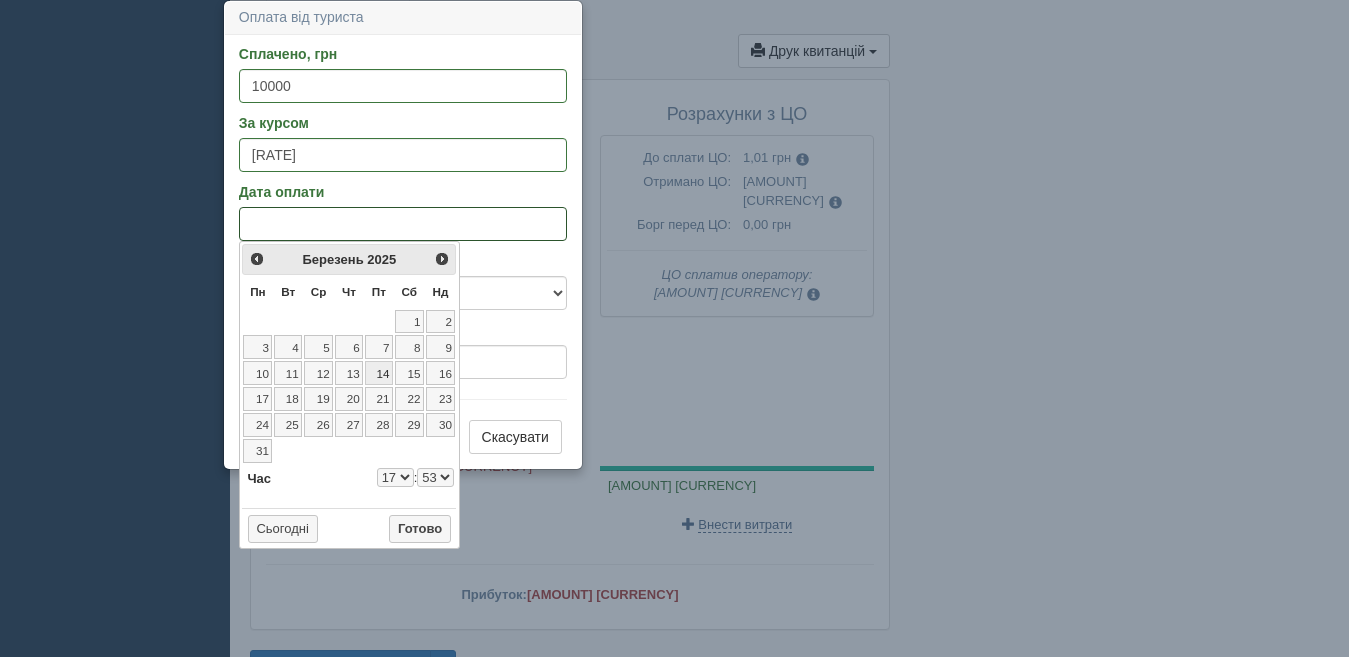 select on "17" 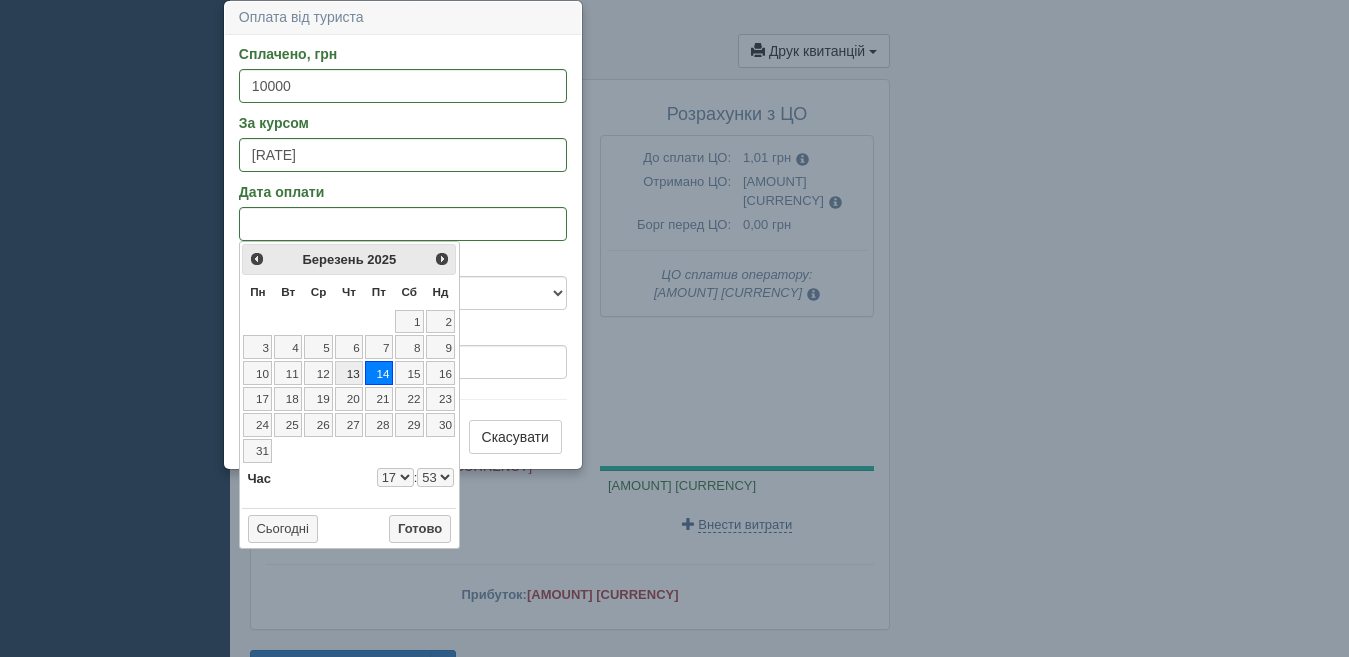 click on "13" at bounding box center [349, 373] 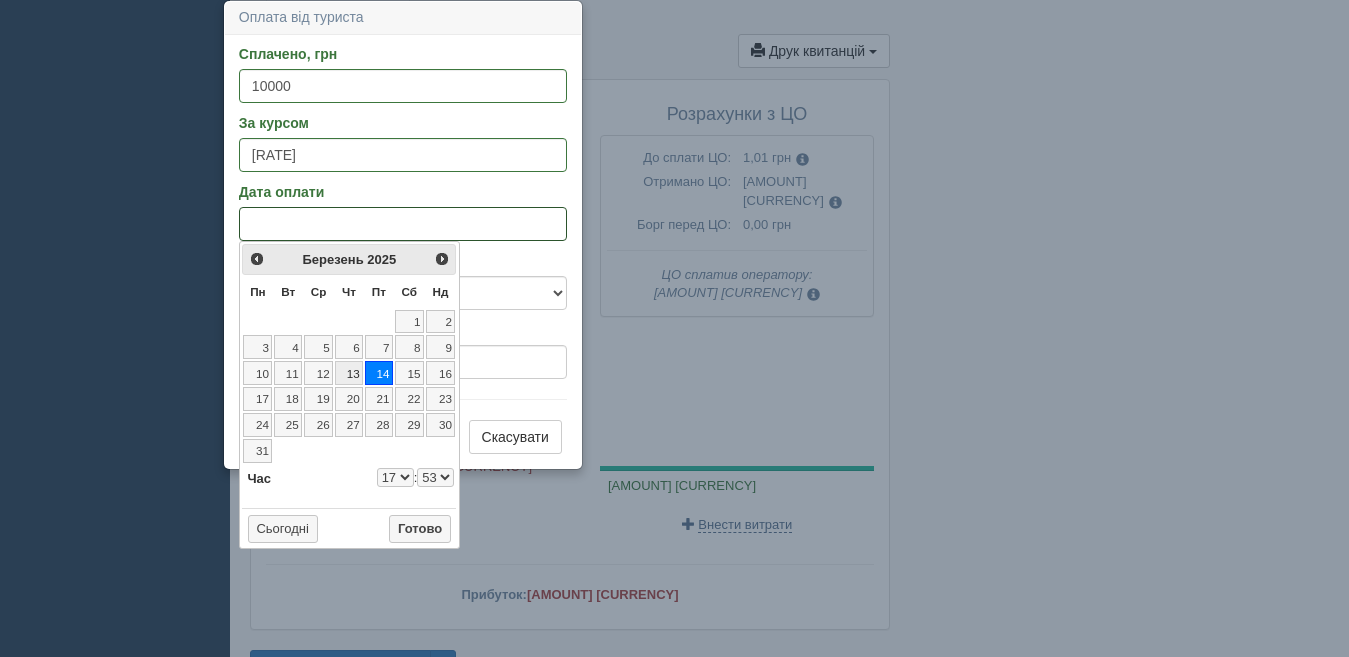 select on "17" 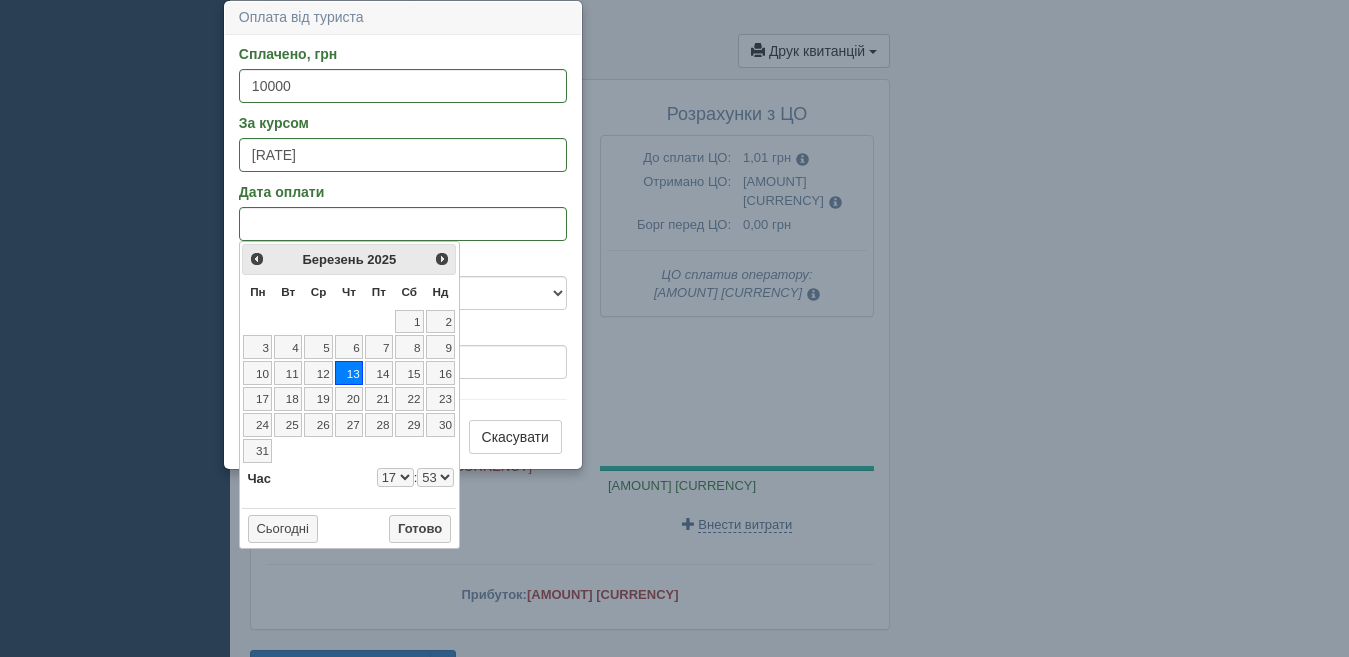 click on "0 1 2 3 4 5 6 7 8 9 10 11 12 13 14 15 16 17 18 19 20 21 22 23" at bounding box center [395, 477] 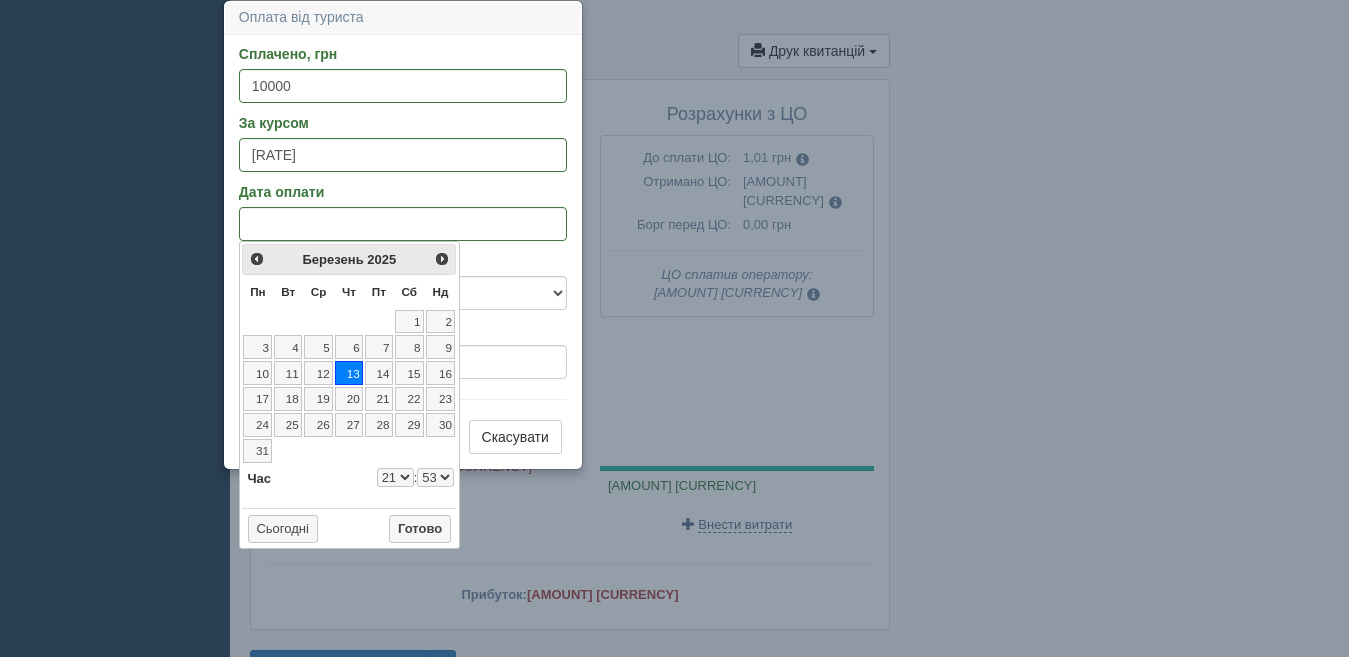 select on "21" 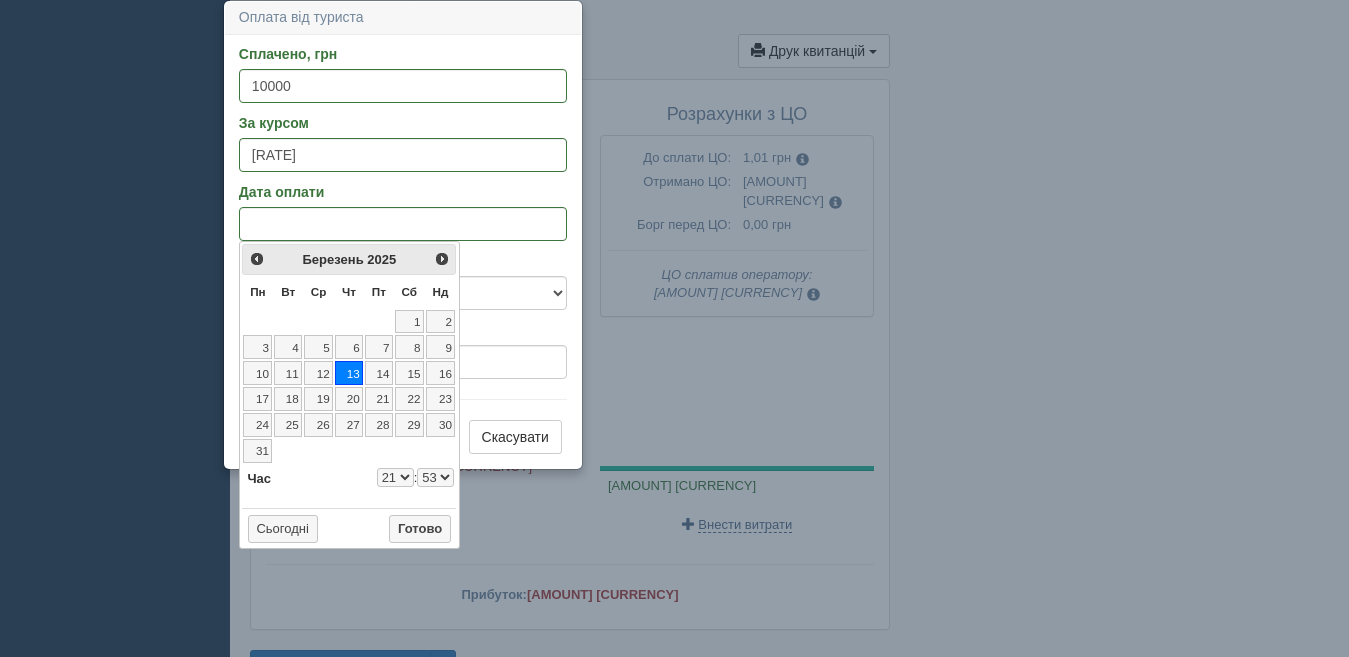 click on "00 01 02 03 04 05 06 07 08 09 10 11 12 13 14 15 16 17 18 19 20 21 22 23 24 25 26 27 28 29 30 31 32 33 34 35 36 37 38 39 40 41 42 43 44 45 46 47 48 49 50 51 52 53 54 55 56 57 58 59" at bounding box center (435, 477) 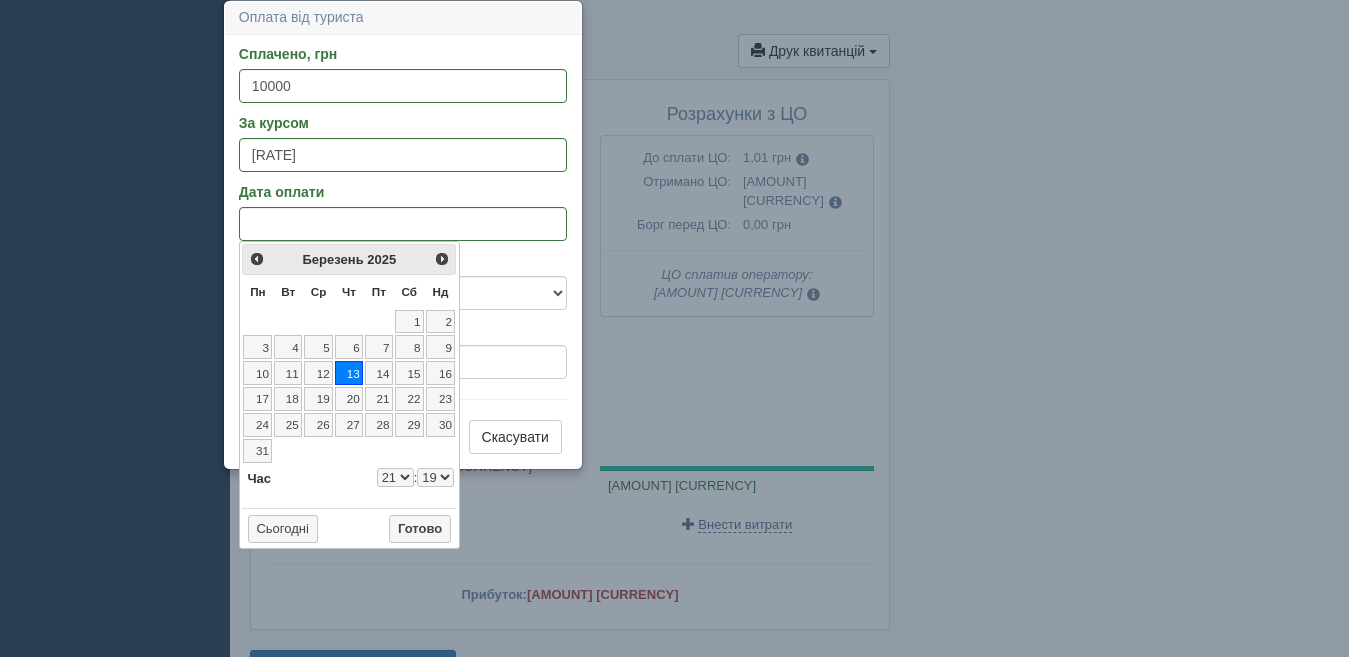 select on "21" 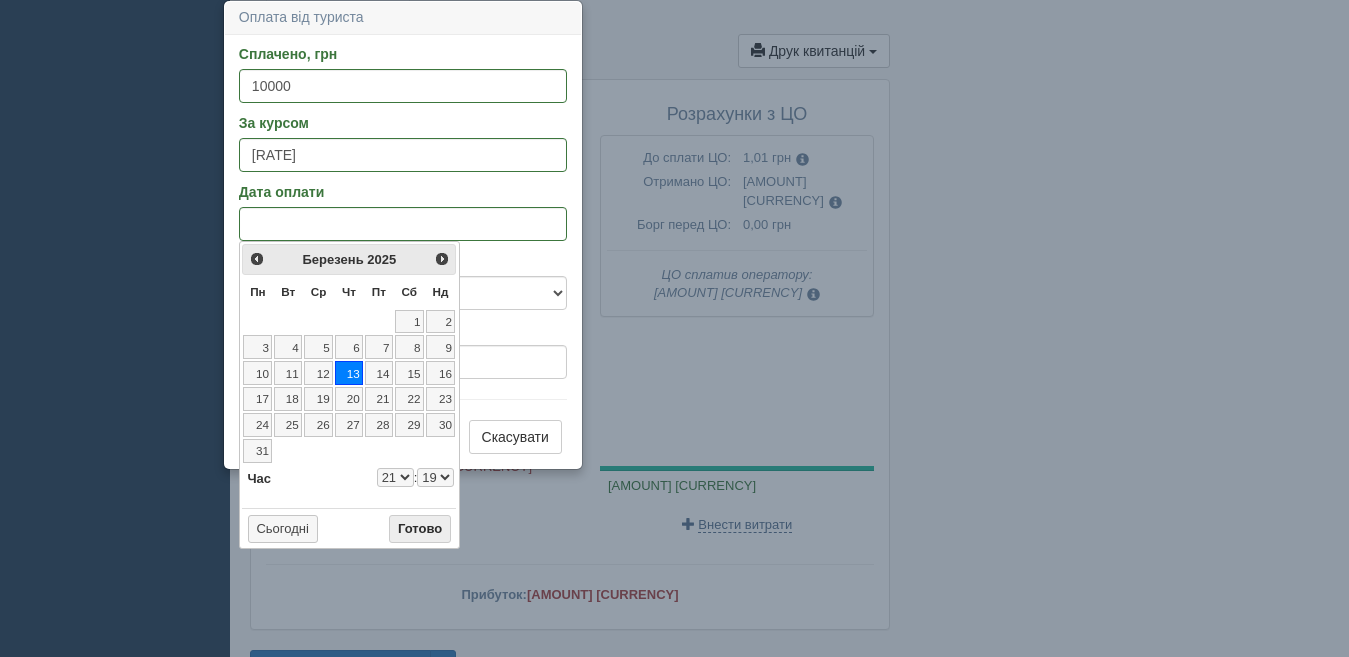 click on "Готово" at bounding box center (420, 529) 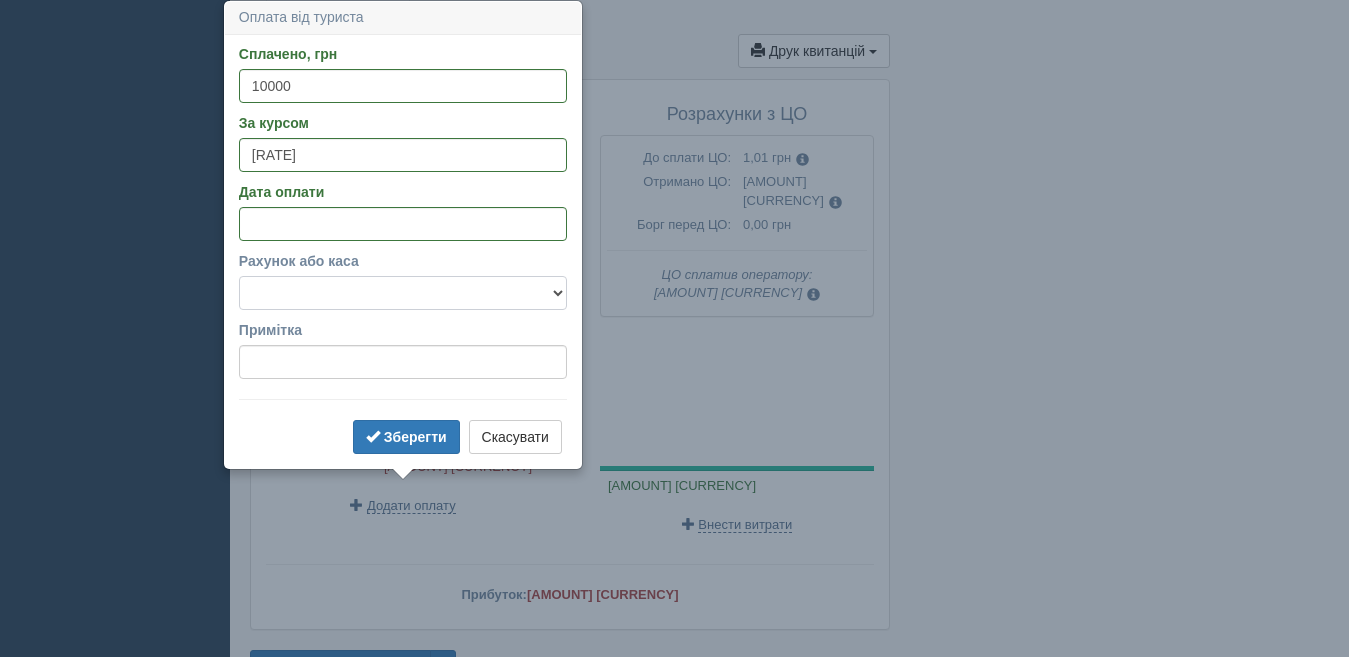 click on "Готівка
Картка
Рахунок у банку" at bounding box center [403, 293] 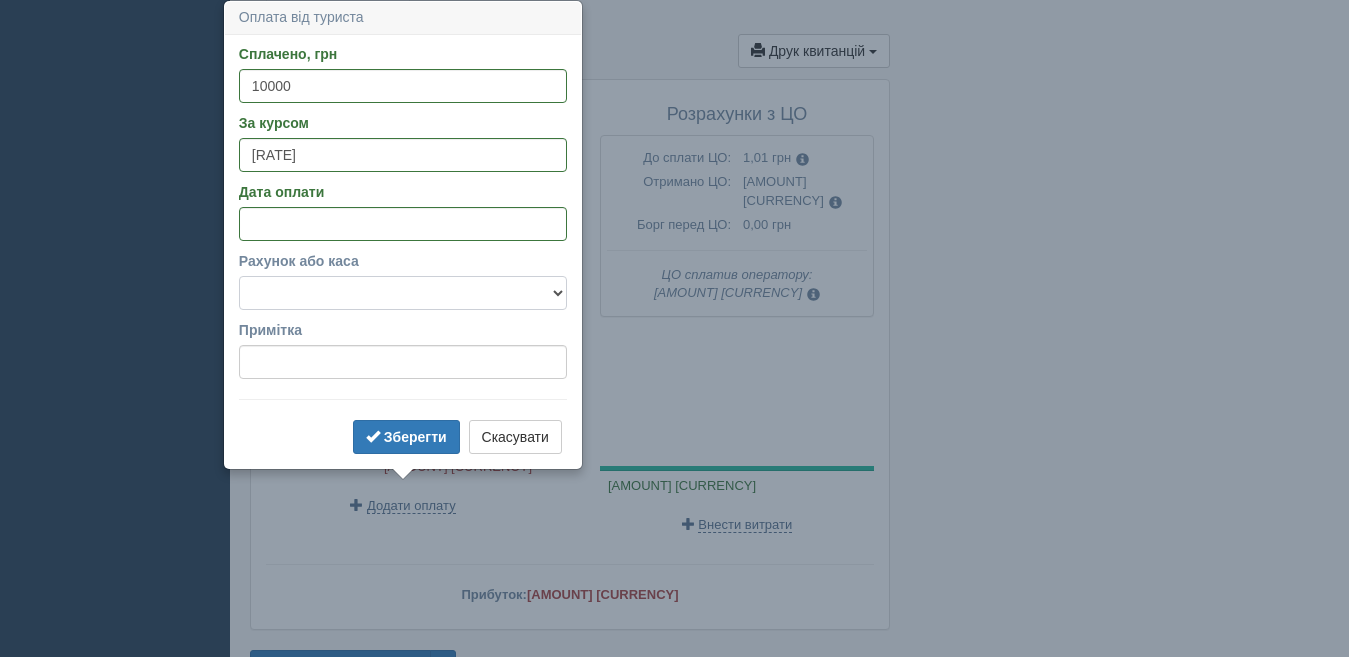 select on "1166" 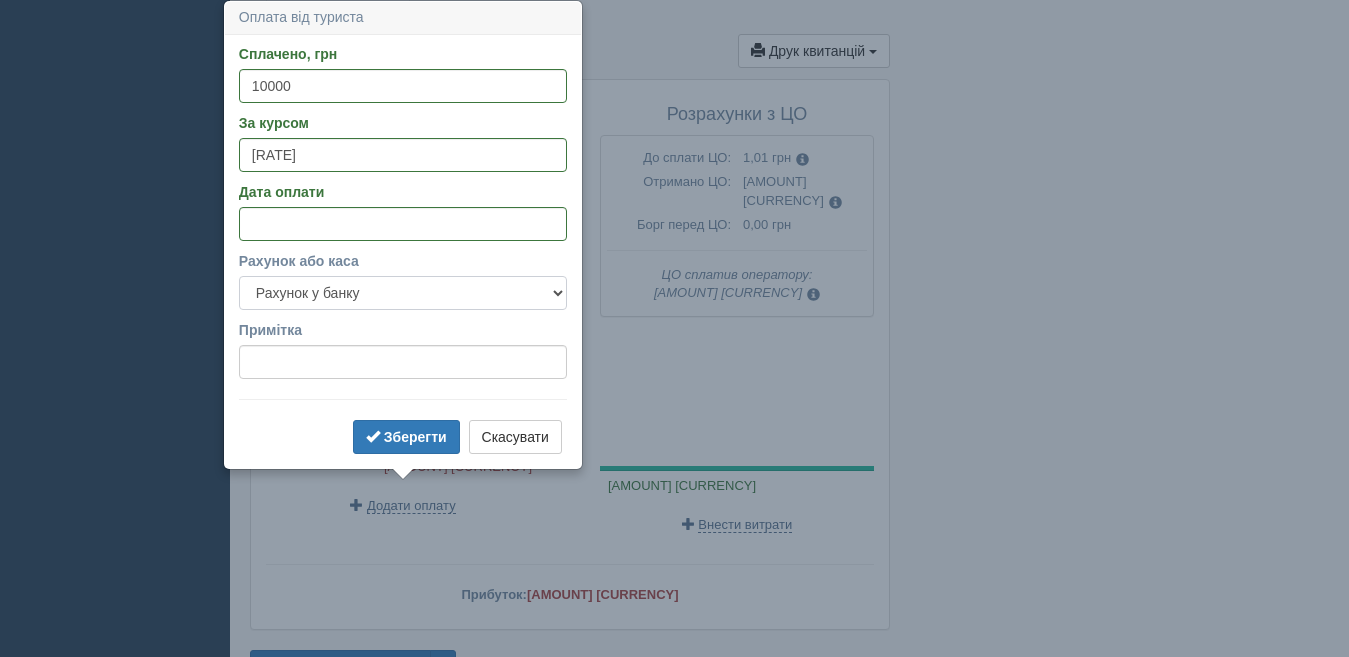 click on "Готівка
Картка
Рахунок у банку" at bounding box center [403, 293] 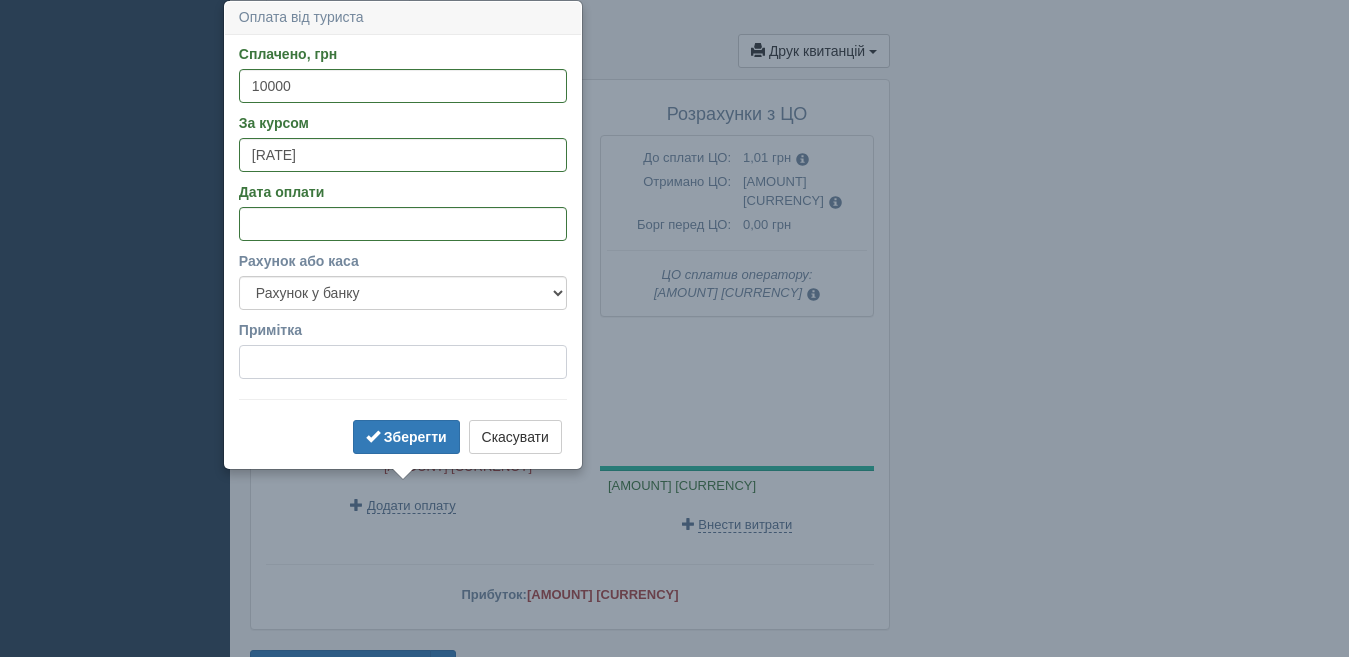 click on "Примітка" at bounding box center [403, 362] 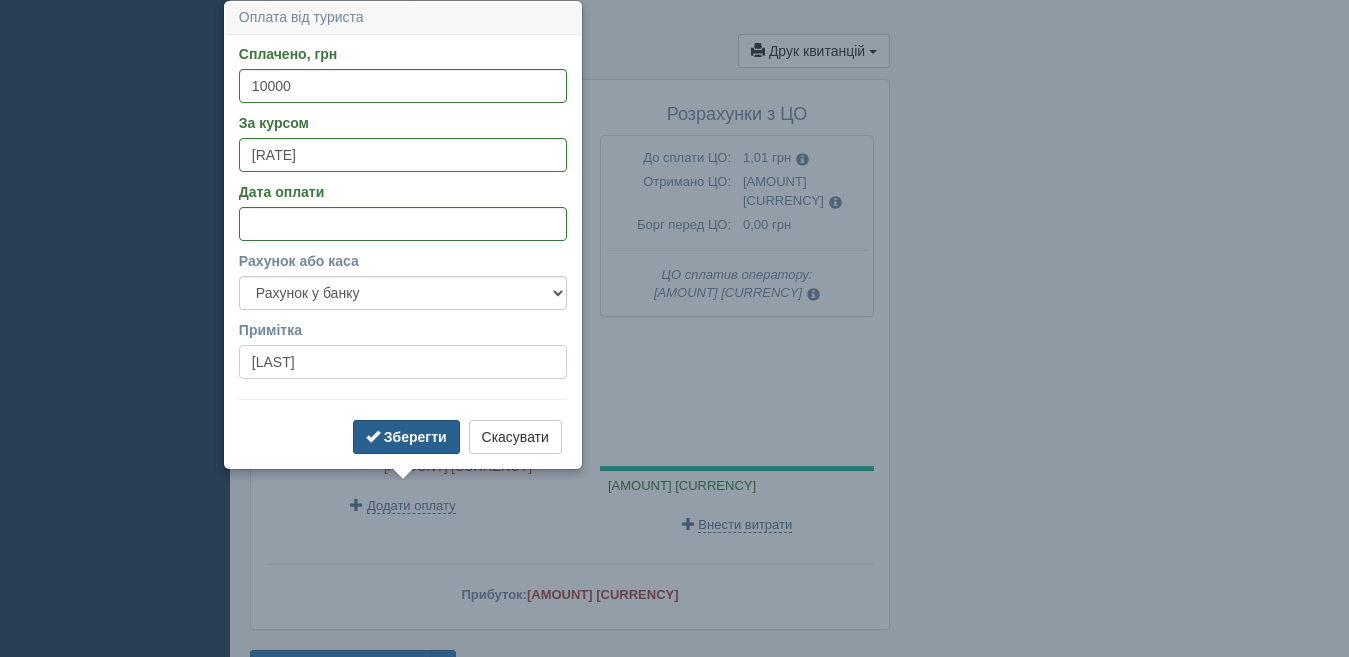 type on "Самураєва" 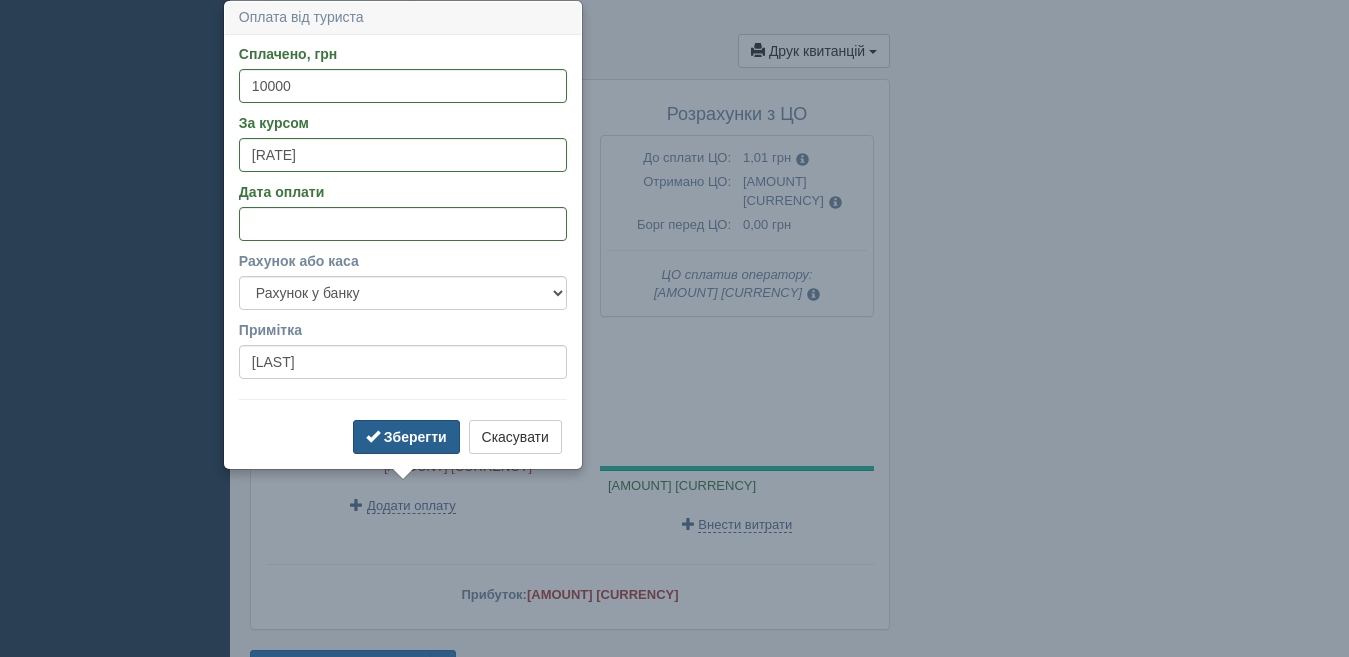 click on "Зберегти" at bounding box center [415, 437] 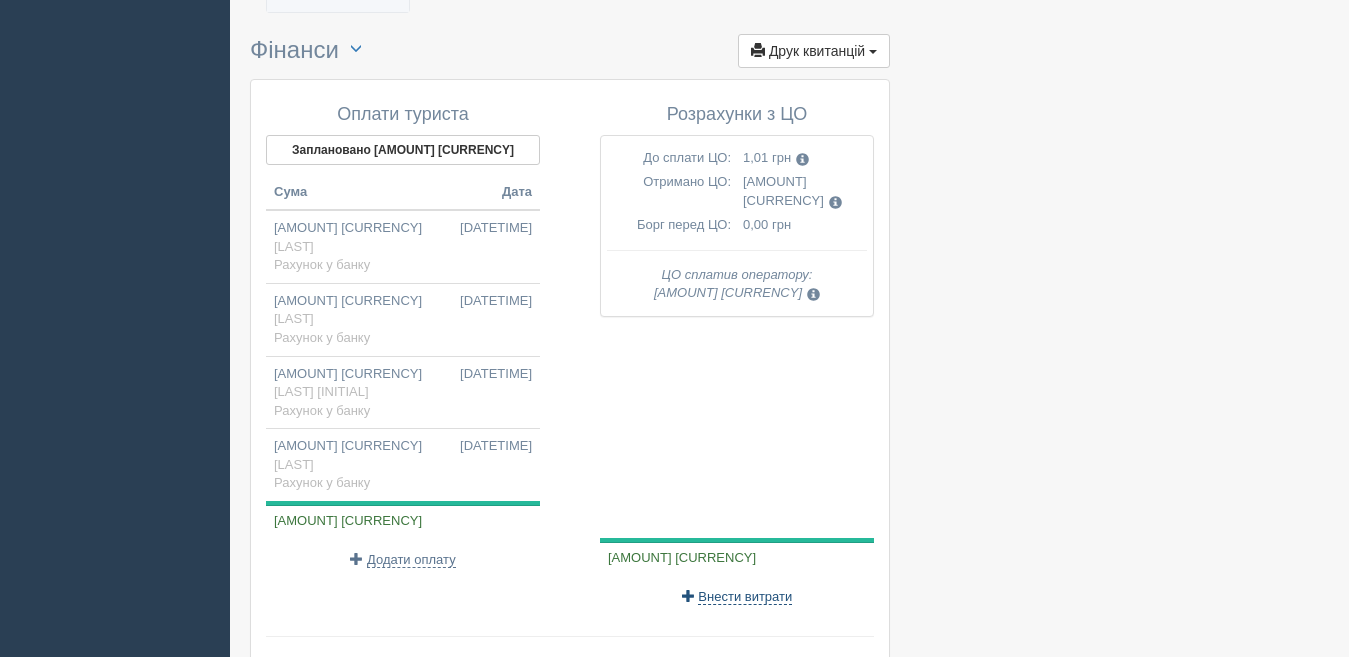click on "Внести витрати" at bounding box center (745, 597) 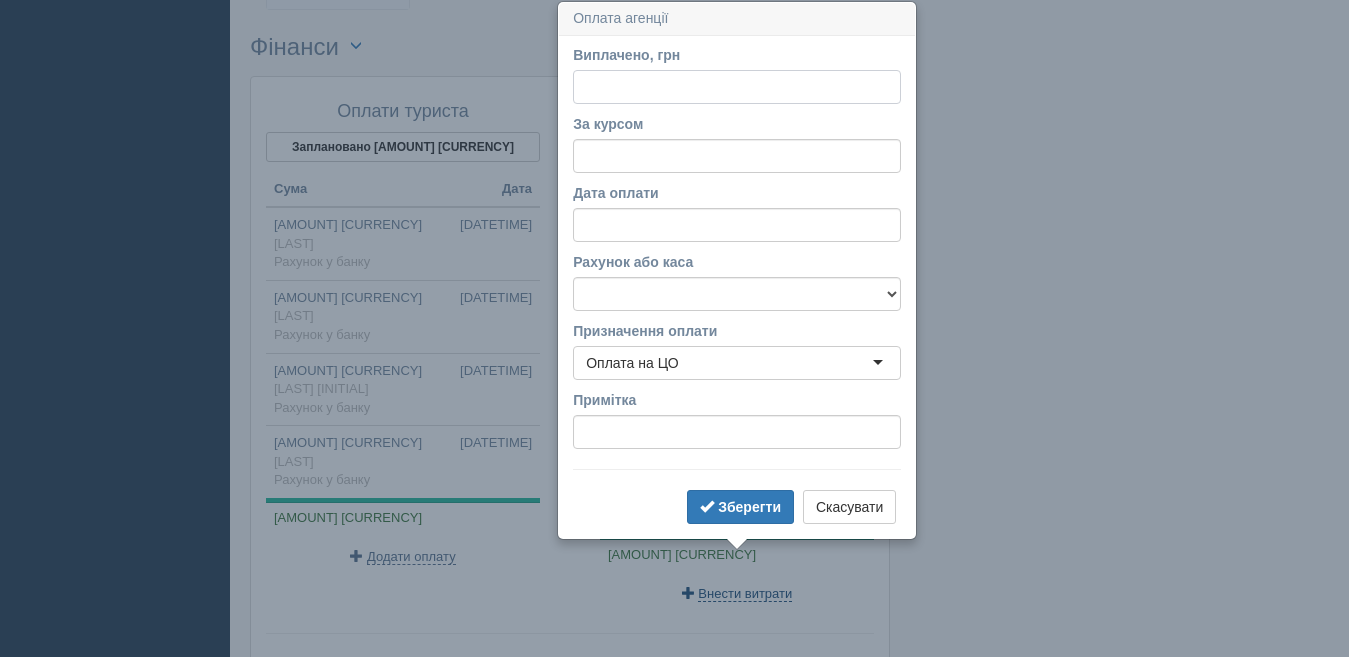 scroll, scrollTop: 1893, scrollLeft: 0, axis: vertical 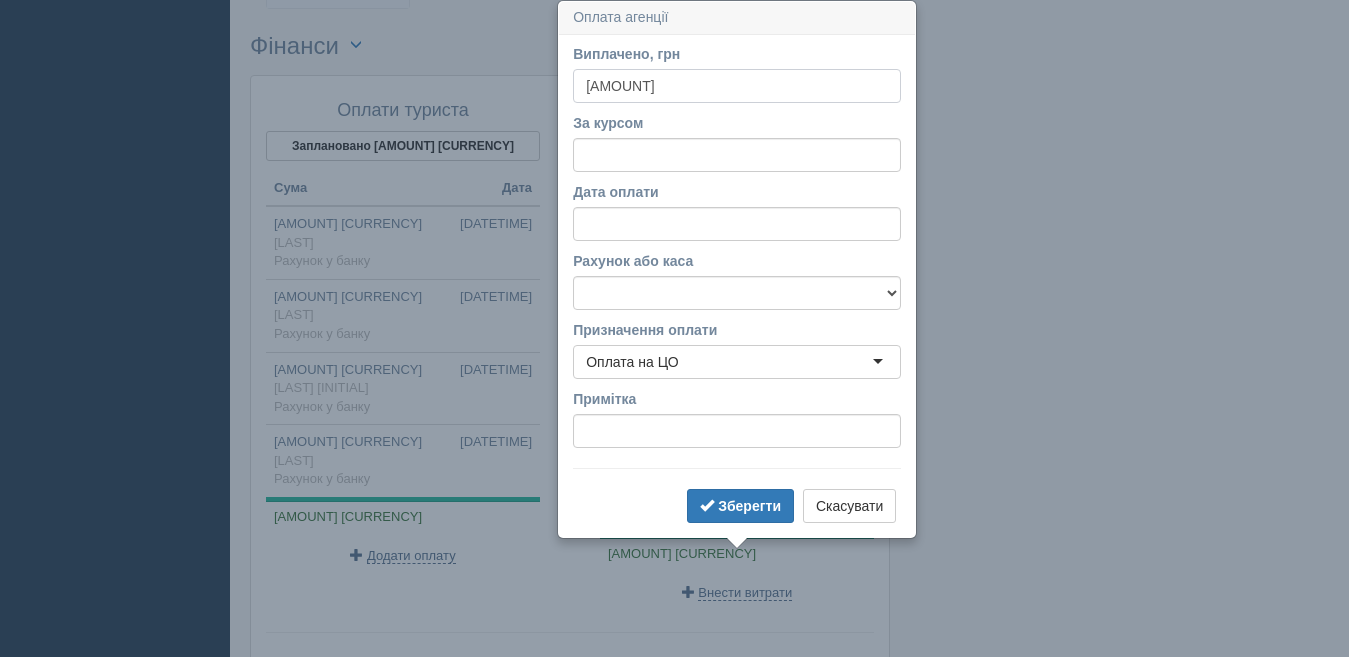 type on "14525.78" 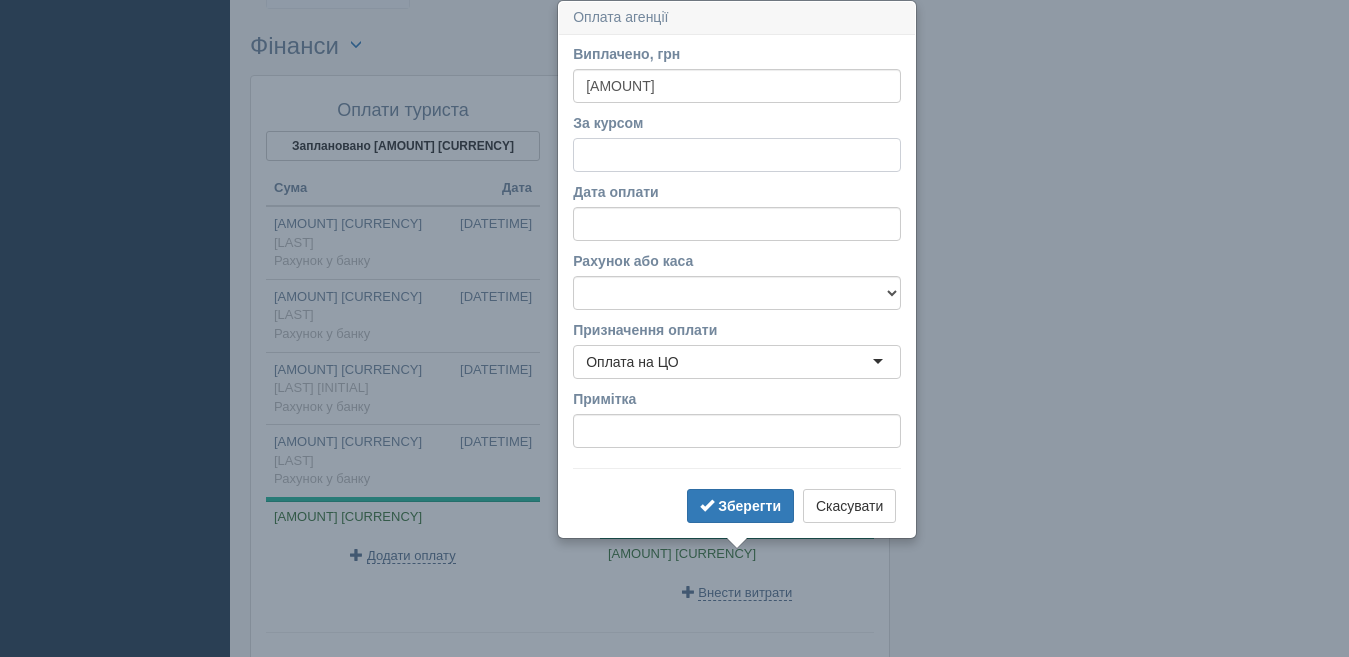 click on "За курсом" at bounding box center [737, 155] 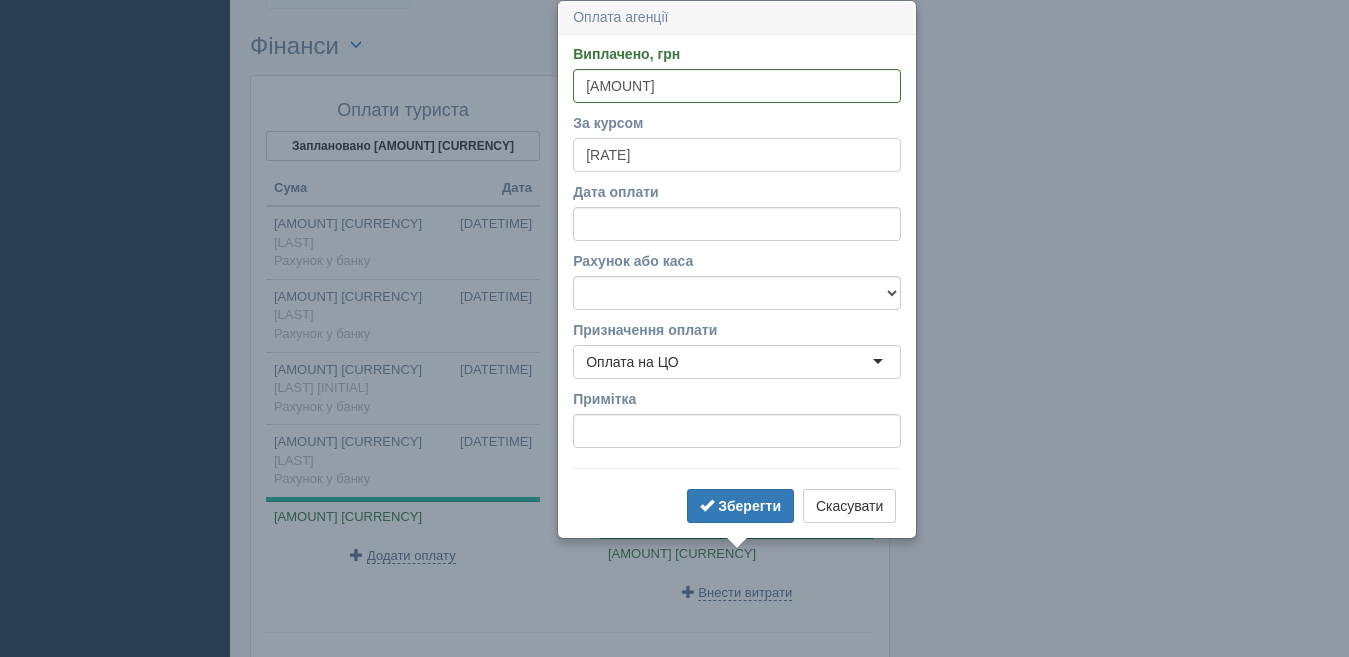 type on "45.17" 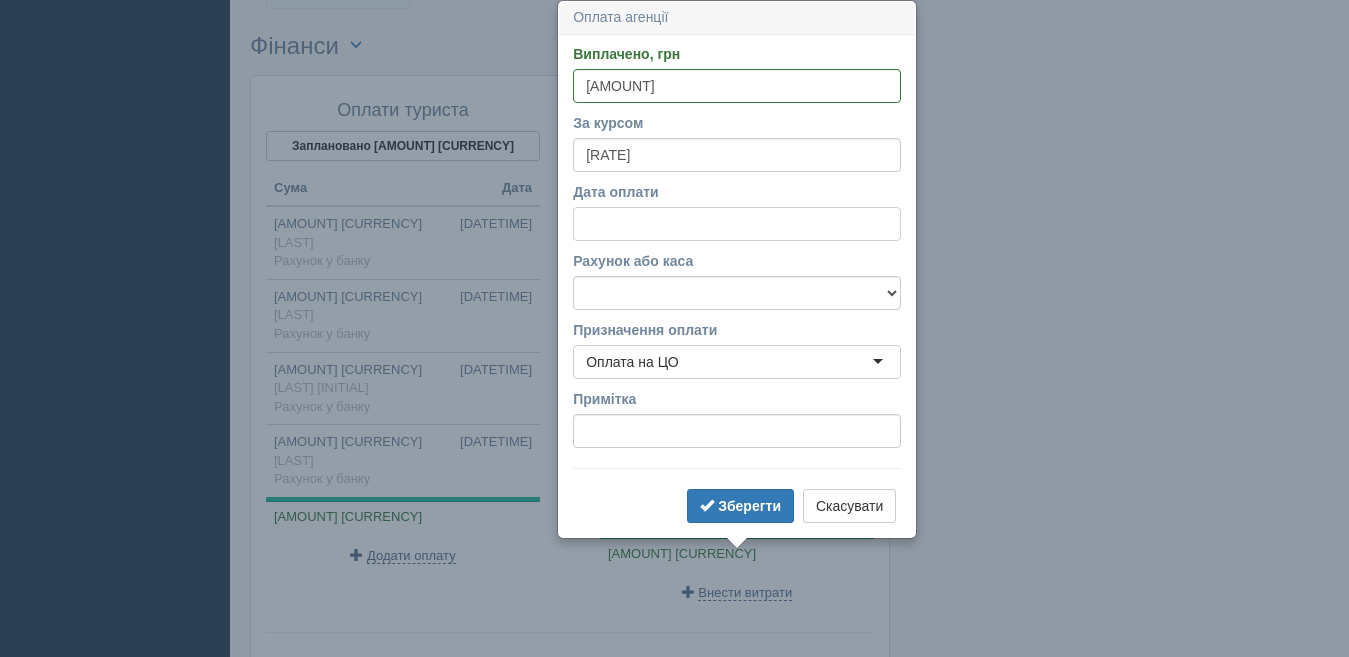 click on "Дата оплати" at bounding box center (737, 224) 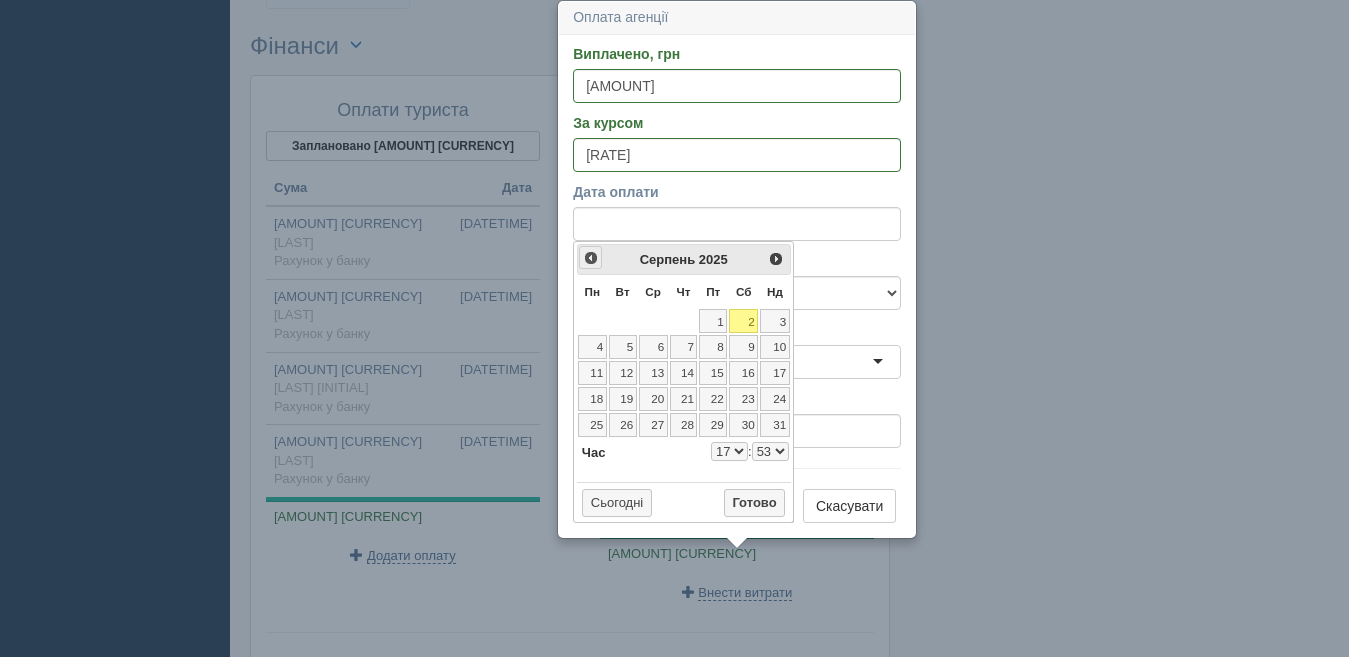 click on "<Попер" at bounding box center (591, 258) 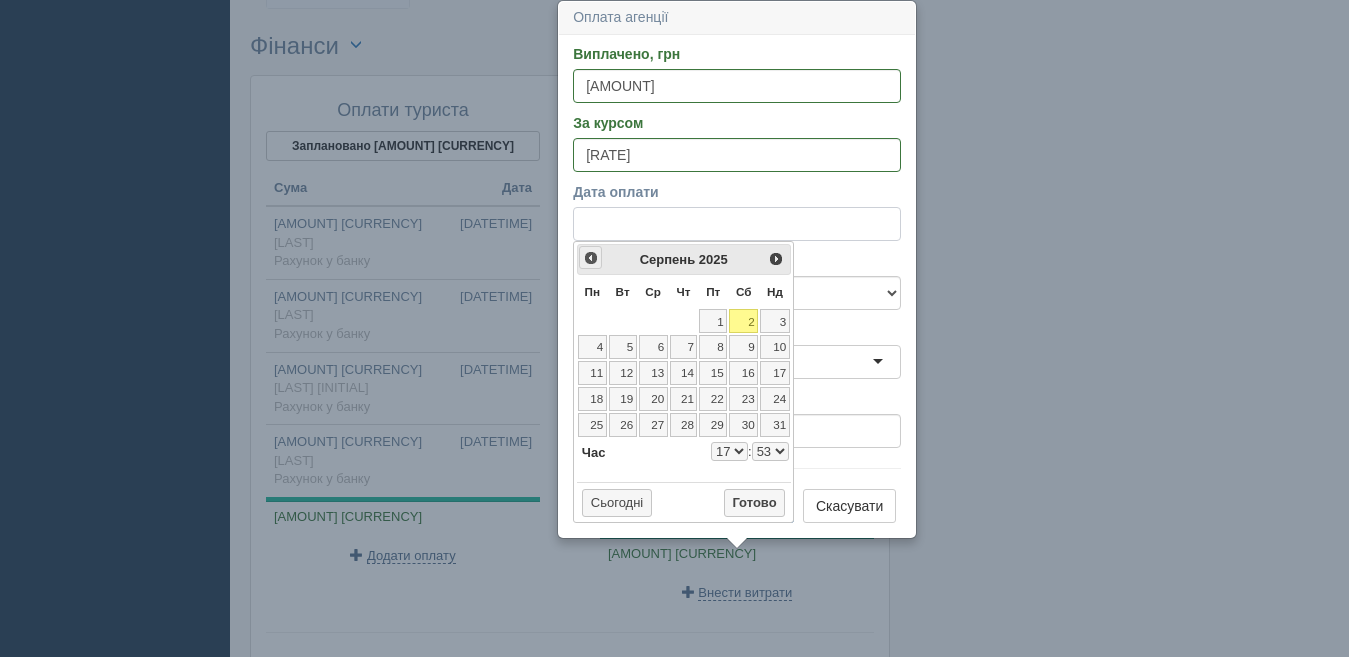 select on "17" 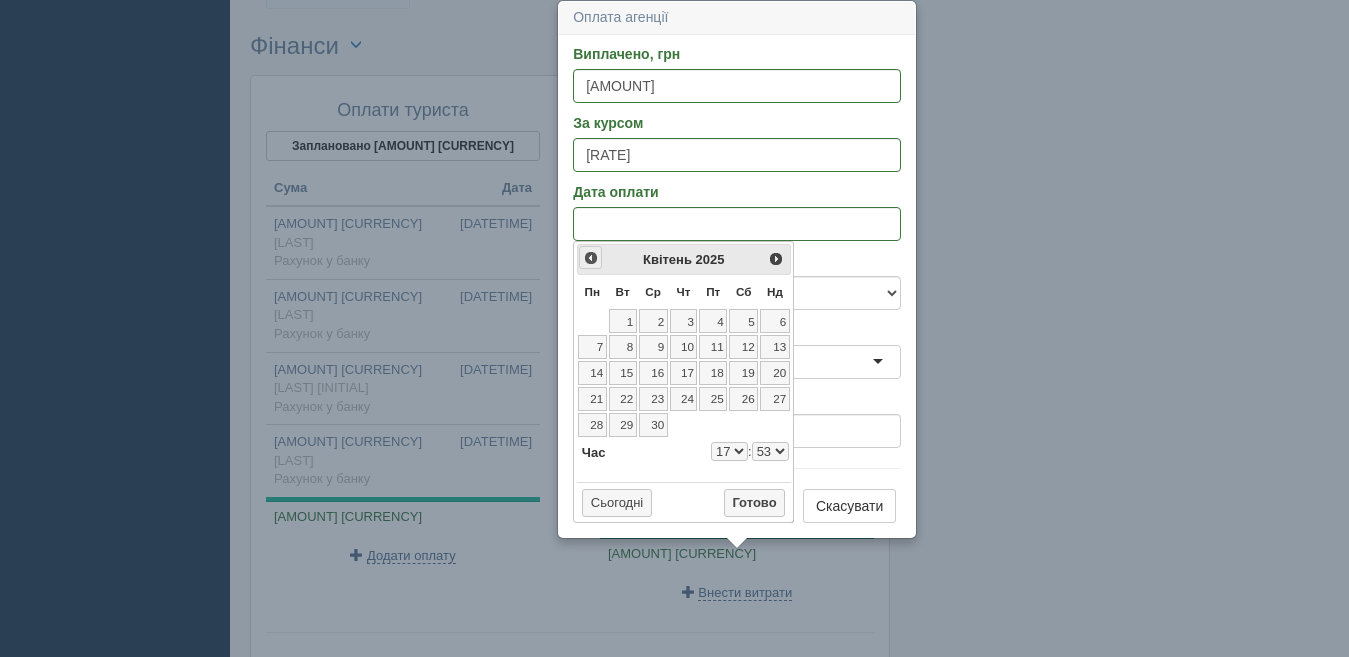 click on "<Попер" at bounding box center (591, 258) 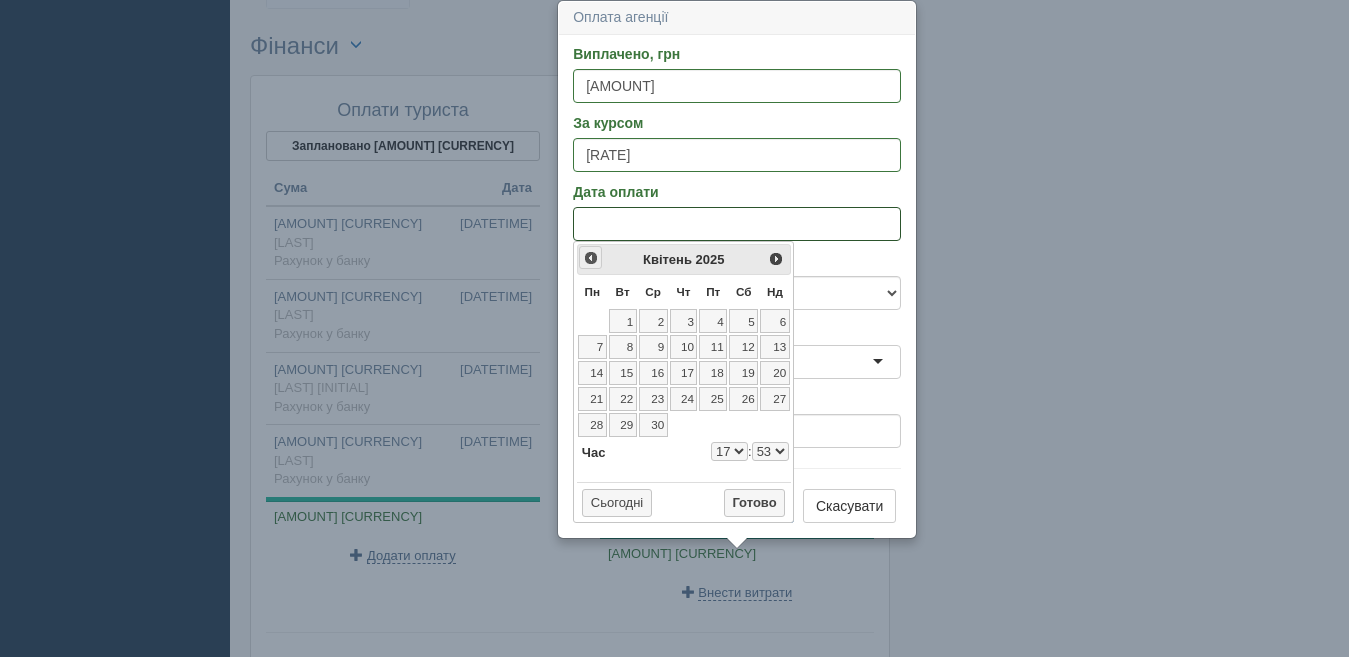 select on "17" 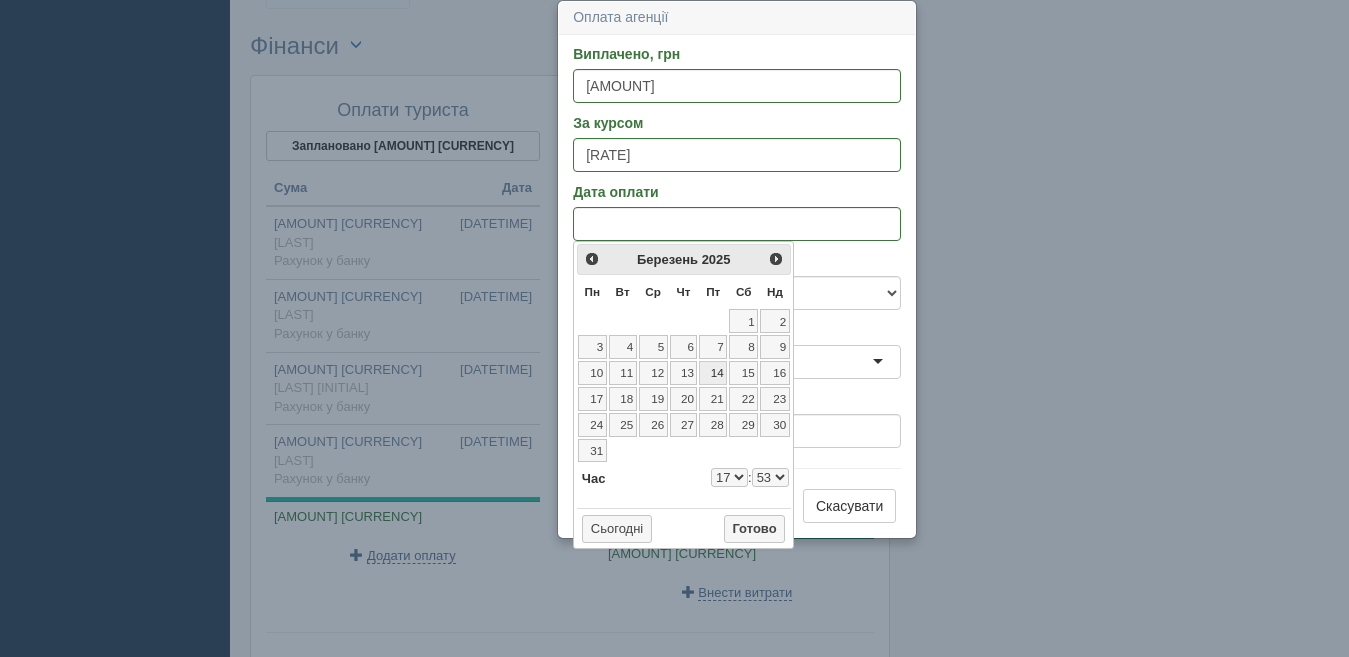 click on "14" at bounding box center [713, 373] 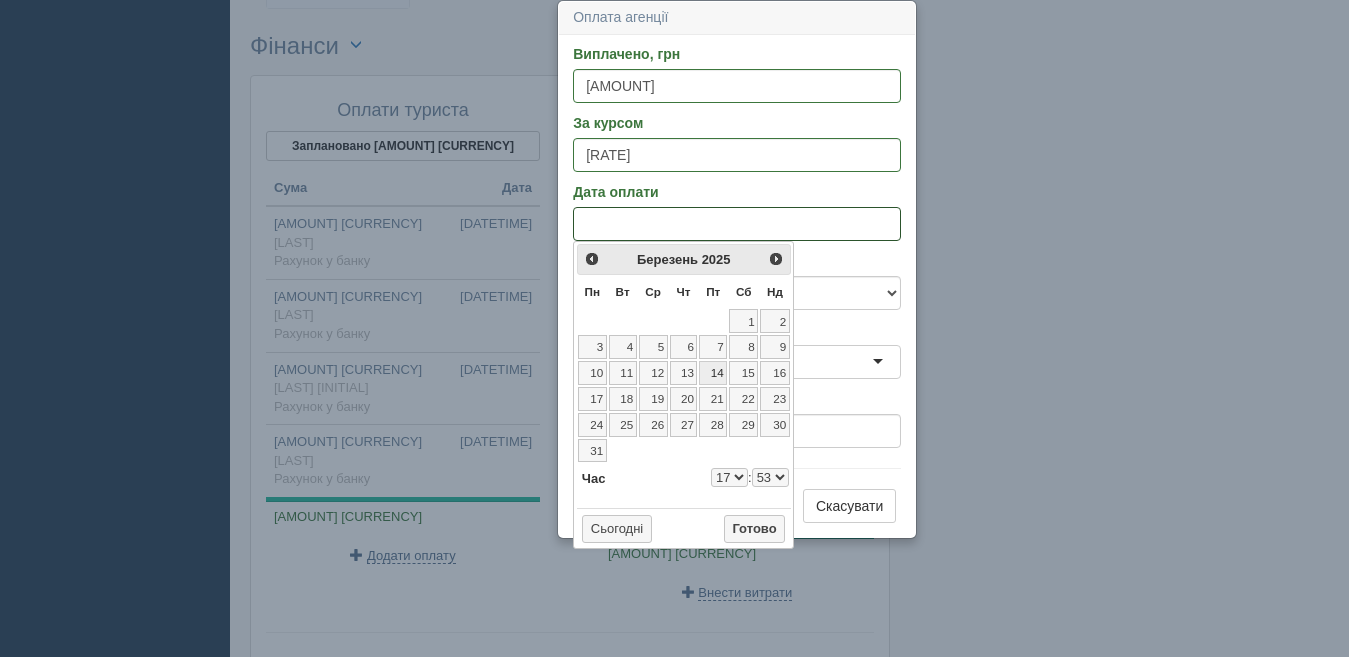 select on "17" 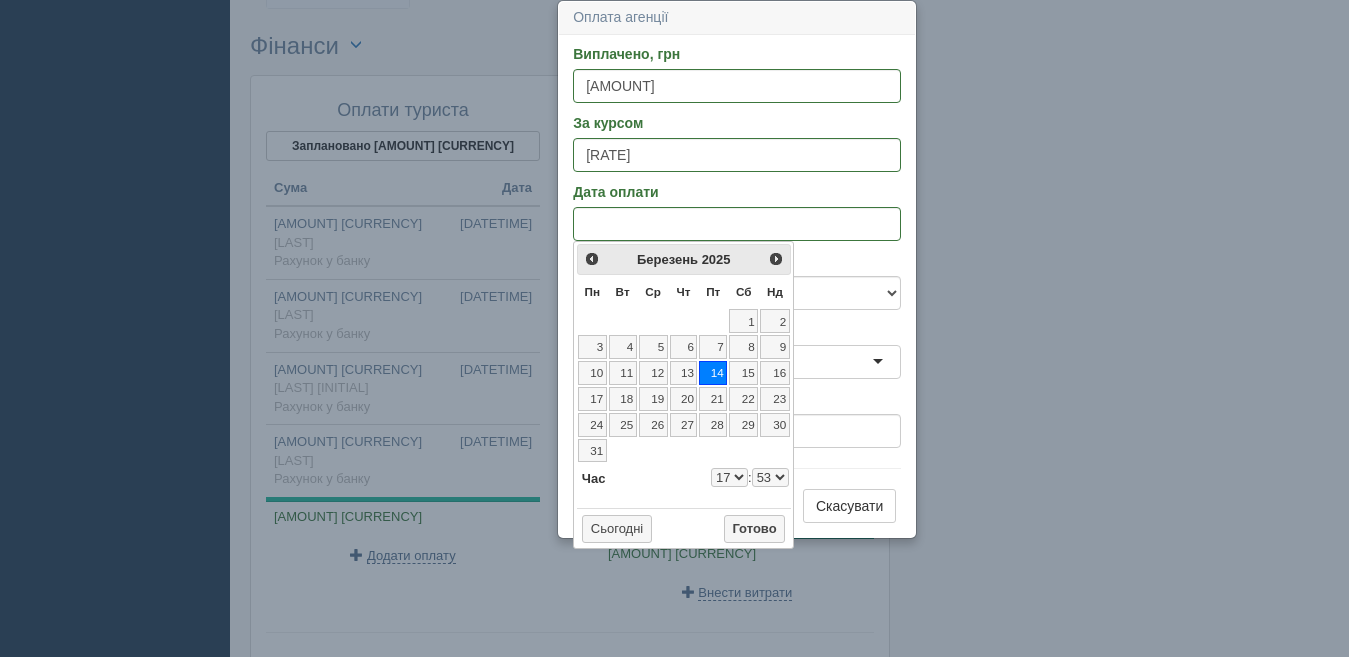 click on "0 1 2 3 4 5 6 7 8 9 10 11 12 13 14 15 16 17 18 19 20 21 22 23" at bounding box center (729, 477) 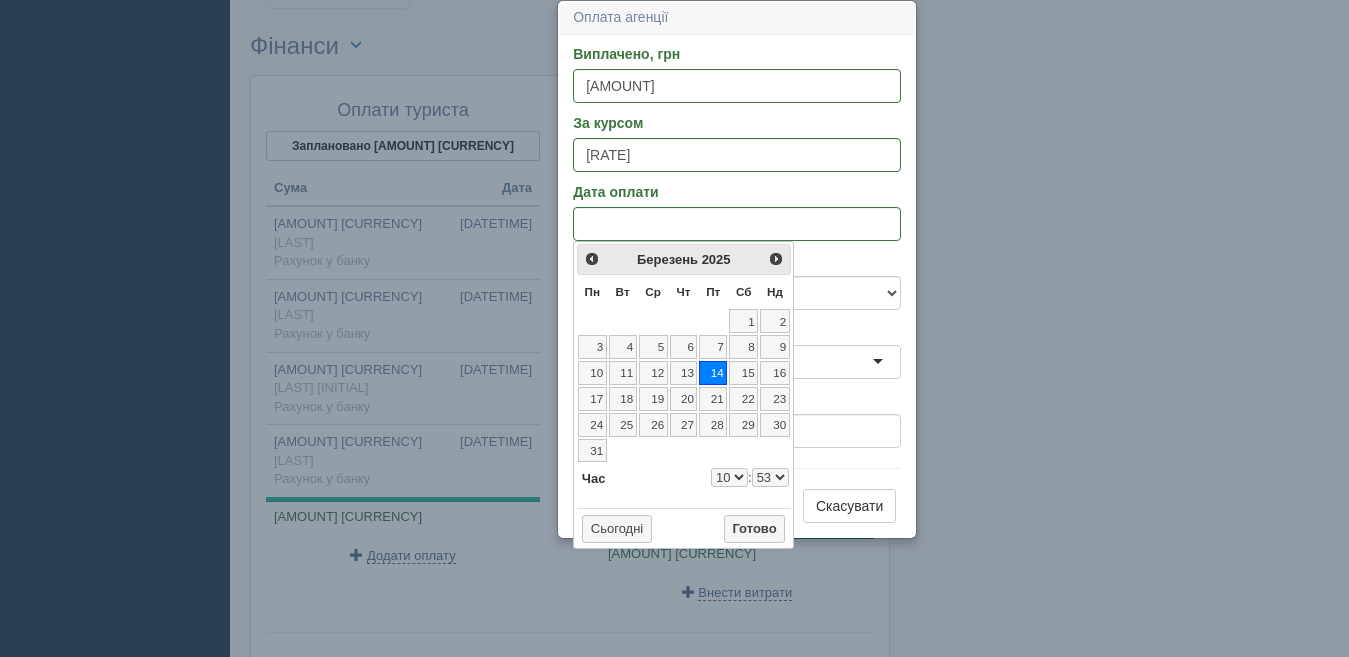 select on "10" 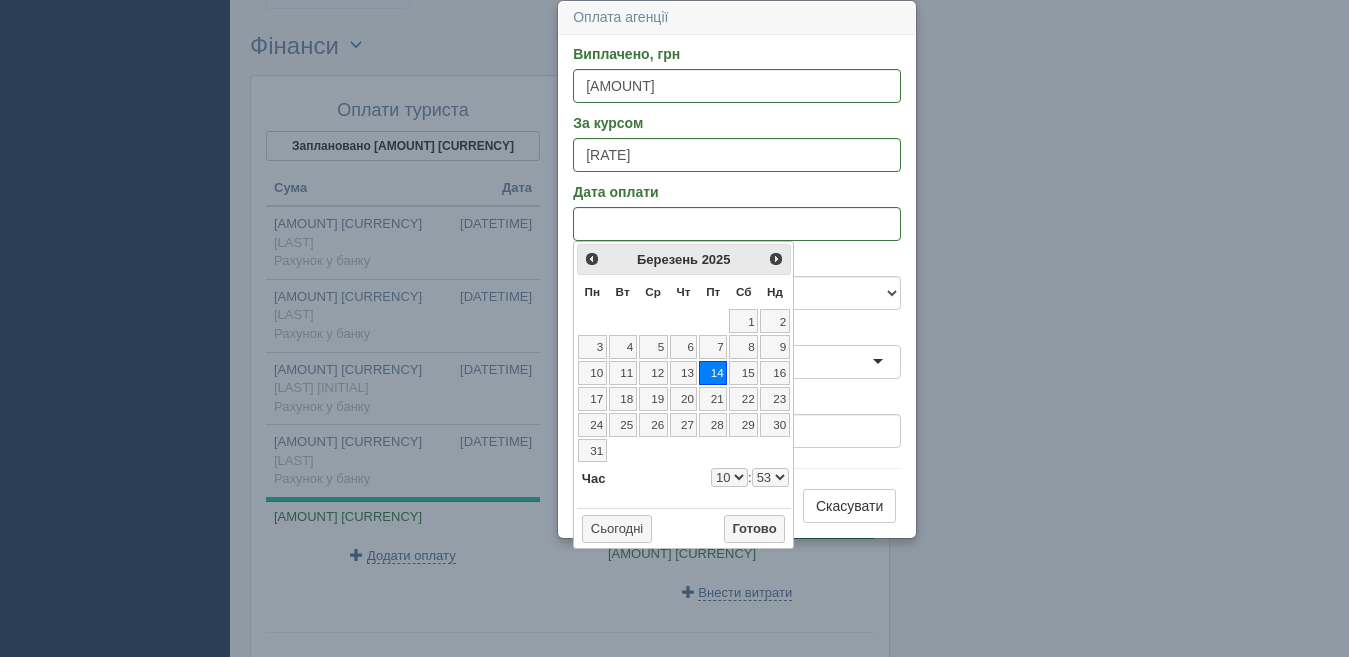 click on "00 01 02 03 04 05 06 07 08 09 10 11 12 13 14 15 16 17 18 19 20 21 22 23 24 25 26 27 28 29 30 31 32 33 34 35 36 37 38 39 40 41 42 43 44 45 46 47 48 49 50 51 52 53 54 55 56 57 58 59" at bounding box center [770, 477] 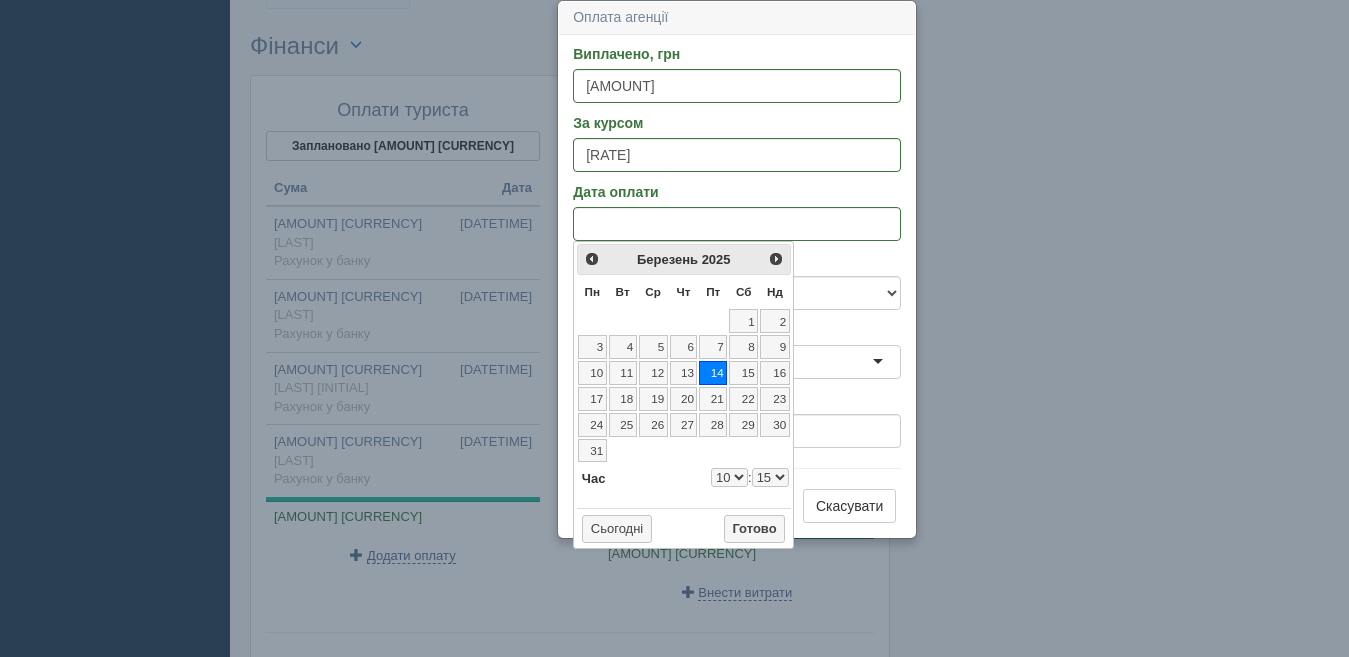 select on "10" 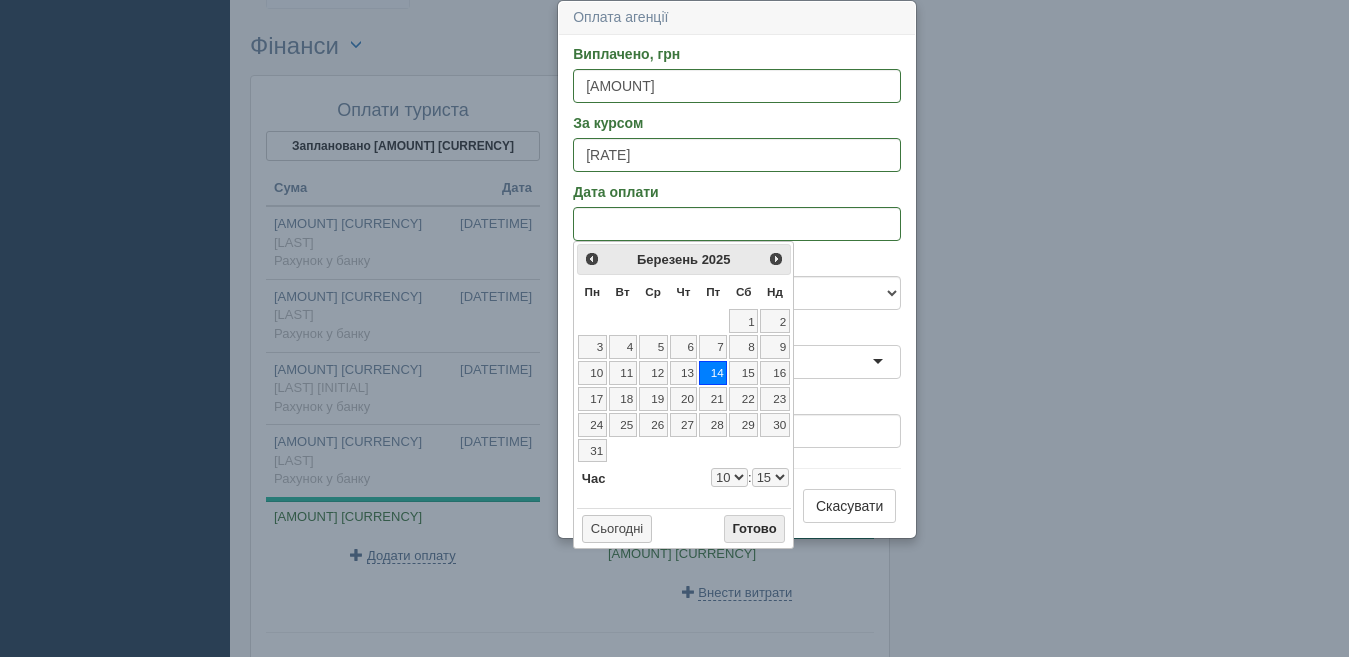 click on "Готово" at bounding box center (755, 529) 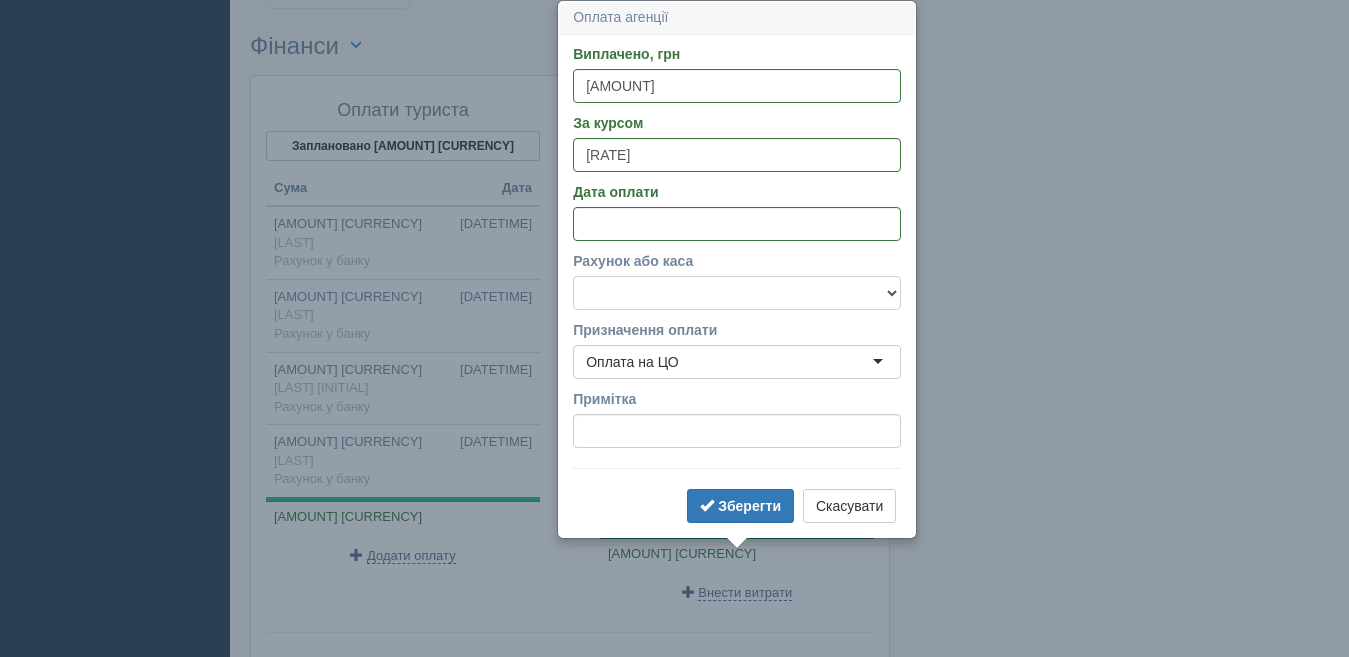 click on "Готівка
Картка
Рахунок у банку" at bounding box center (737, 293) 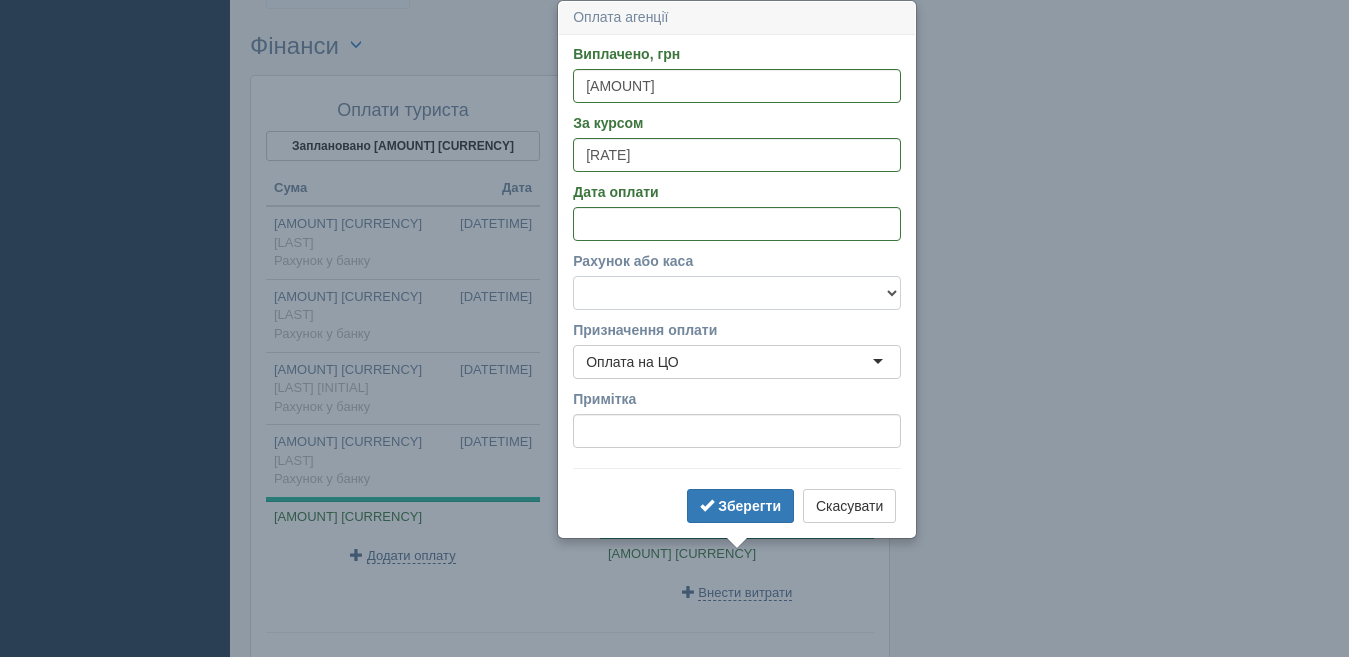 select on "1166" 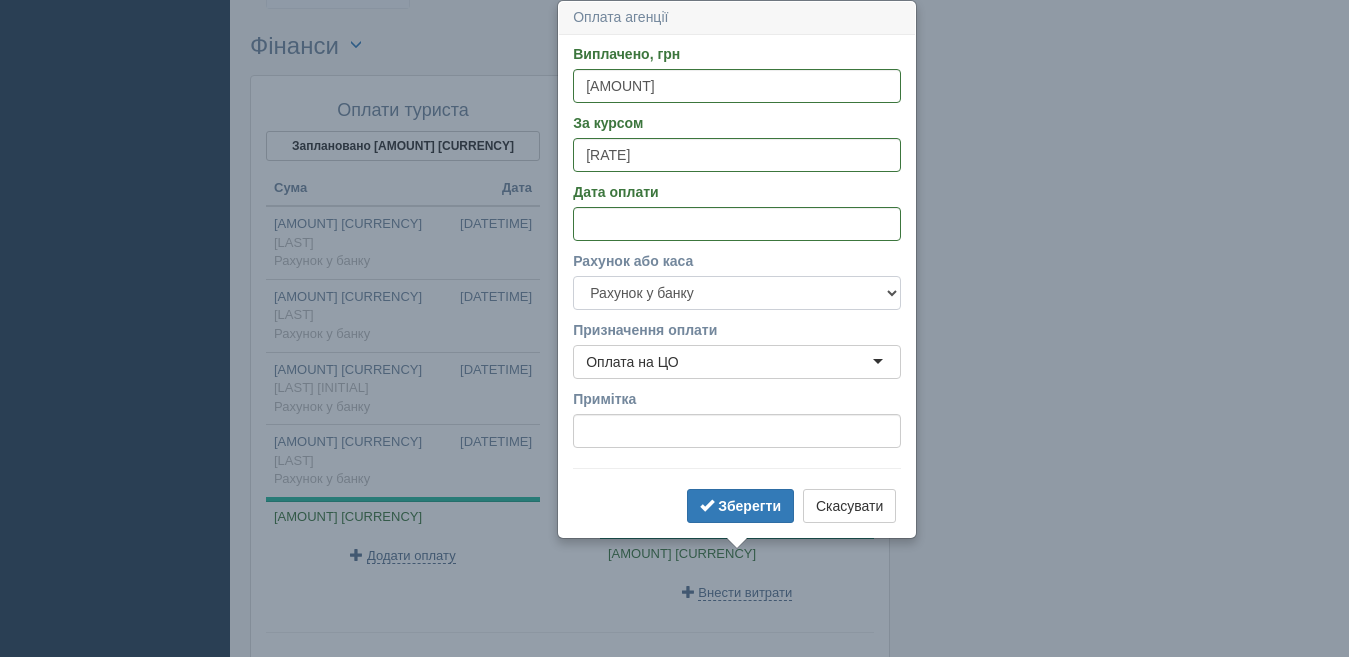 click on "Готівка
Картка
Рахунок у банку" at bounding box center [737, 293] 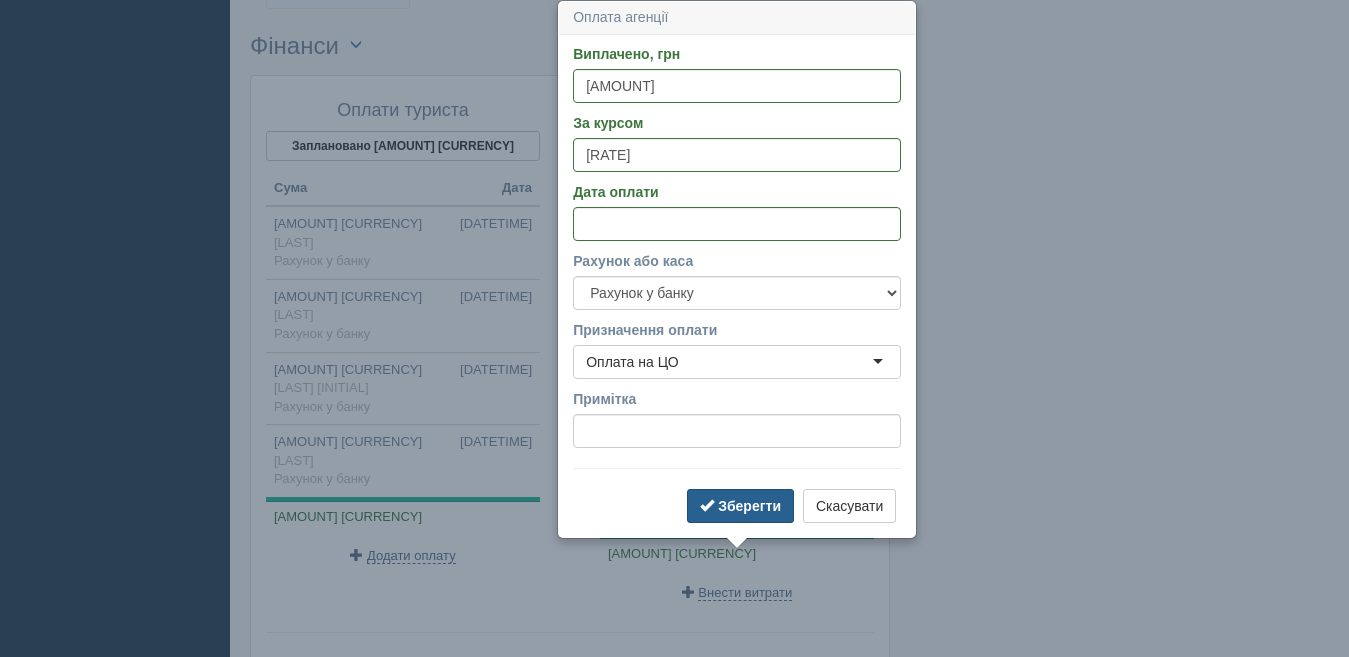 click on "Зберегти" at bounding box center (749, 506) 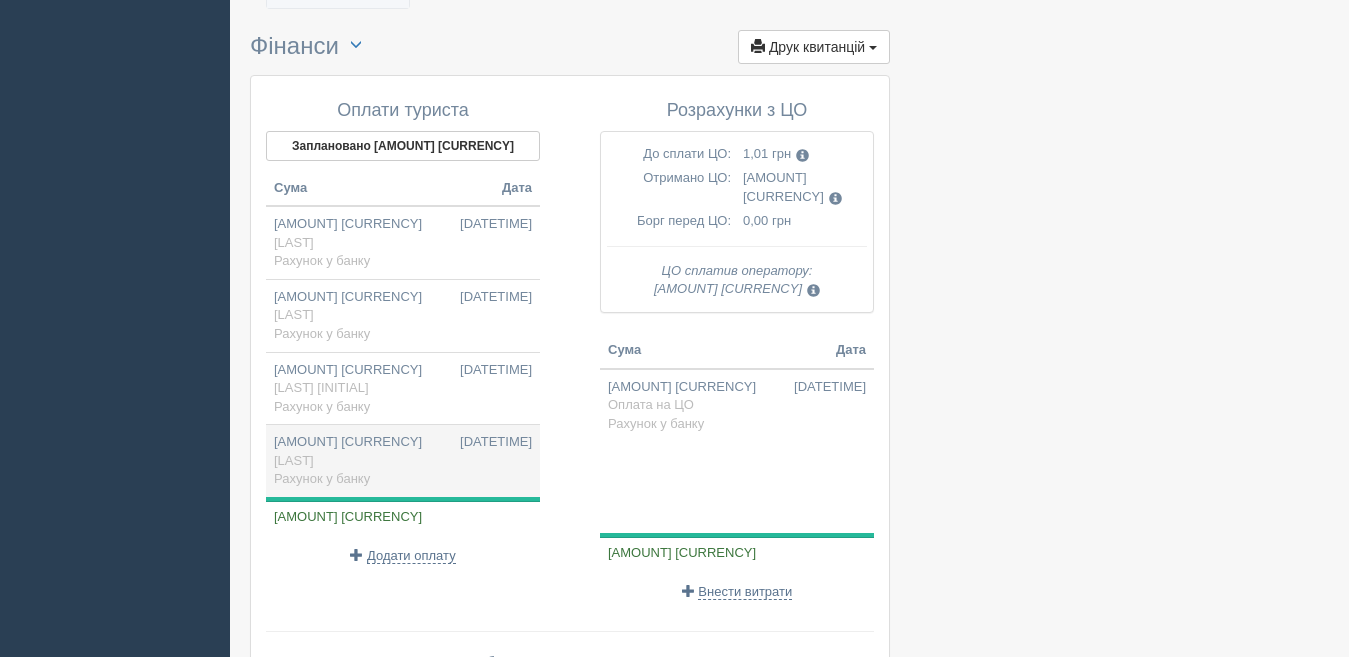 click on "44,72 EUR
14.03.2025 15:42
Чернета
Рахунок у банку" at bounding box center (403, 461) 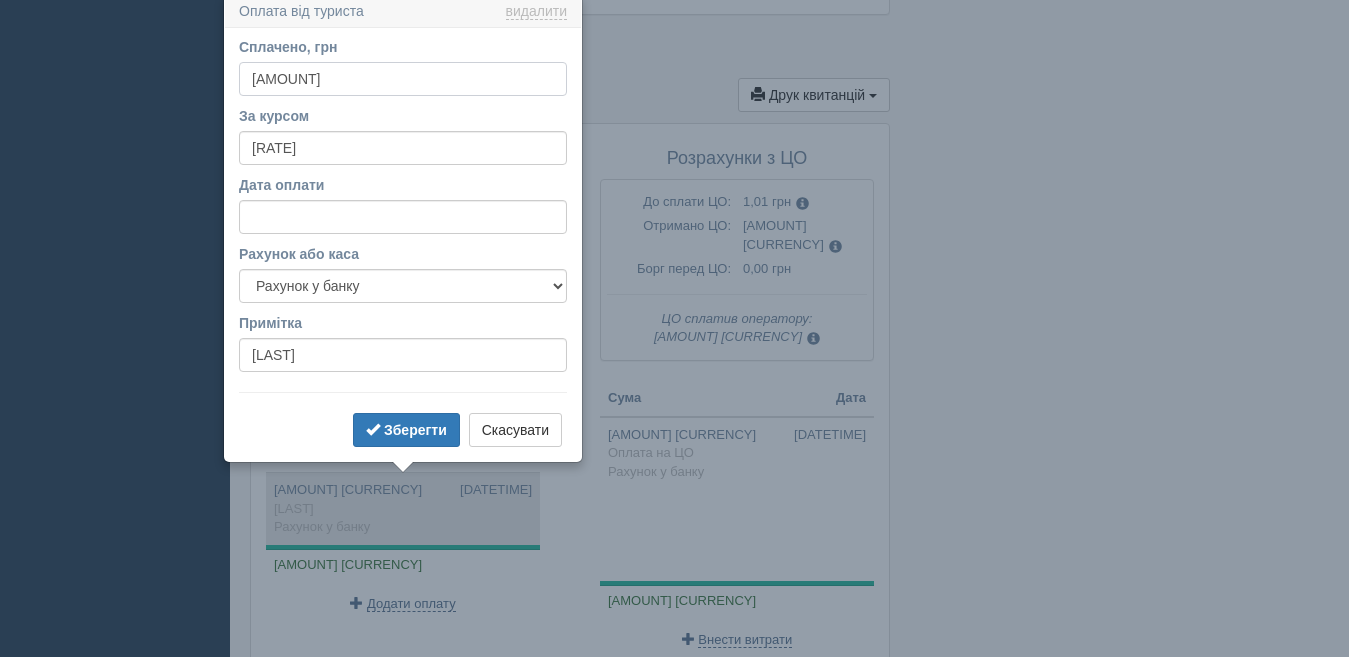 scroll, scrollTop: 1839, scrollLeft: 0, axis: vertical 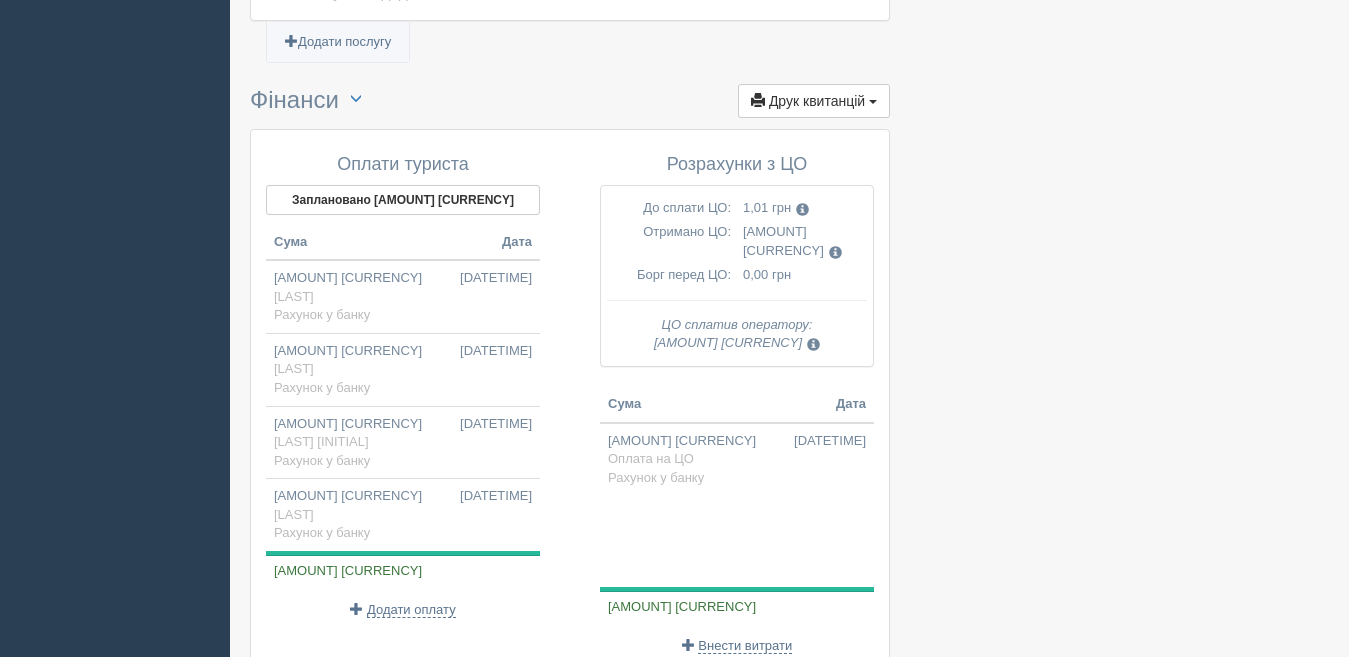 click on "All-Inclusive CRM
XO
Нагадування
Замовлення
Активні
Завершені" at bounding box center [674, -469] 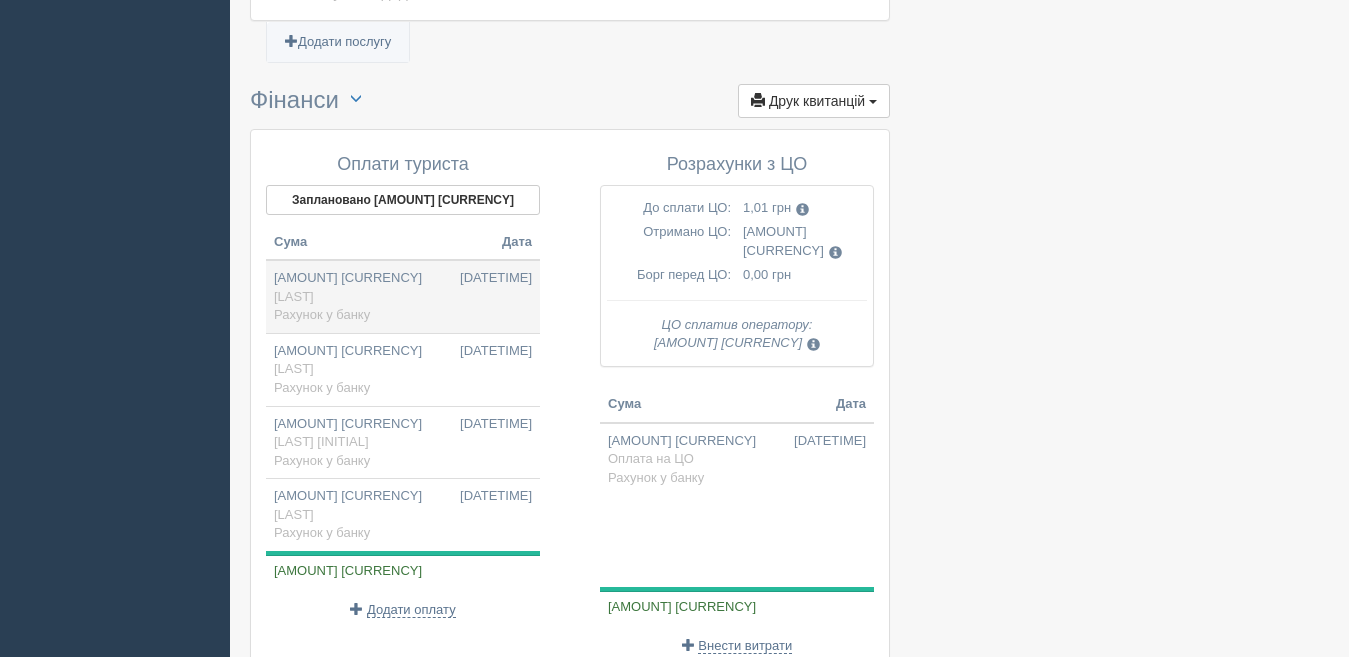click on "Самураєва" at bounding box center [294, 296] 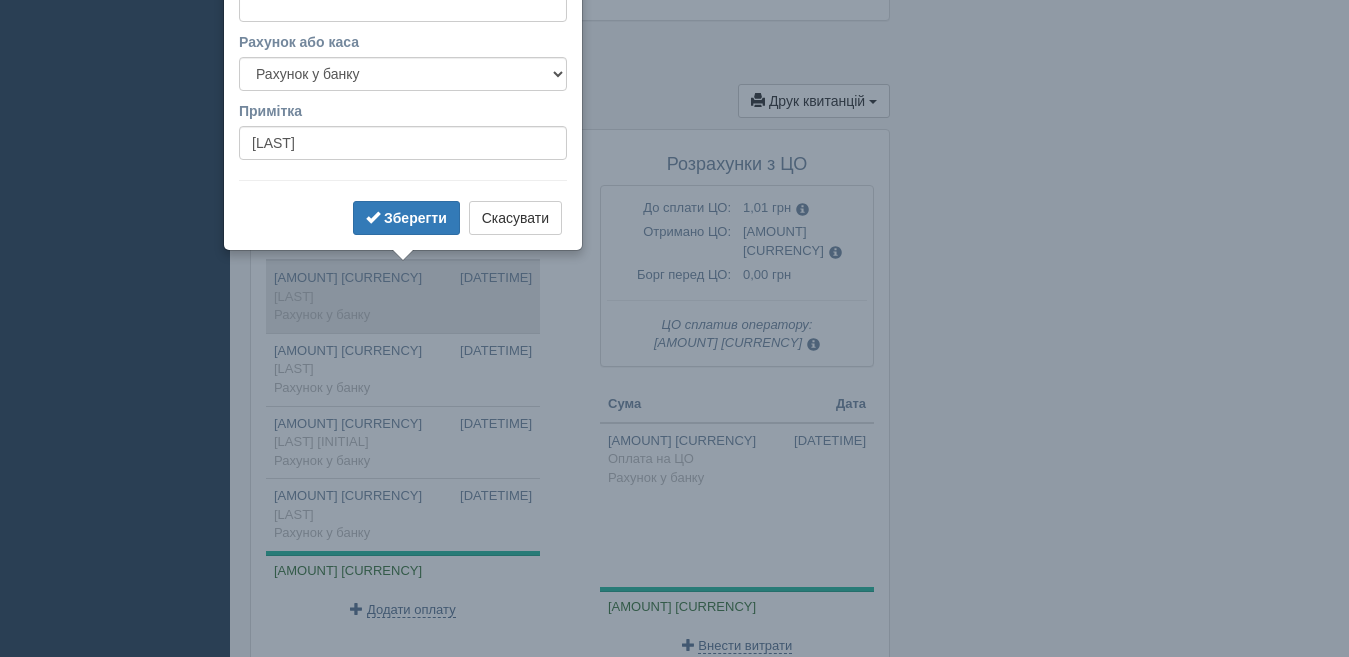 type on "10000.00" 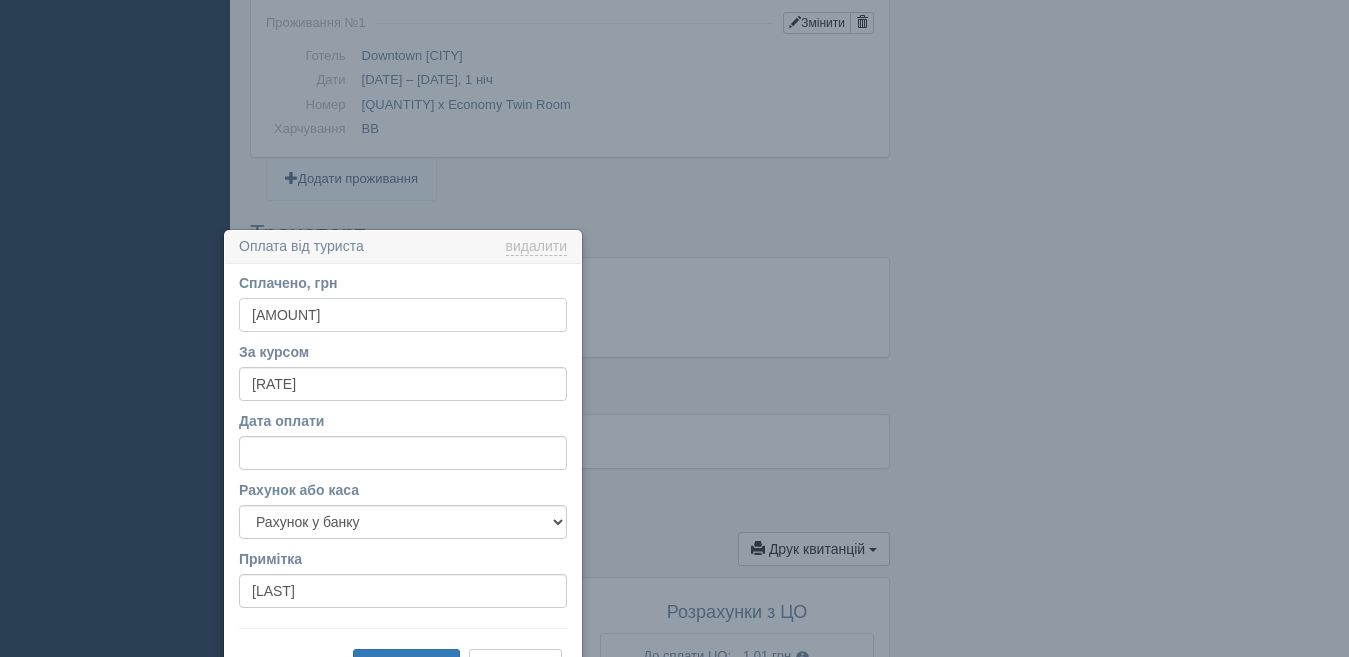 scroll, scrollTop: 1620, scrollLeft: 0, axis: vertical 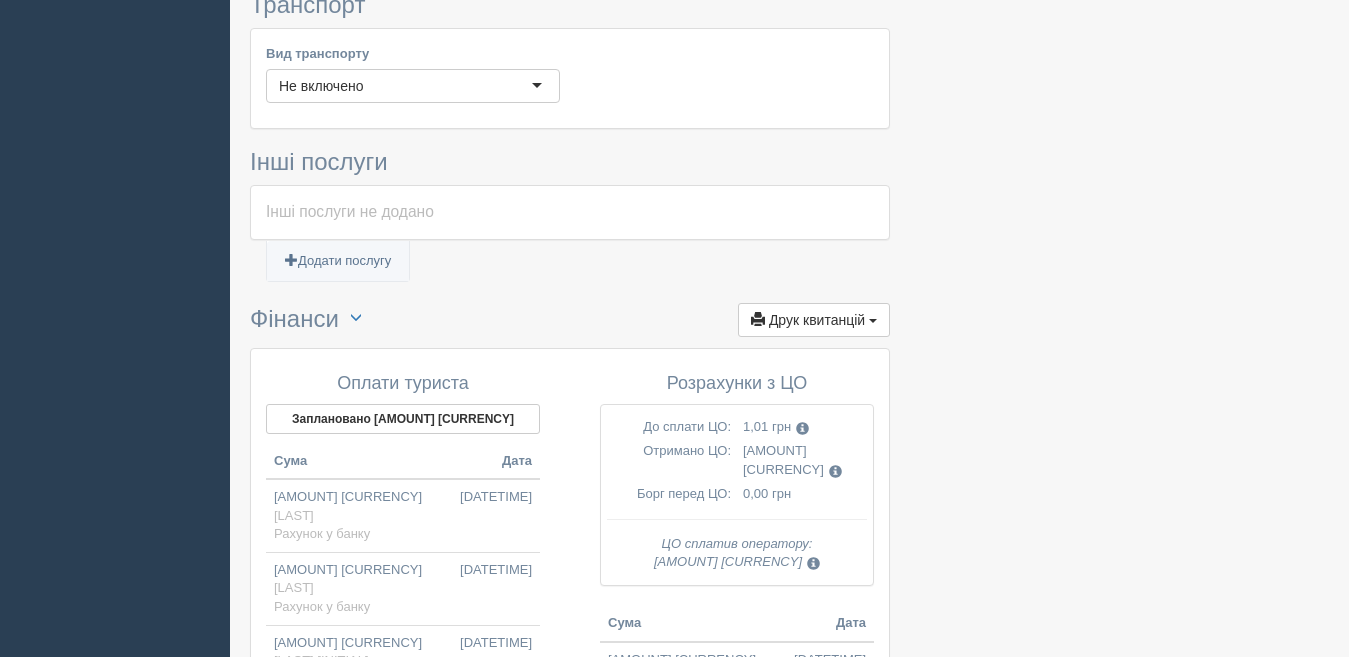 click on "All-Inclusive CRM
XO
Нагадування
Замовлення
Активні
Завершені" at bounding box center (674, -250) 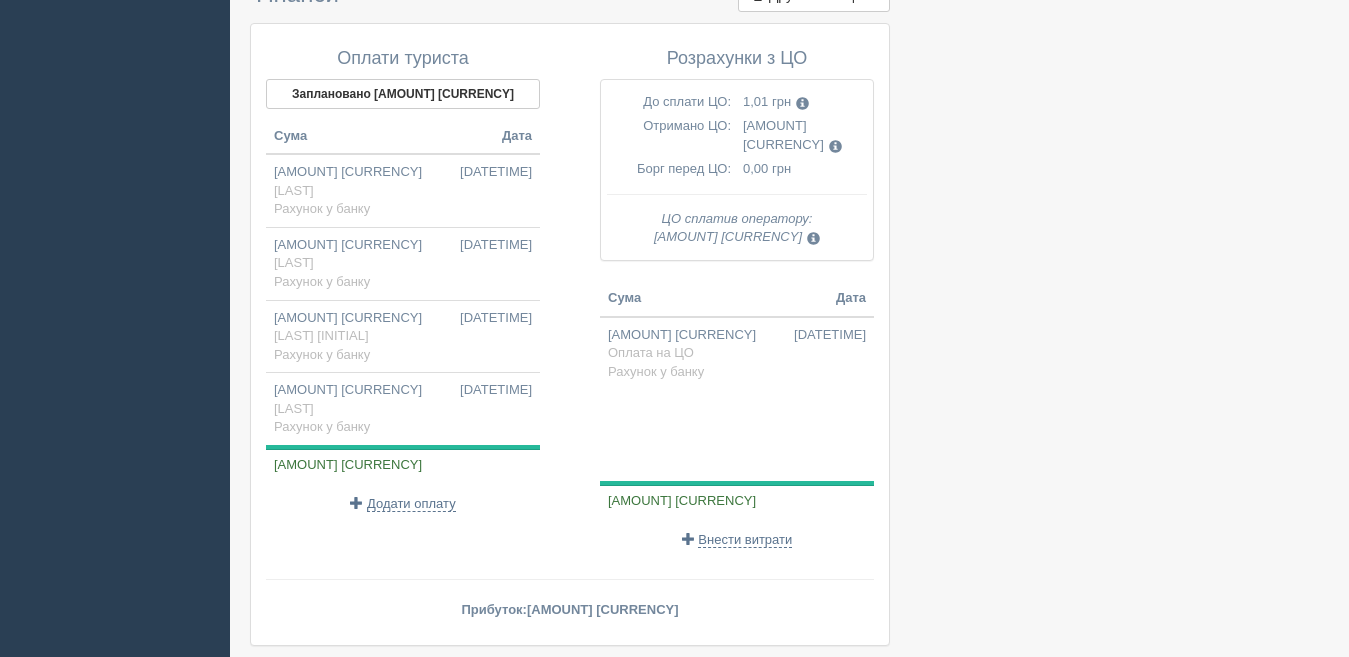 scroll, scrollTop: 2052, scrollLeft: 0, axis: vertical 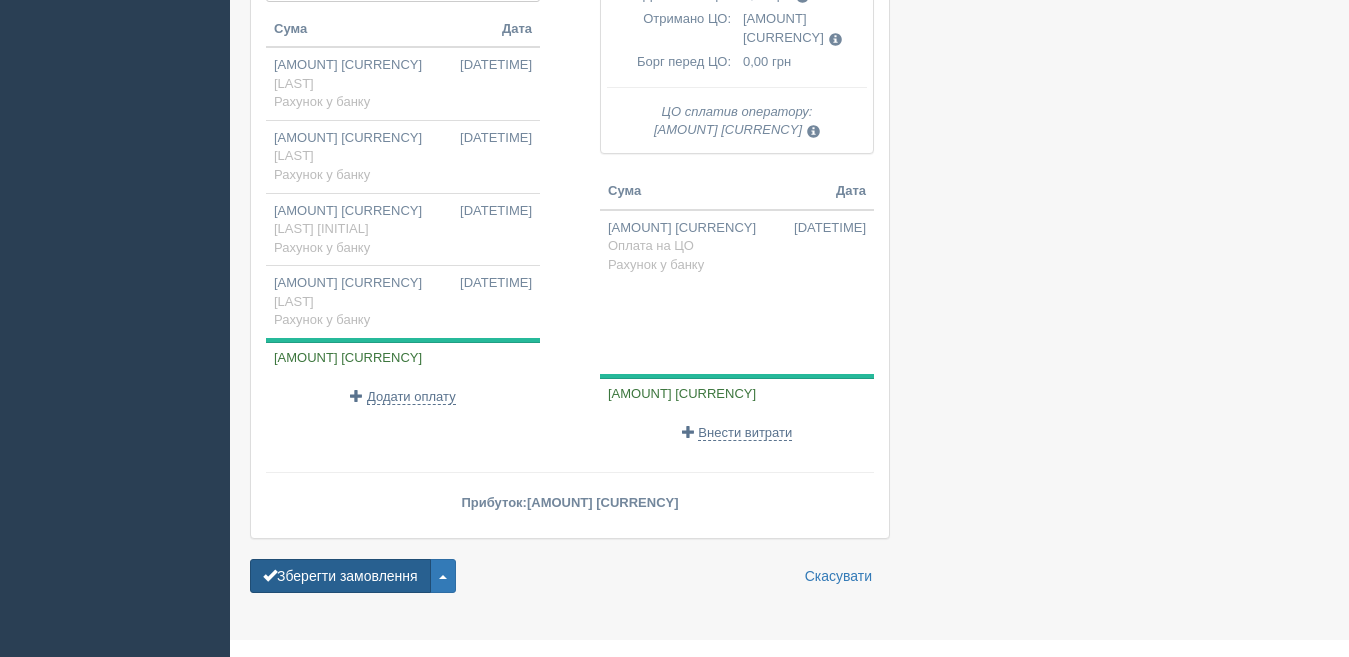 click on "Зберегти замовлення" at bounding box center [340, 576] 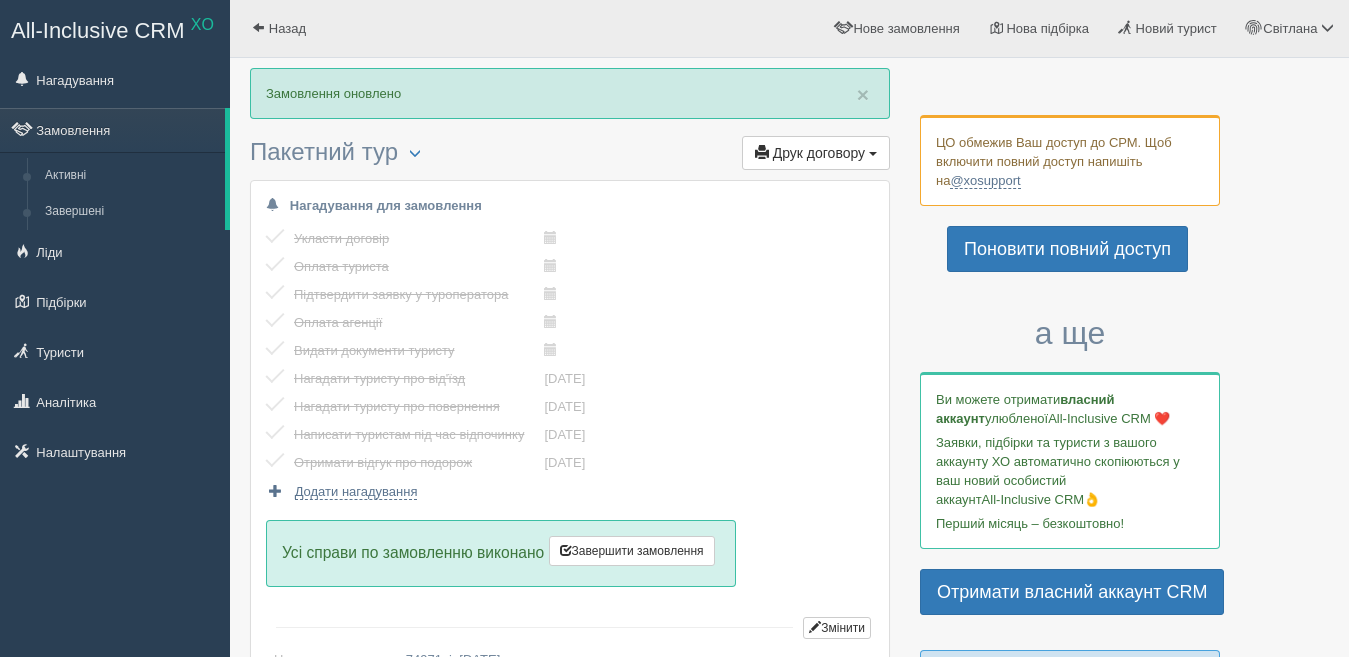 scroll, scrollTop: 0, scrollLeft: 0, axis: both 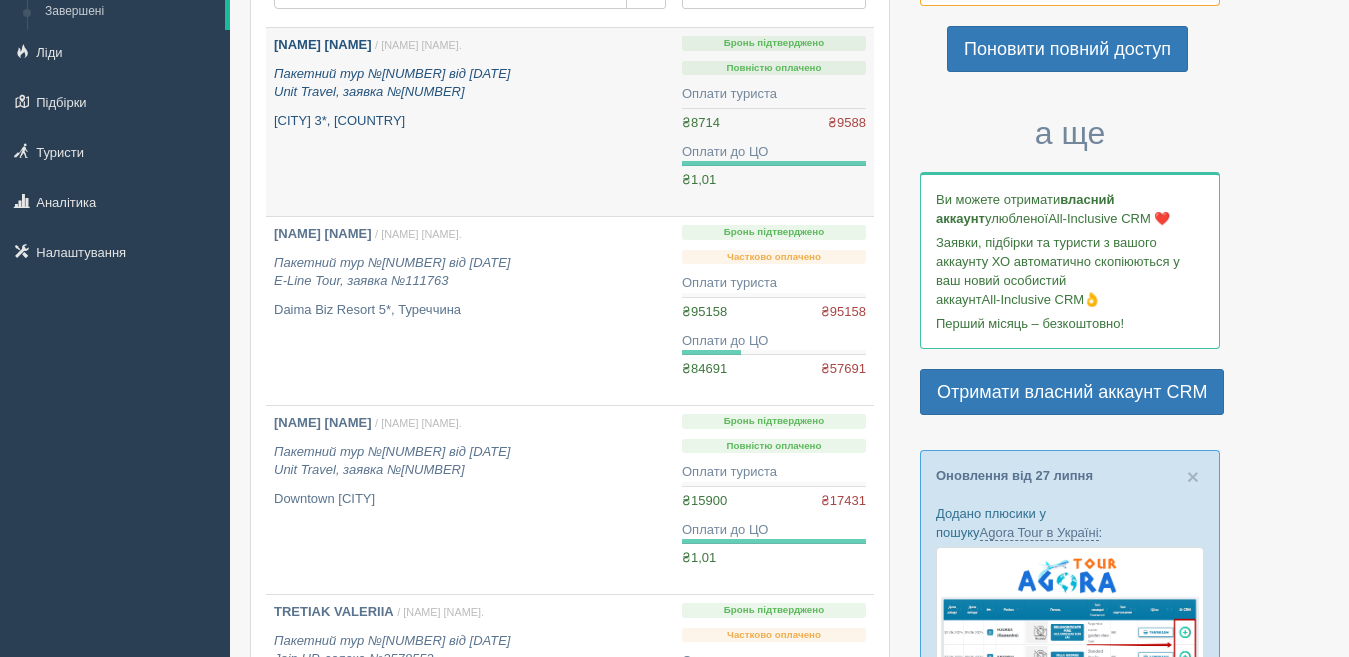 click on "Пакетний тур №82611 від 14.03.2025
Unit Travel, заявка №1406748" at bounding box center (392, 83) 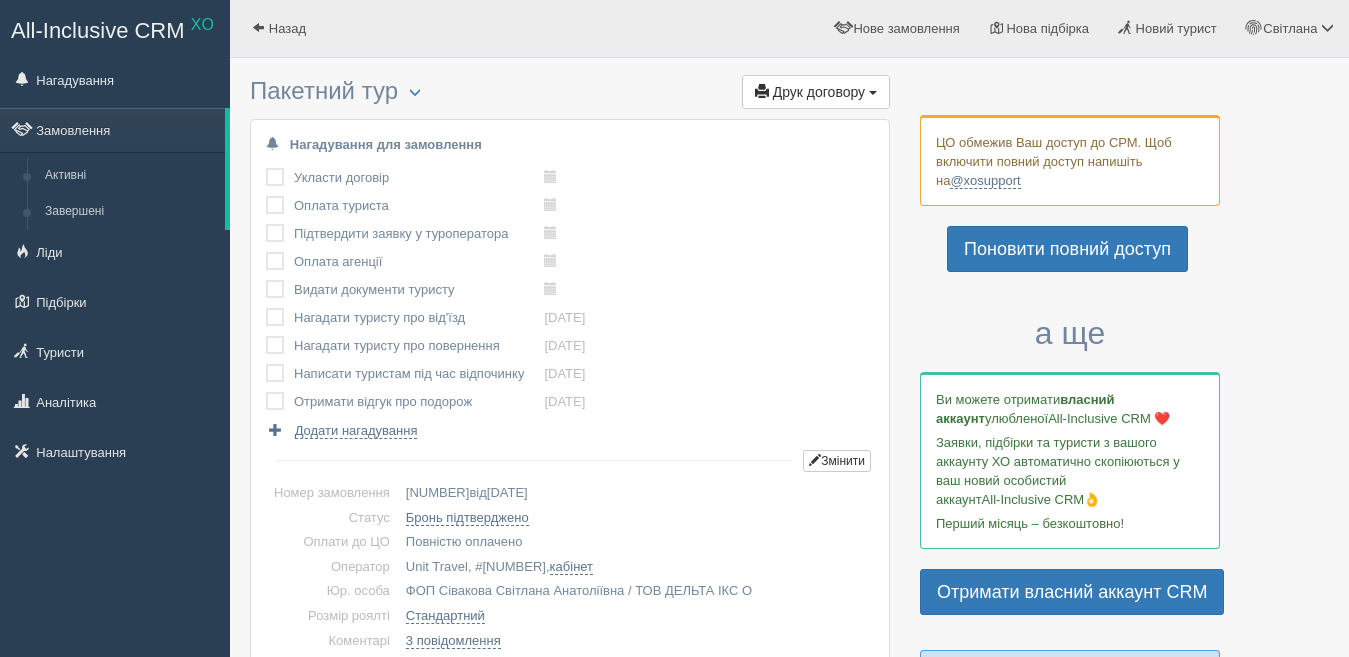 scroll, scrollTop: 0, scrollLeft: 0, axis: both 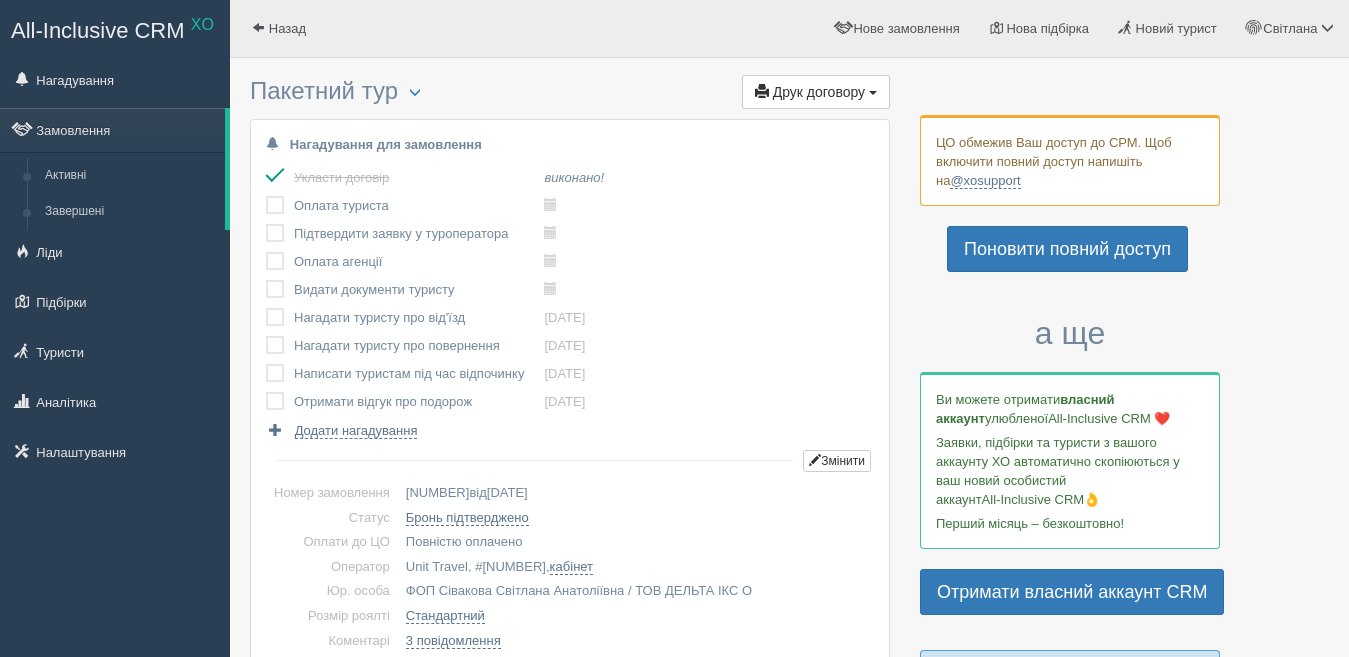 click at bounding box center (266, 196) 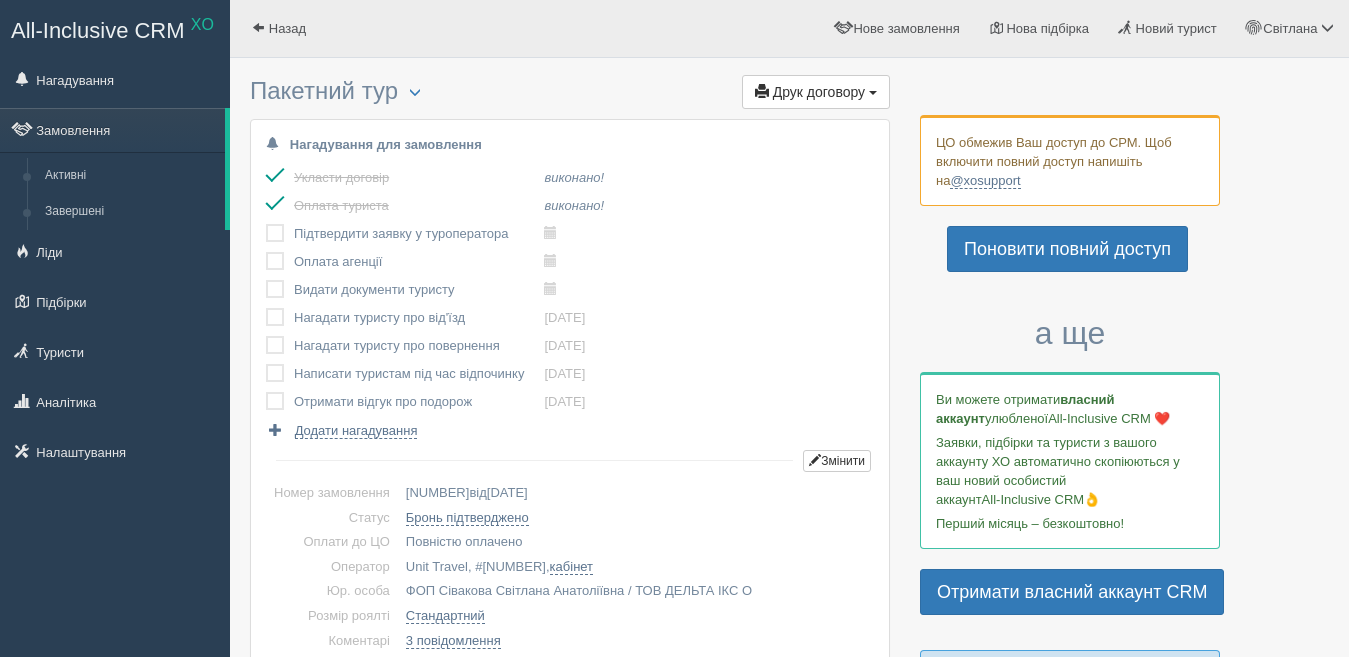 click at bounding box center [266, 224] 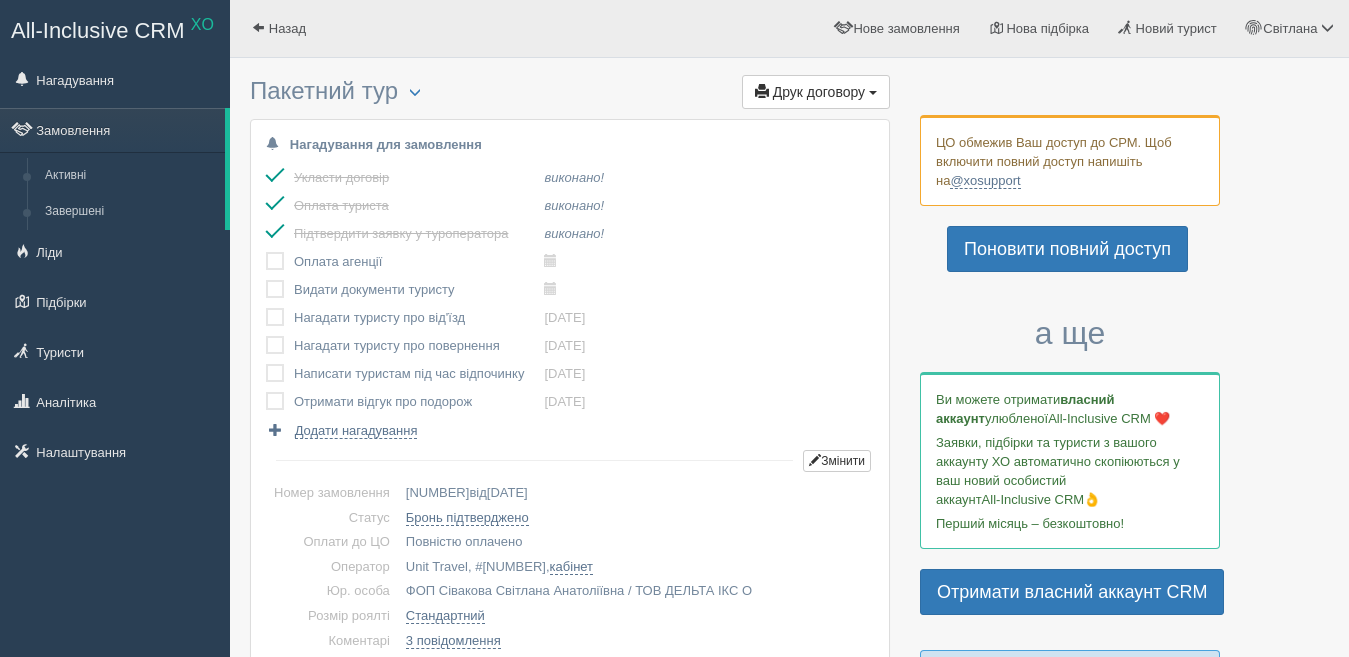 click at bounding box center [266, 252] 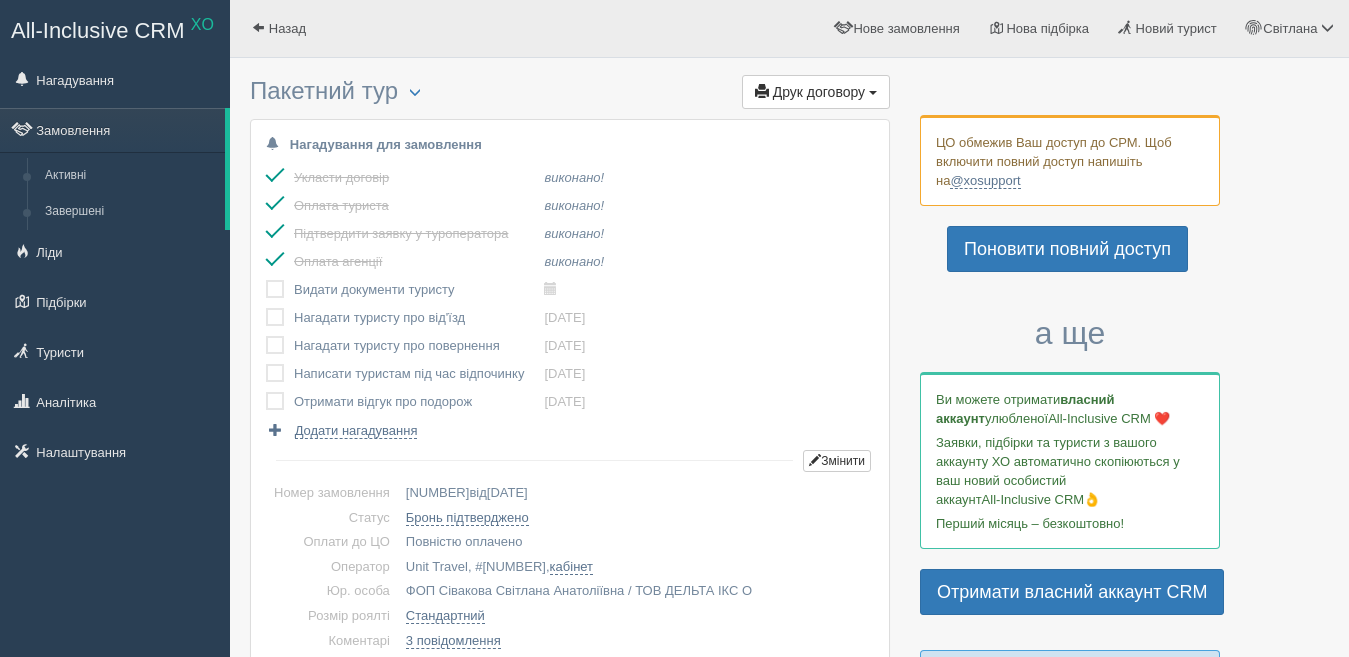 click at bounding box center (266, 280) 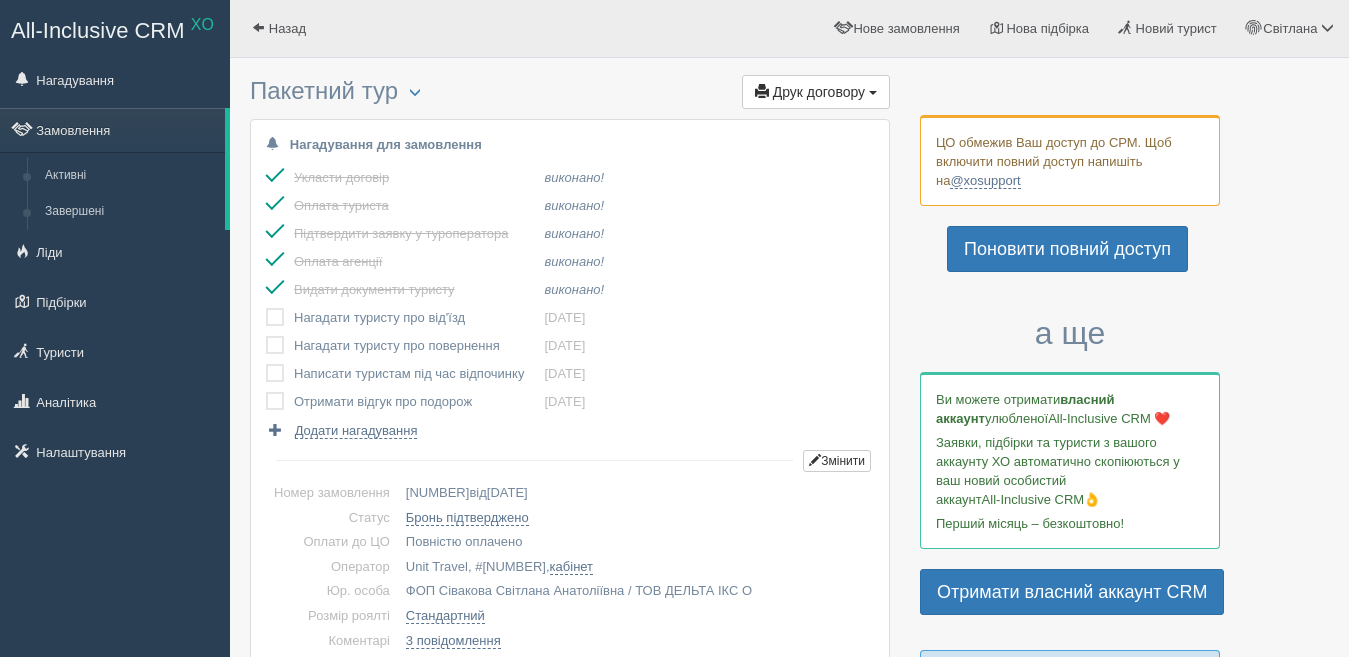 click at bounding box center (280, 318) 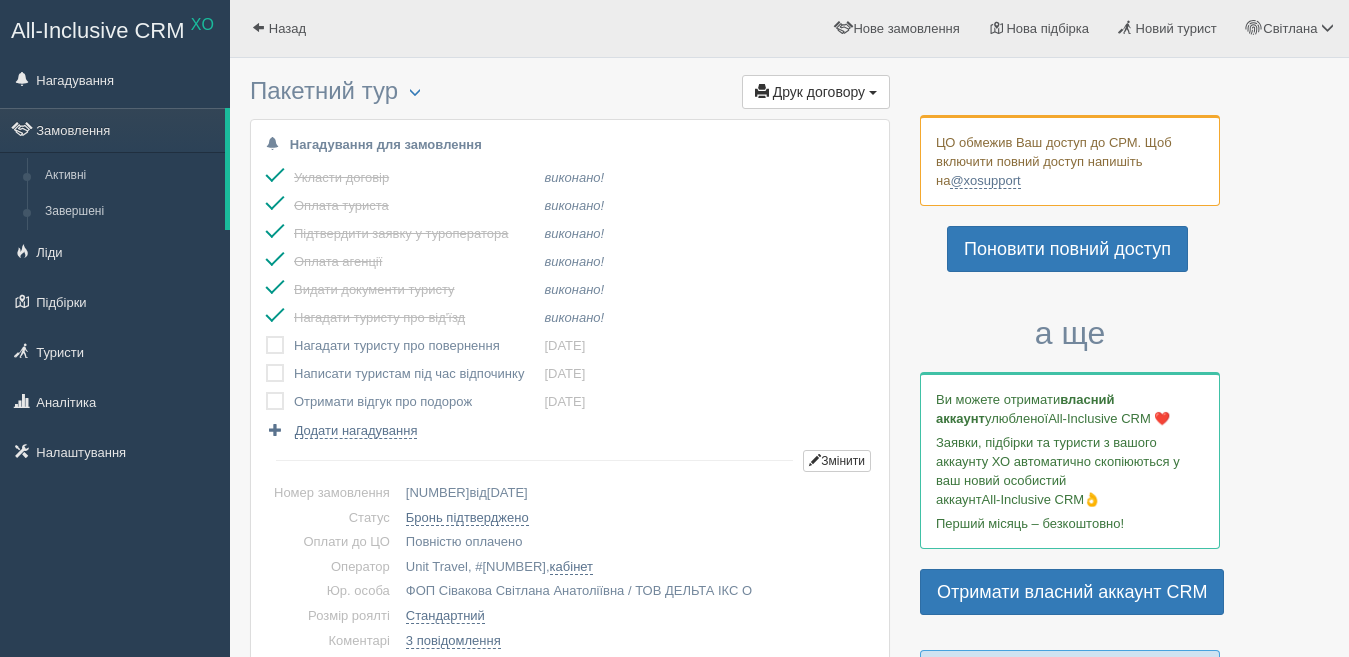 click at bounding box center [266, 336] 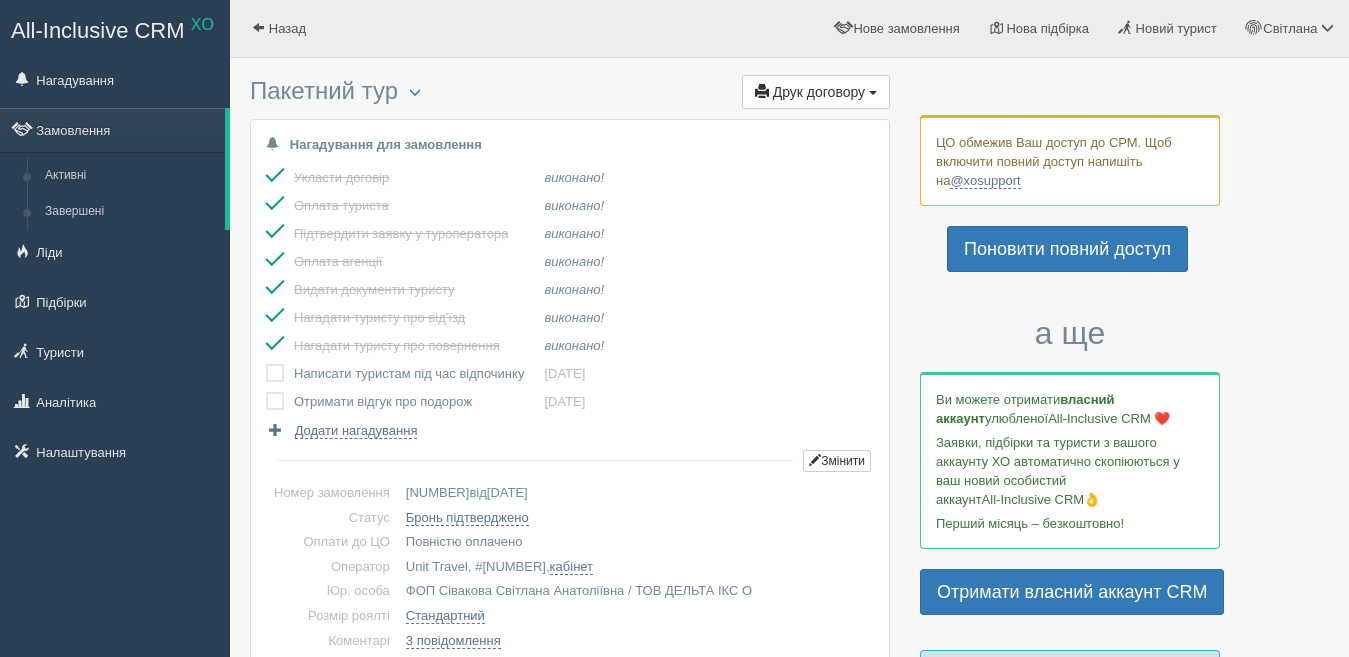 click at bounding box center [266, 364] 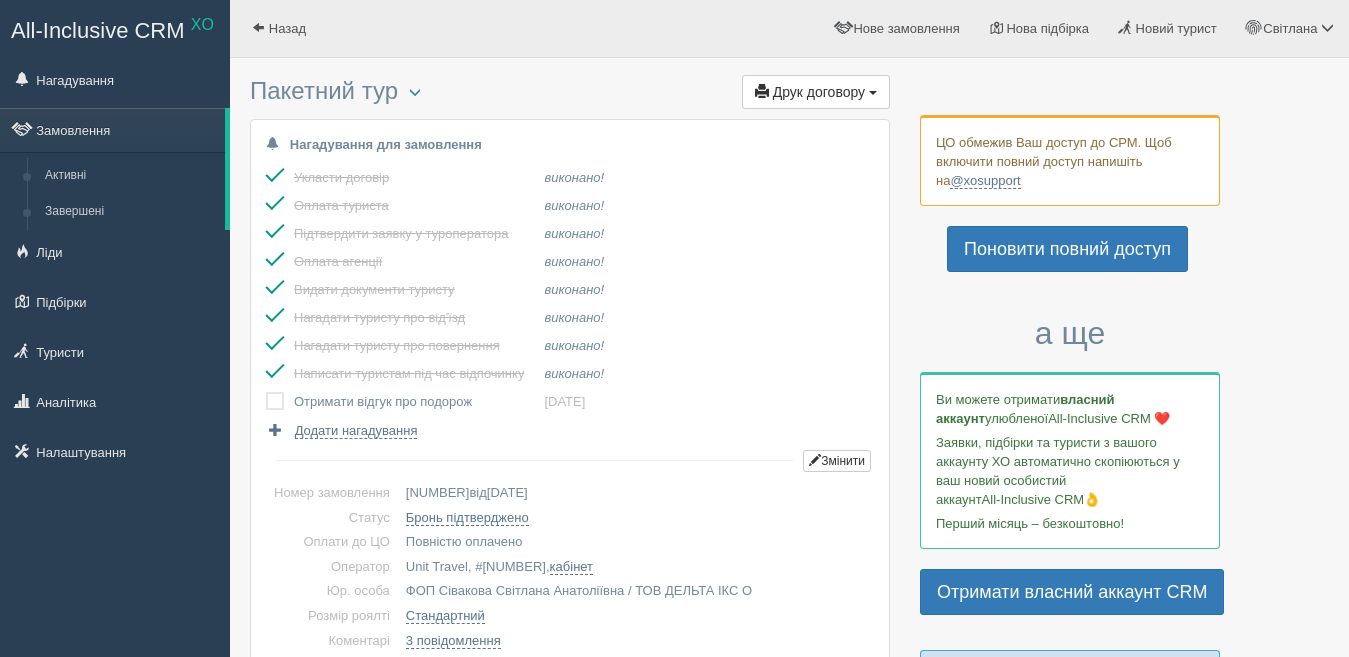click at bounding box center (266, 392) 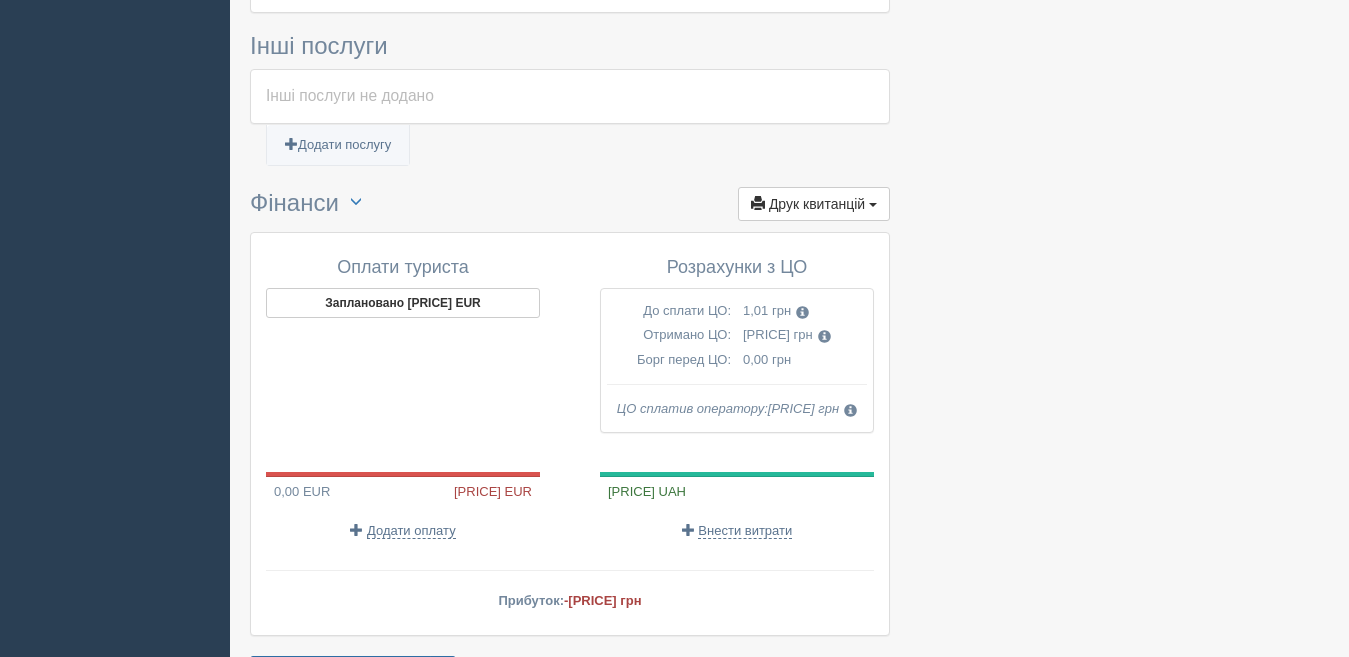 scroll, scrollTop: 1500, scrollLeft: 0, axis: vertical 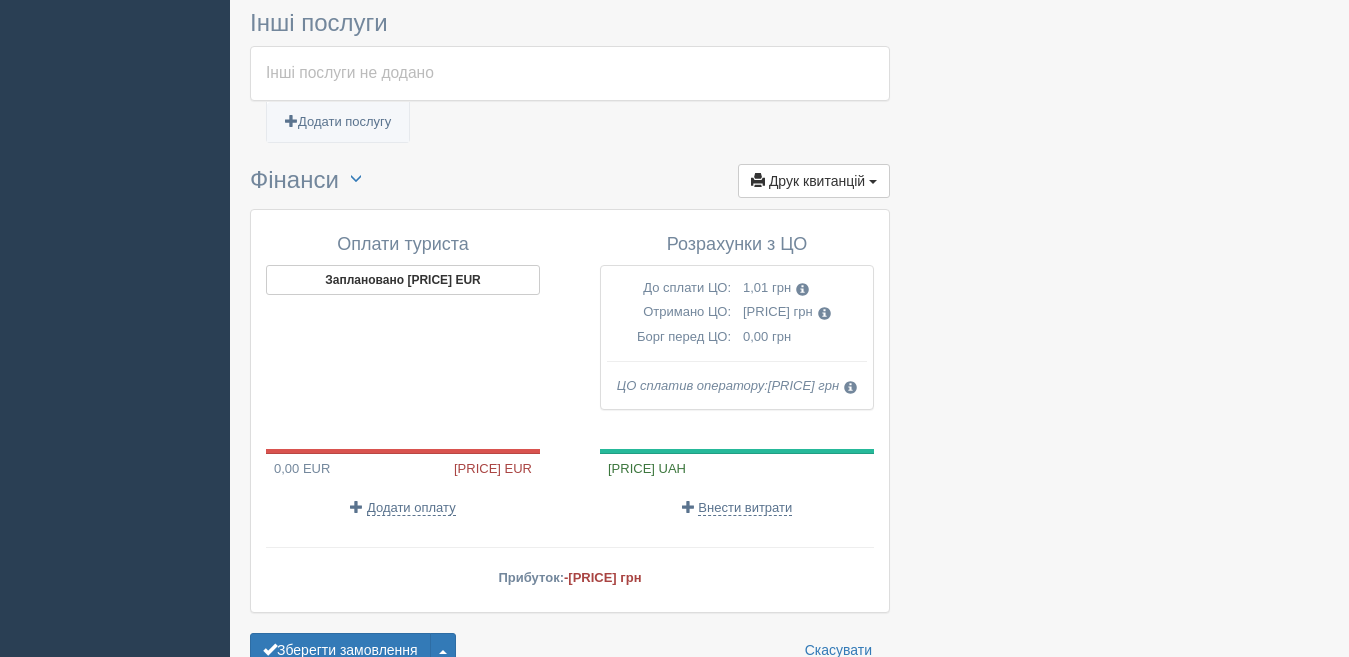 click at bounding box center [824, 313] 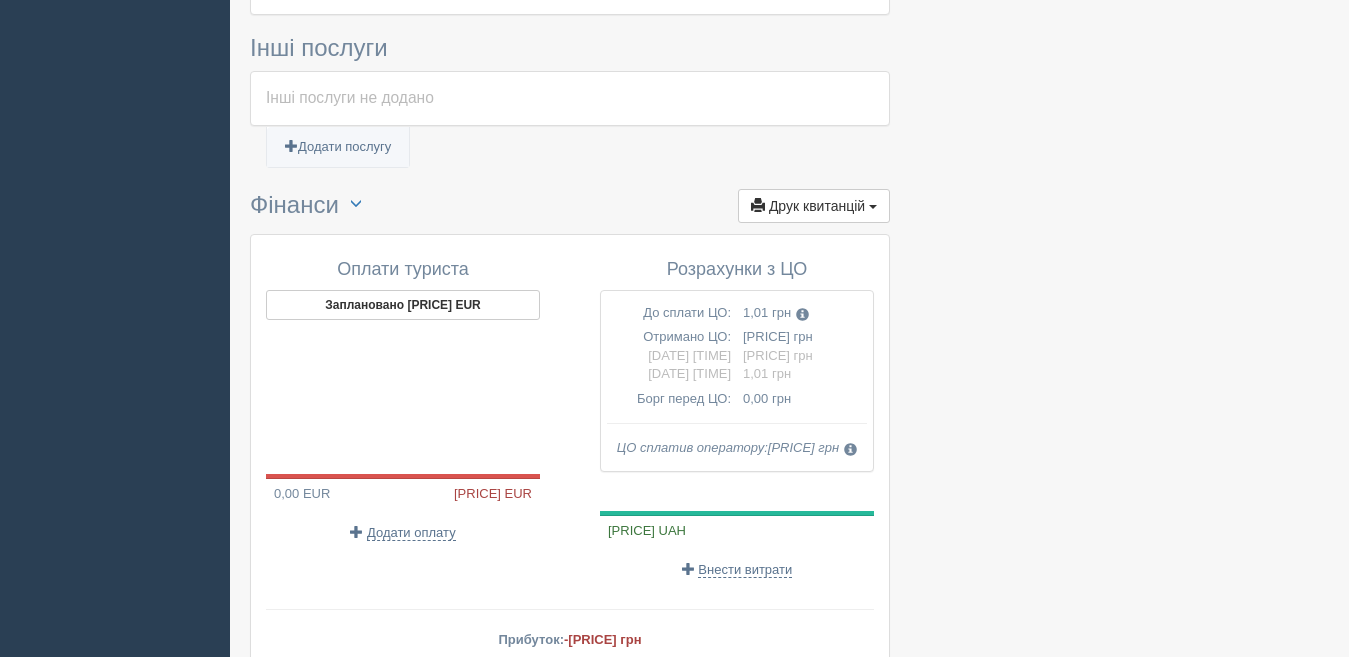 scroll, scrollTop: 1500, scrollLeft: 0, axis: vertical 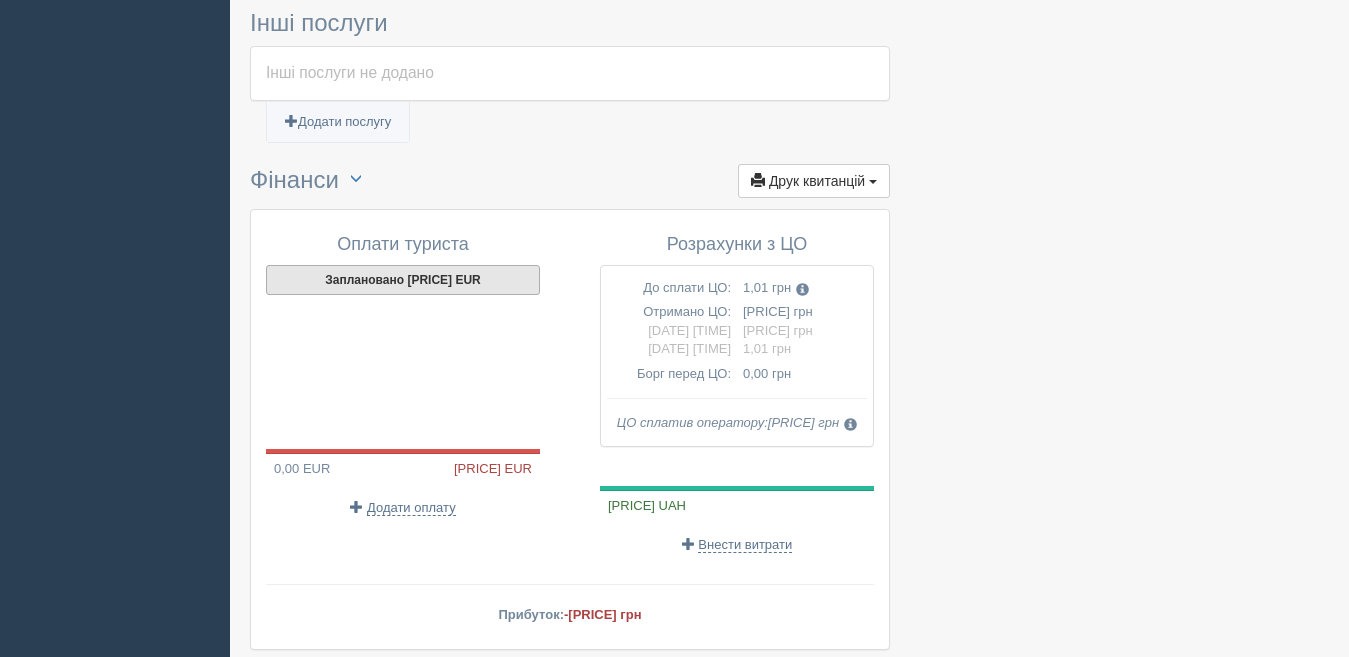 click on "Заплановано 193,66 EUR" at bounding box center [403, 280] 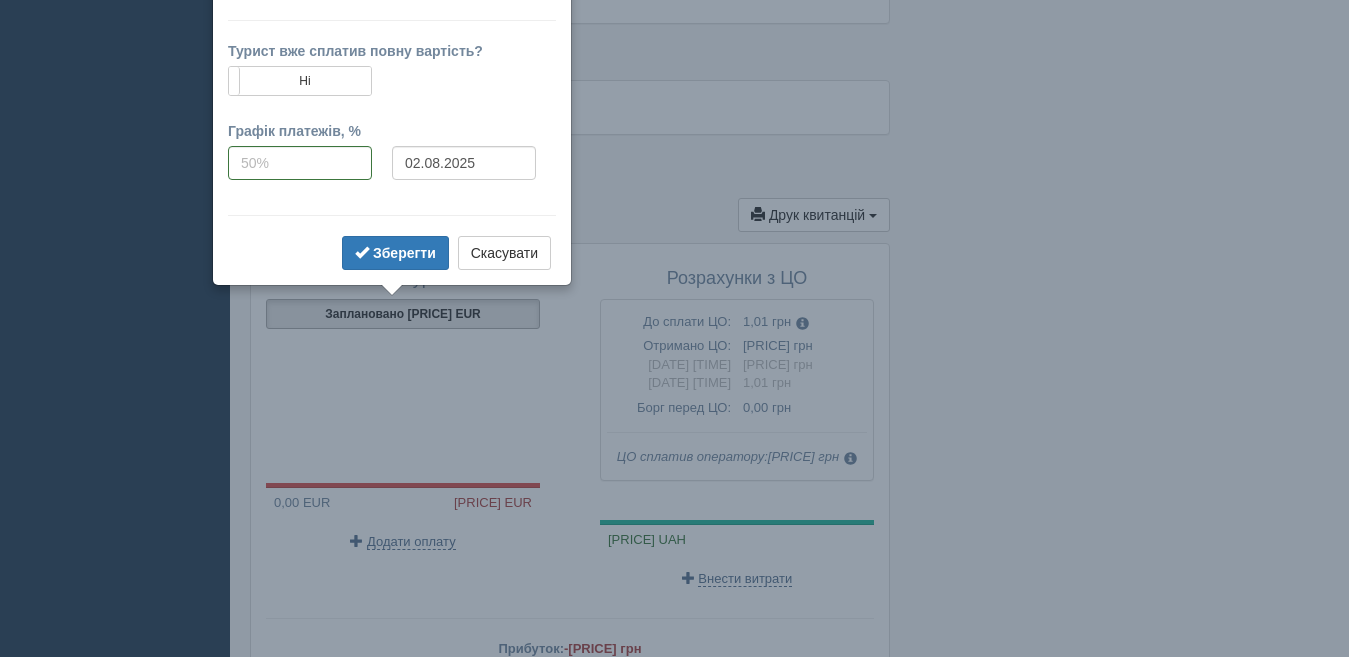 scroll, scrollTop: 1224, scrollLeft: 0, axis: vertical 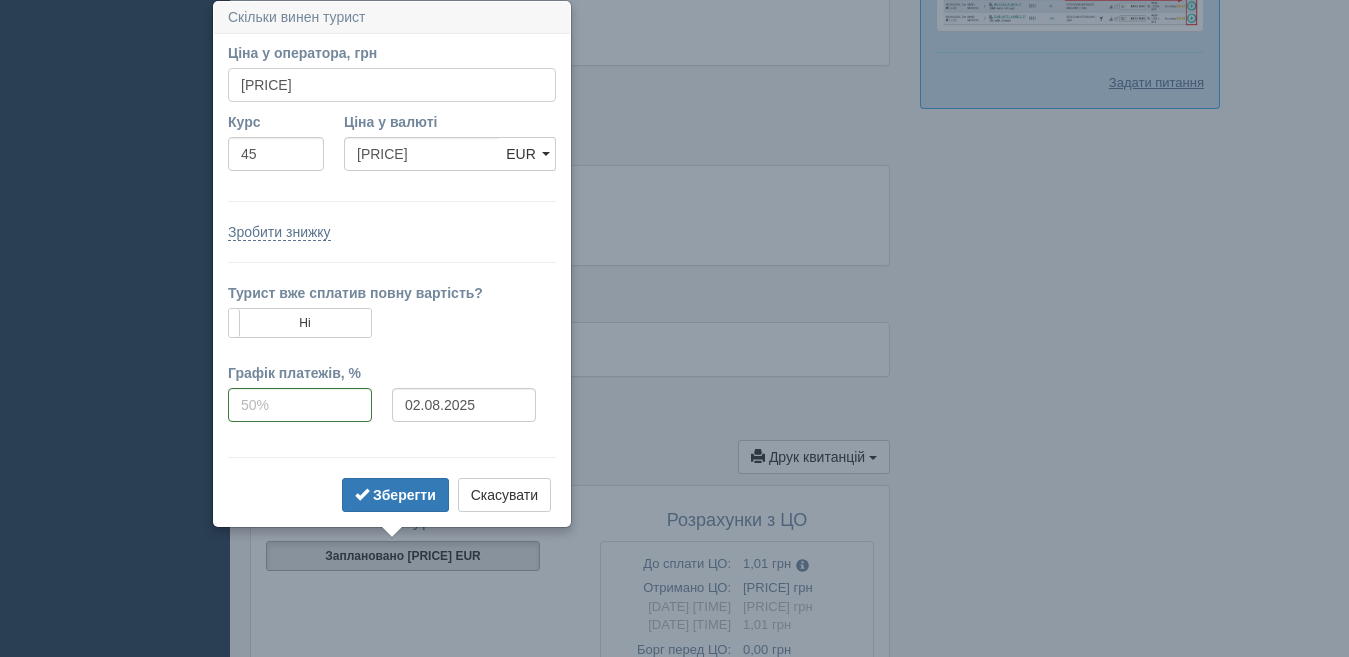 click on "8714.7" at bounding box center [392, 85] 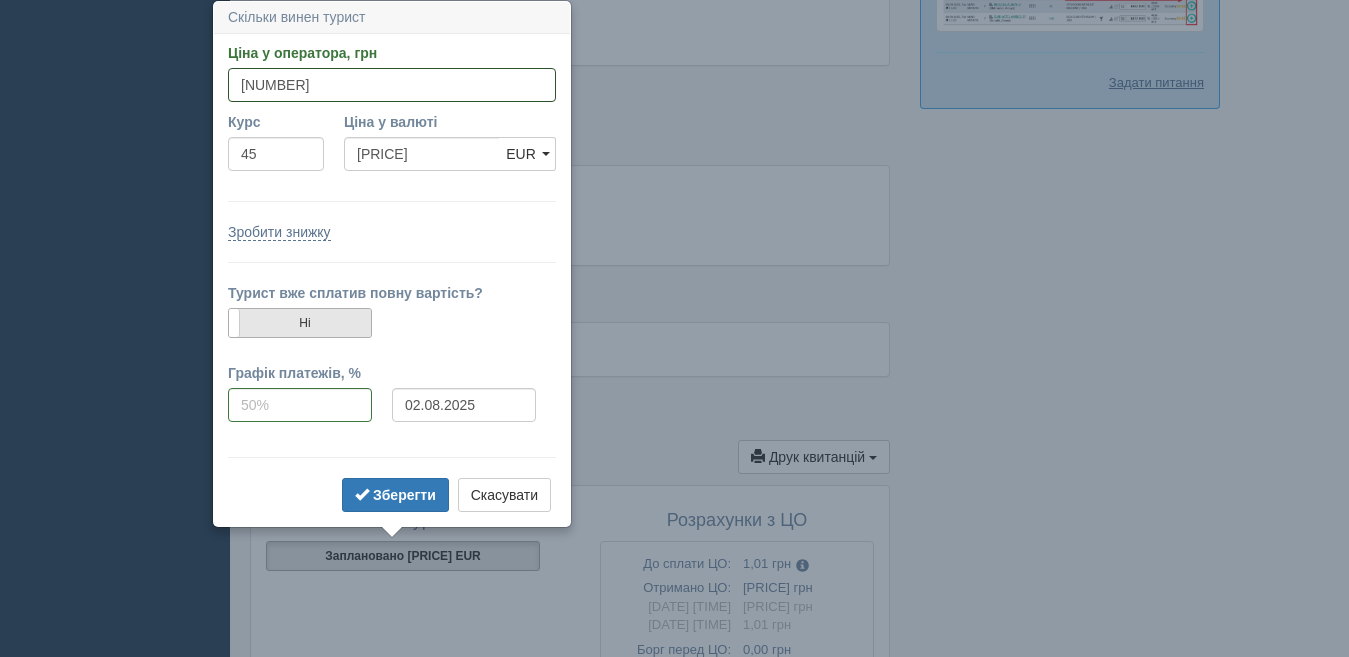 type on "9208" 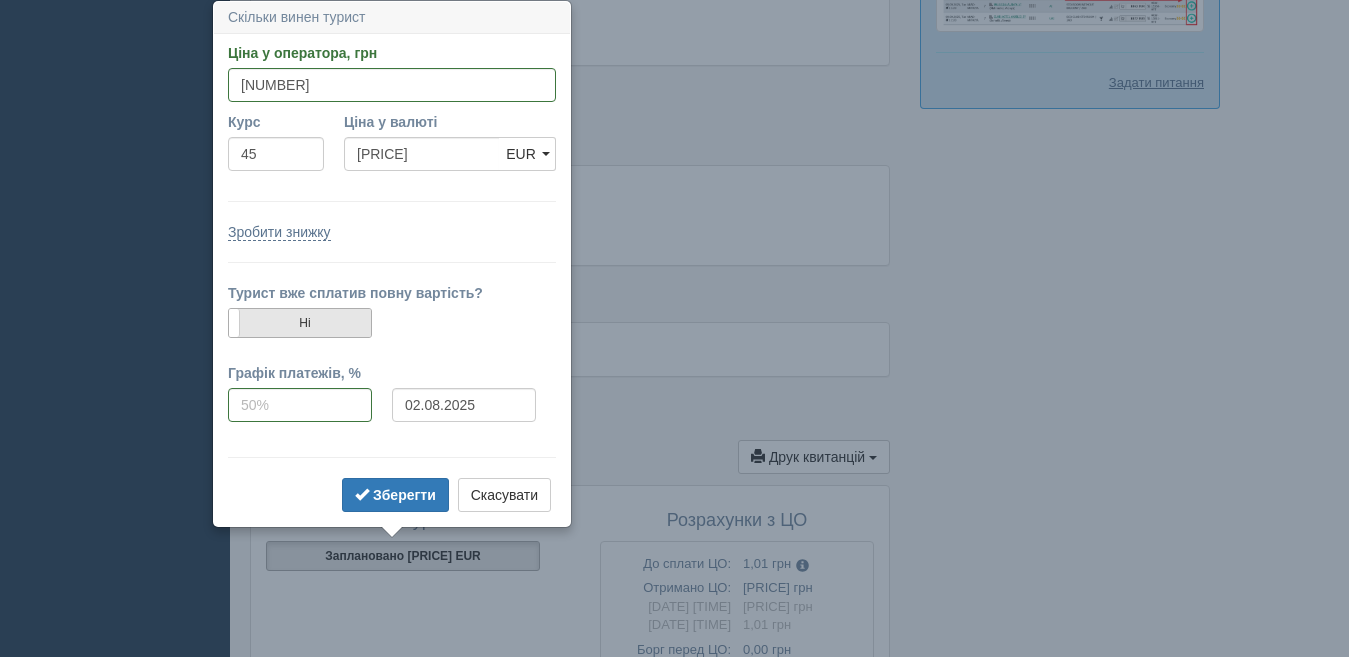 type on "204.62" 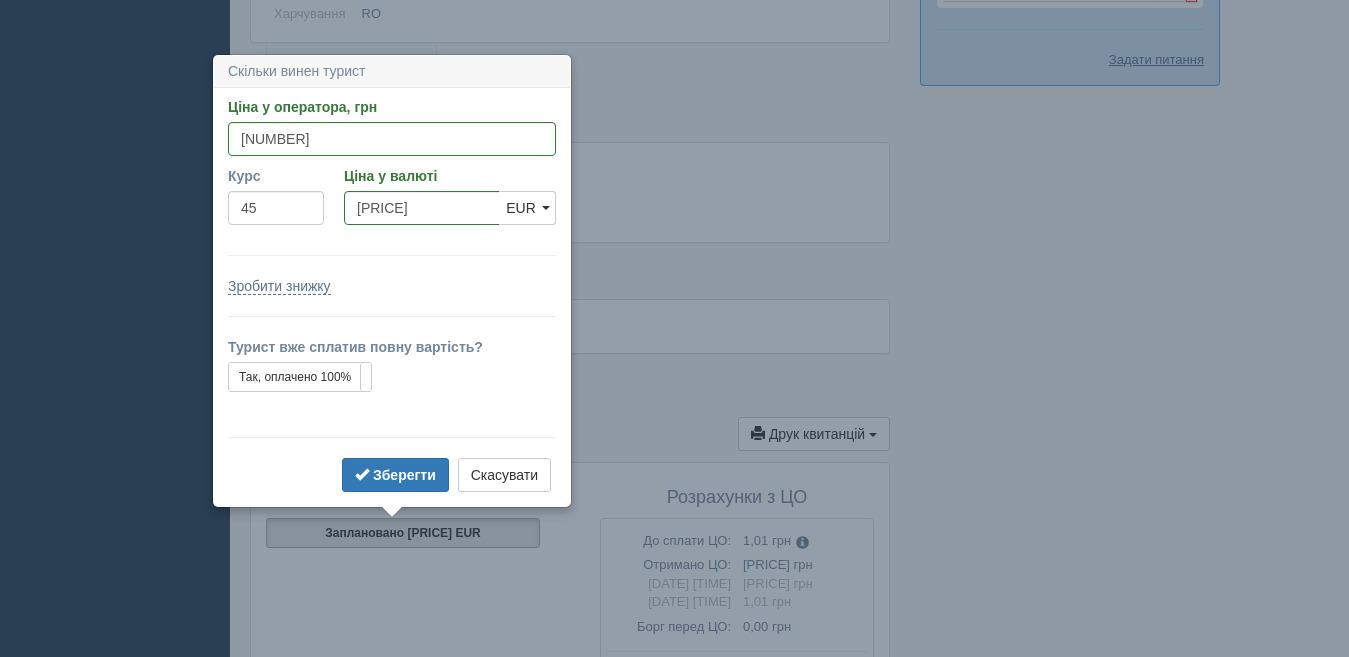 scroll, scrollTop: 1301, scrollLeft: 0, axis: vertical 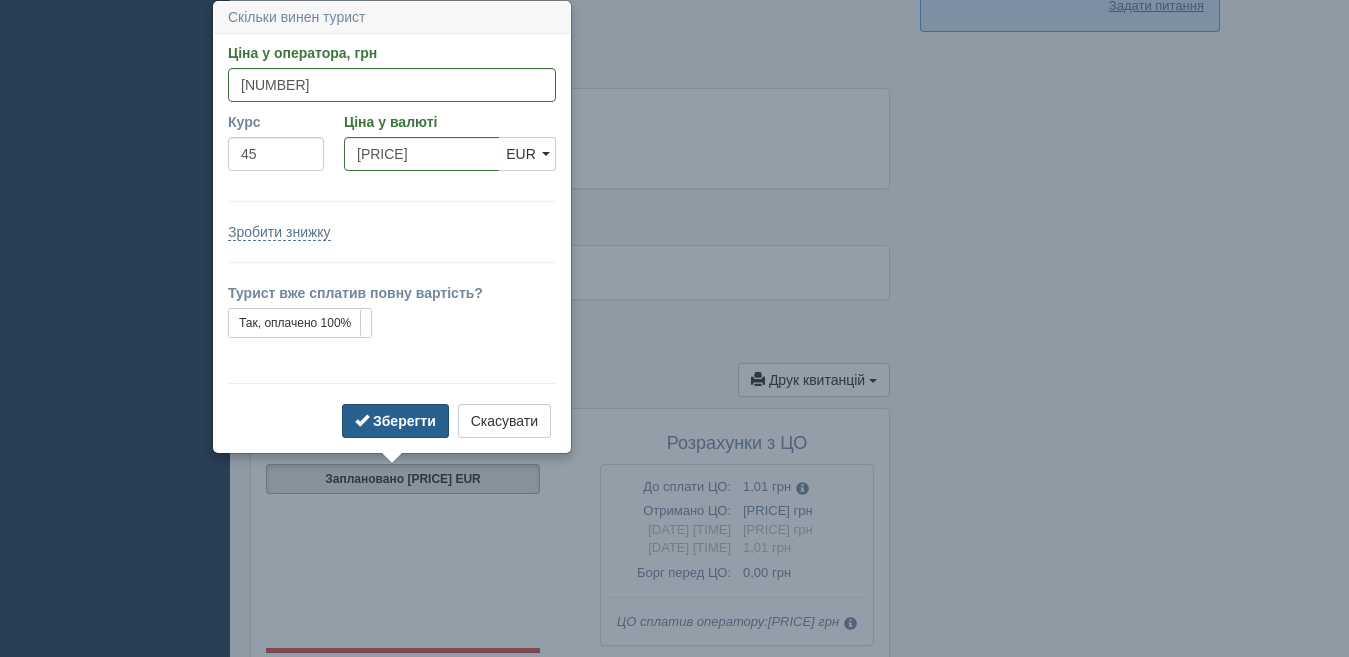 click on "Зберегти" at bounding box center (404, 421) 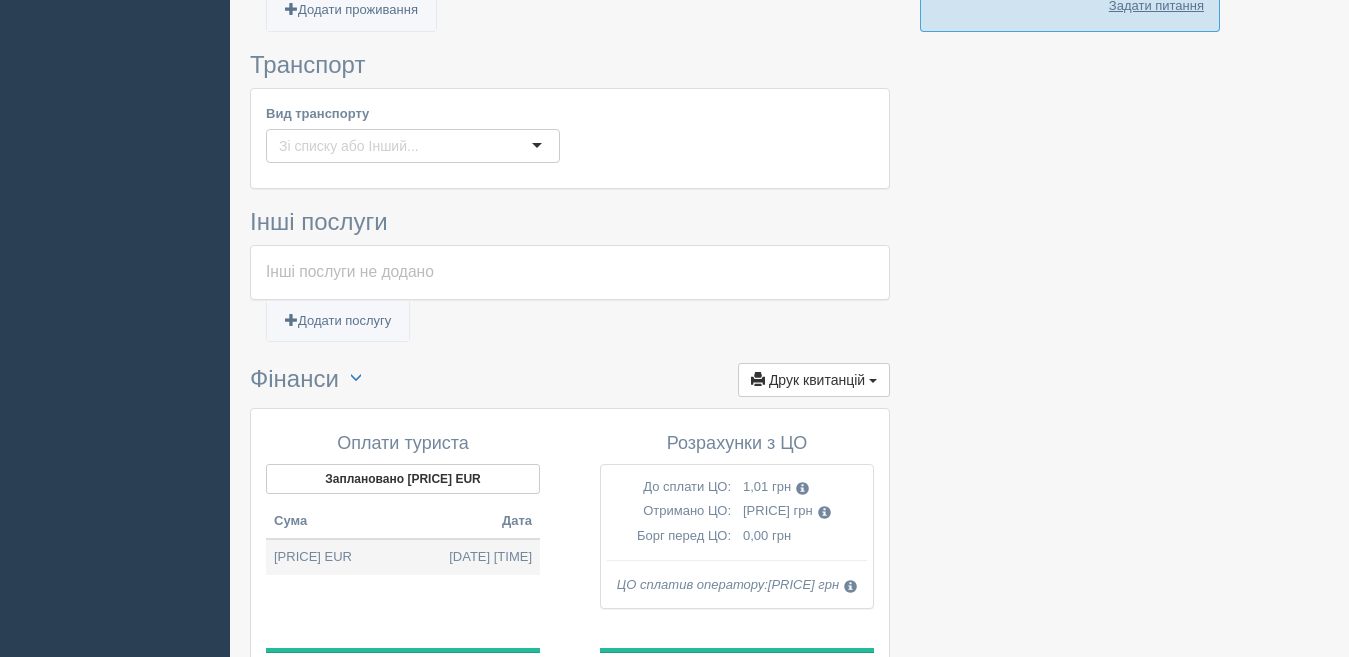 click on "204,62 EUR
02.08.2025 18:23" at bounding box center [403, 557] 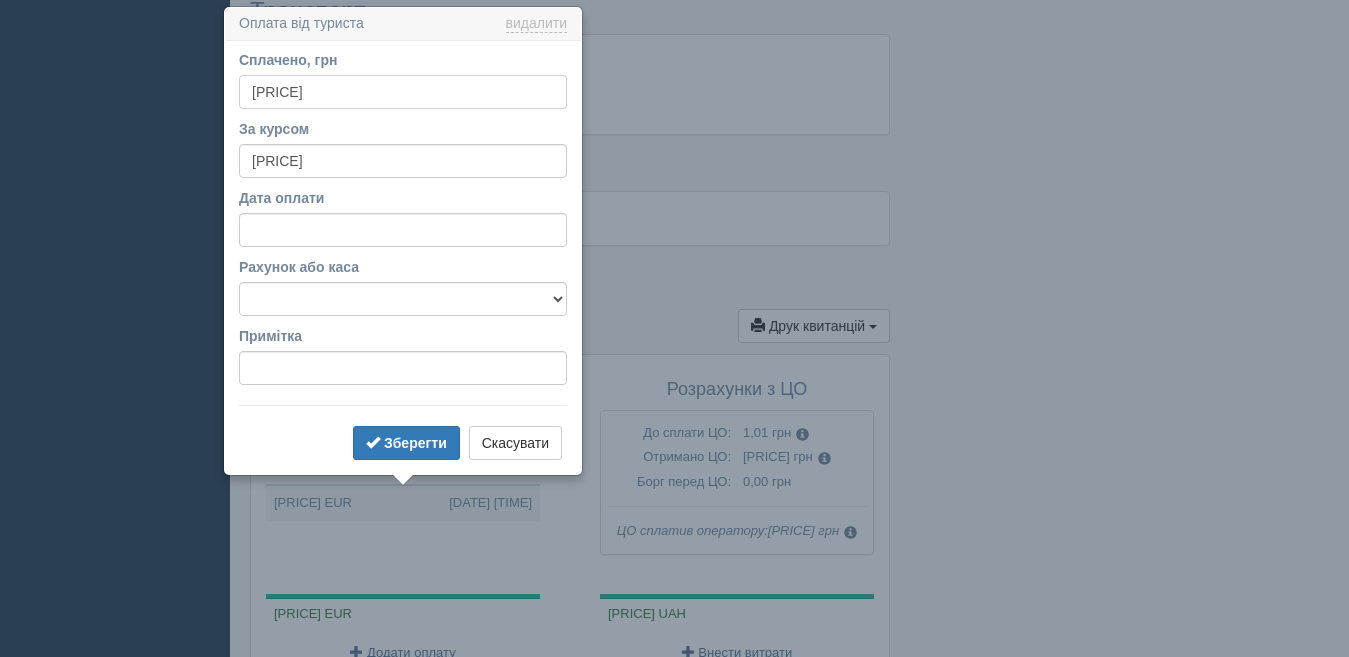 scroll, scrollTop: 1361, scrollLeft: 0, axis: vertical 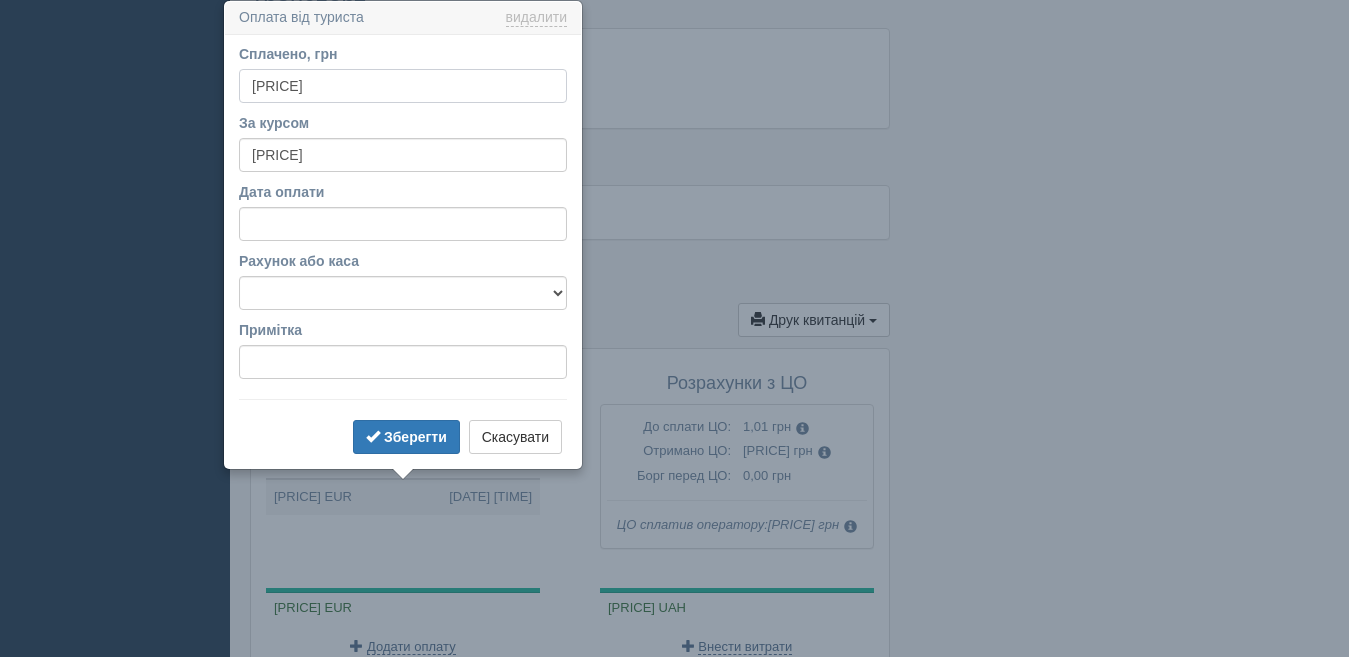 drag, startPoint x: 307, startPoint y: 81, endPoint x: 176, endPoint y: 90, distance: 131.30879 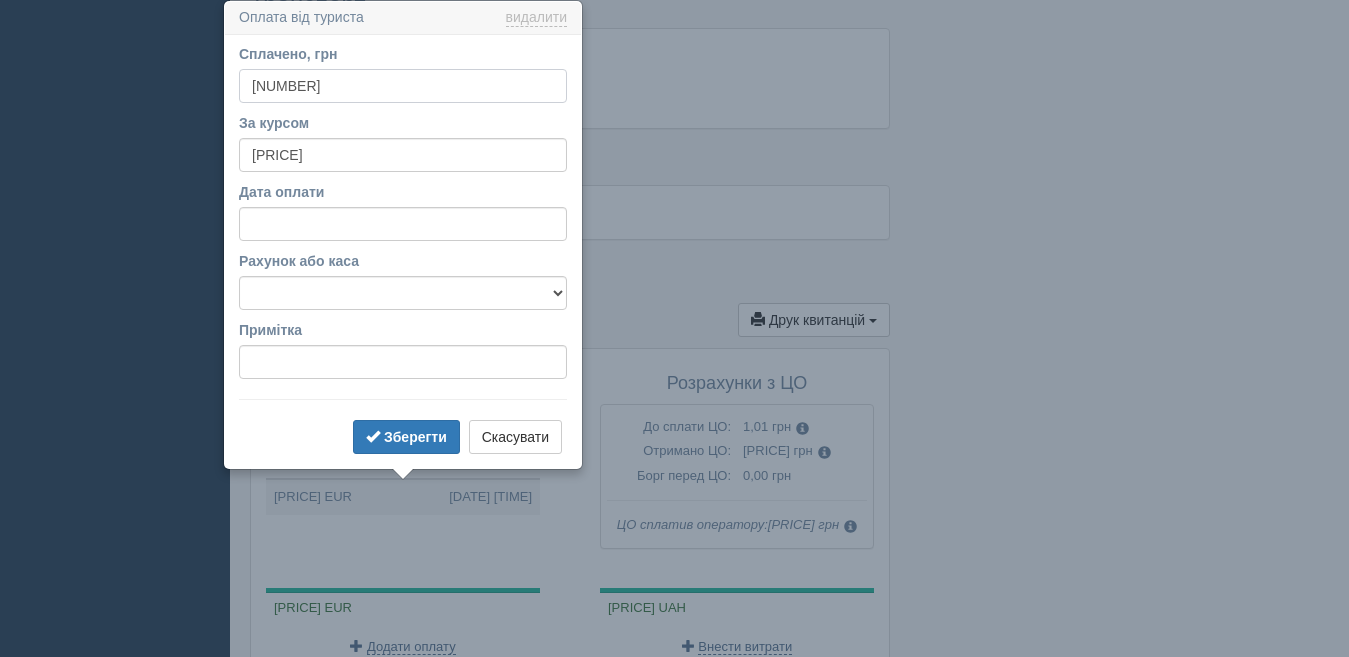 type on "3118" 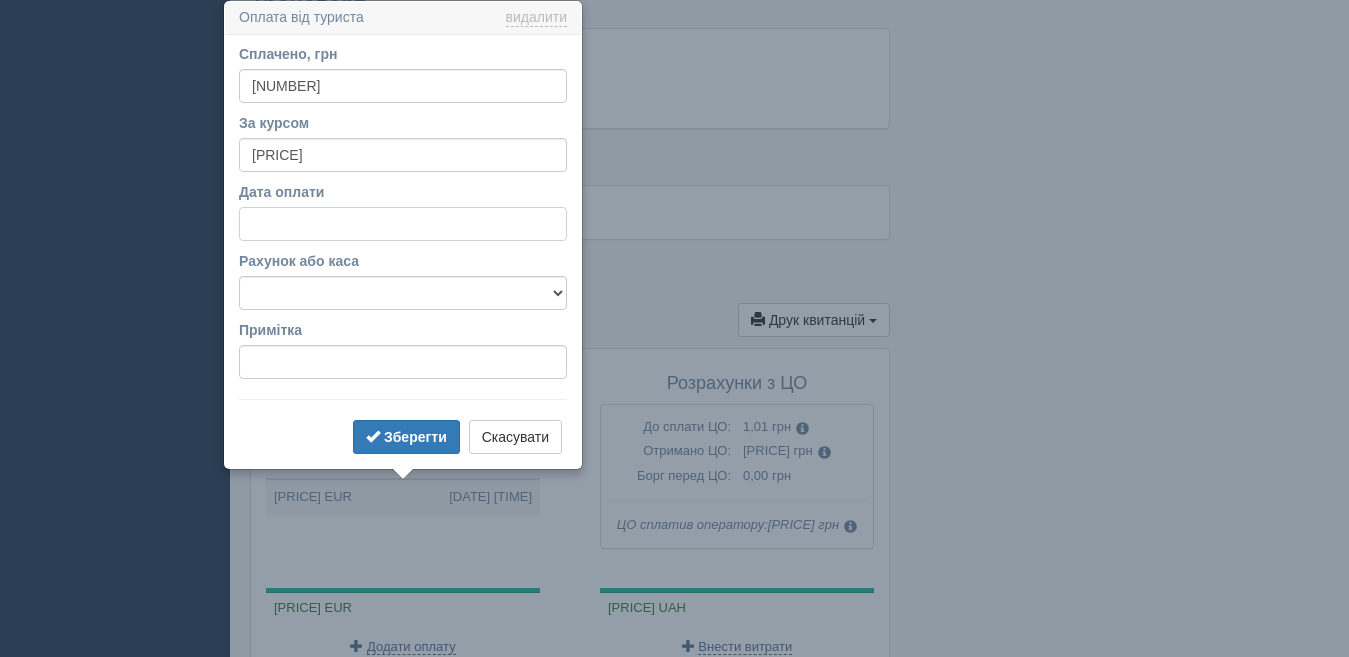click on "Дата оплати" at bounding box center [403, 224] 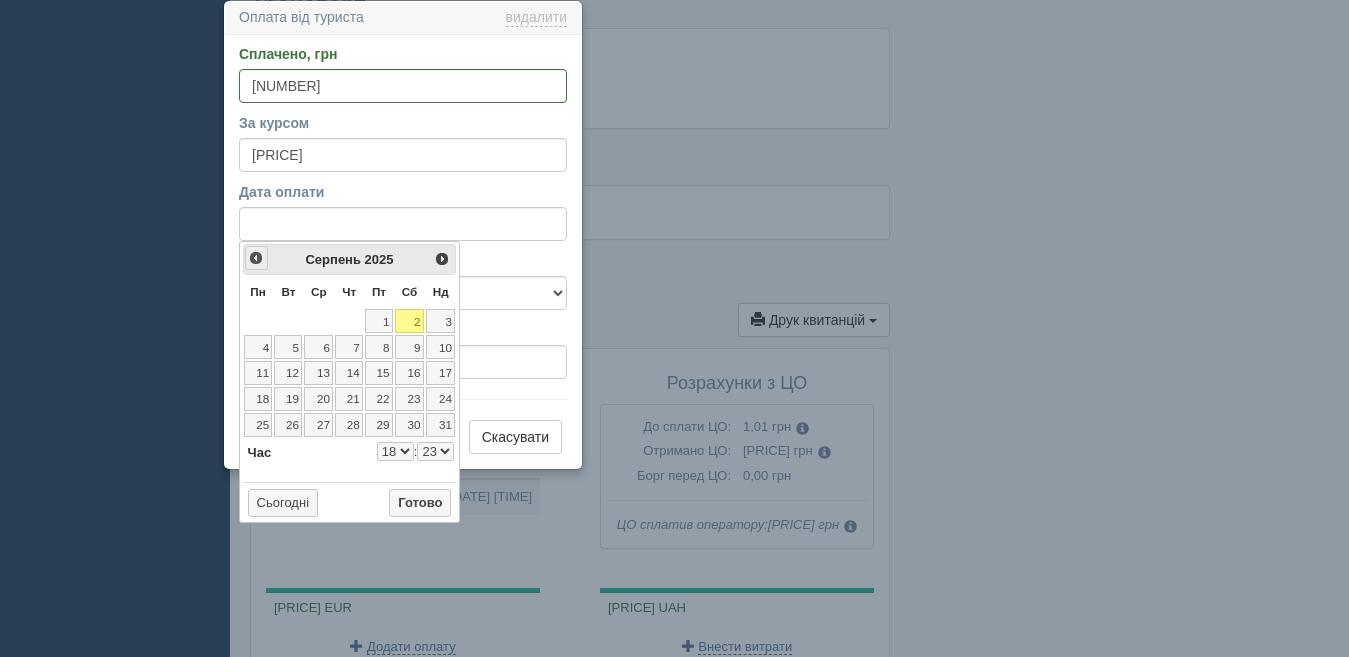 click on "<Попер" at bounding box center (256, 258) 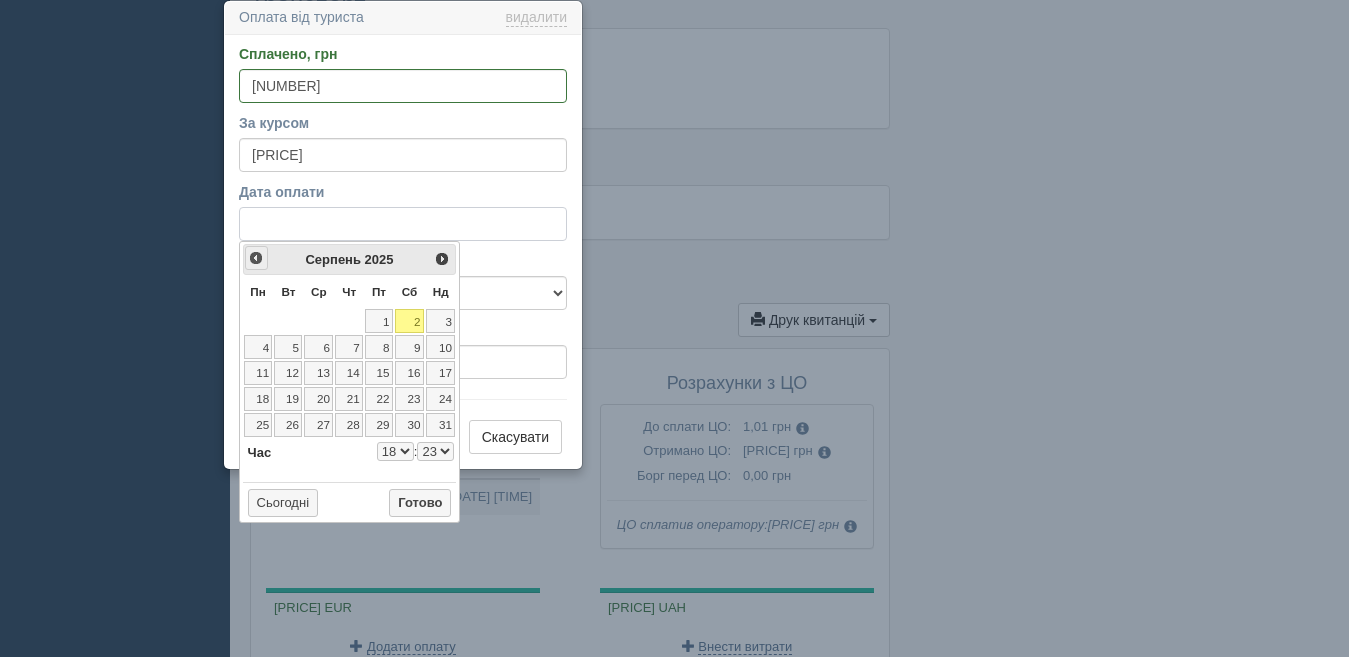 select on "18" 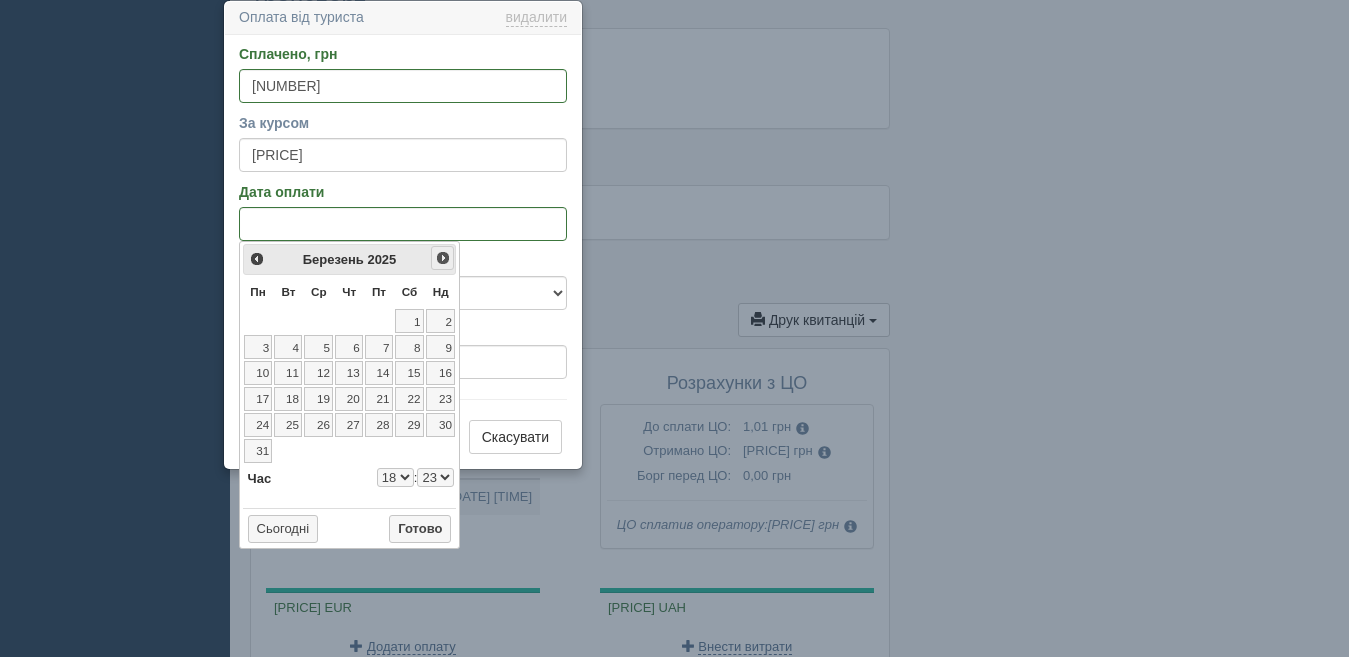 click on "Наст>" at bounding box center (443, 258) 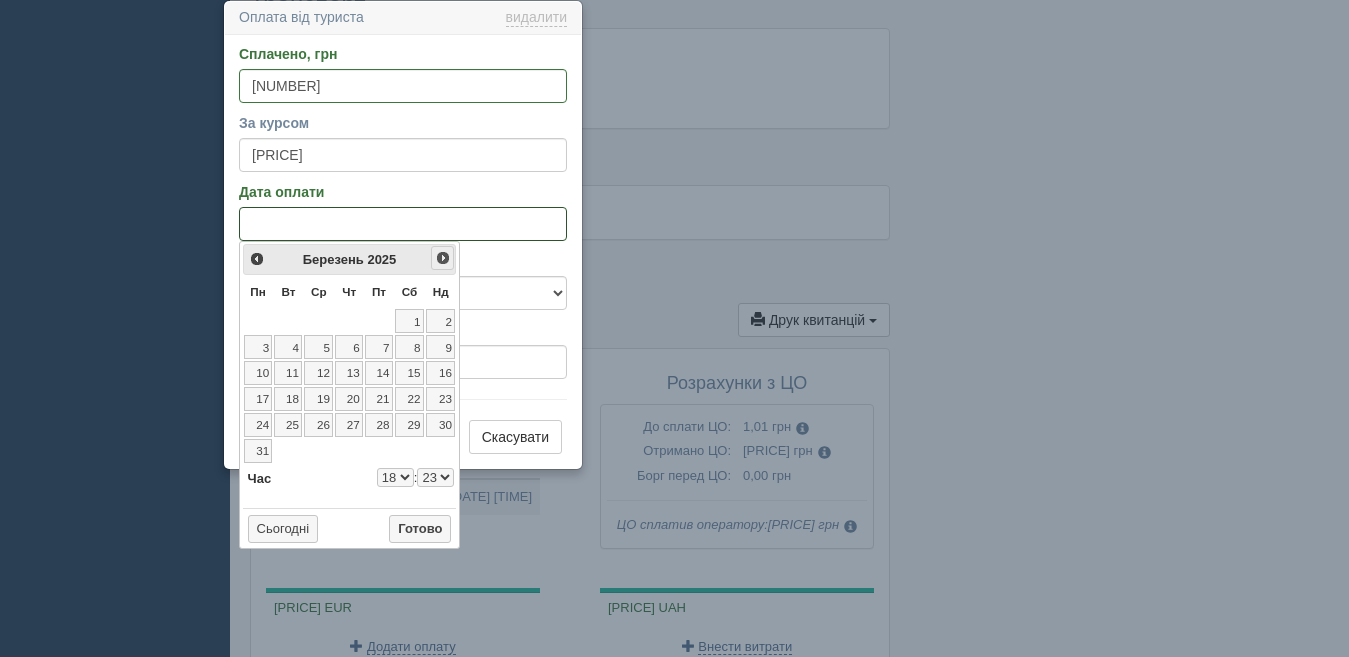 select on "18" 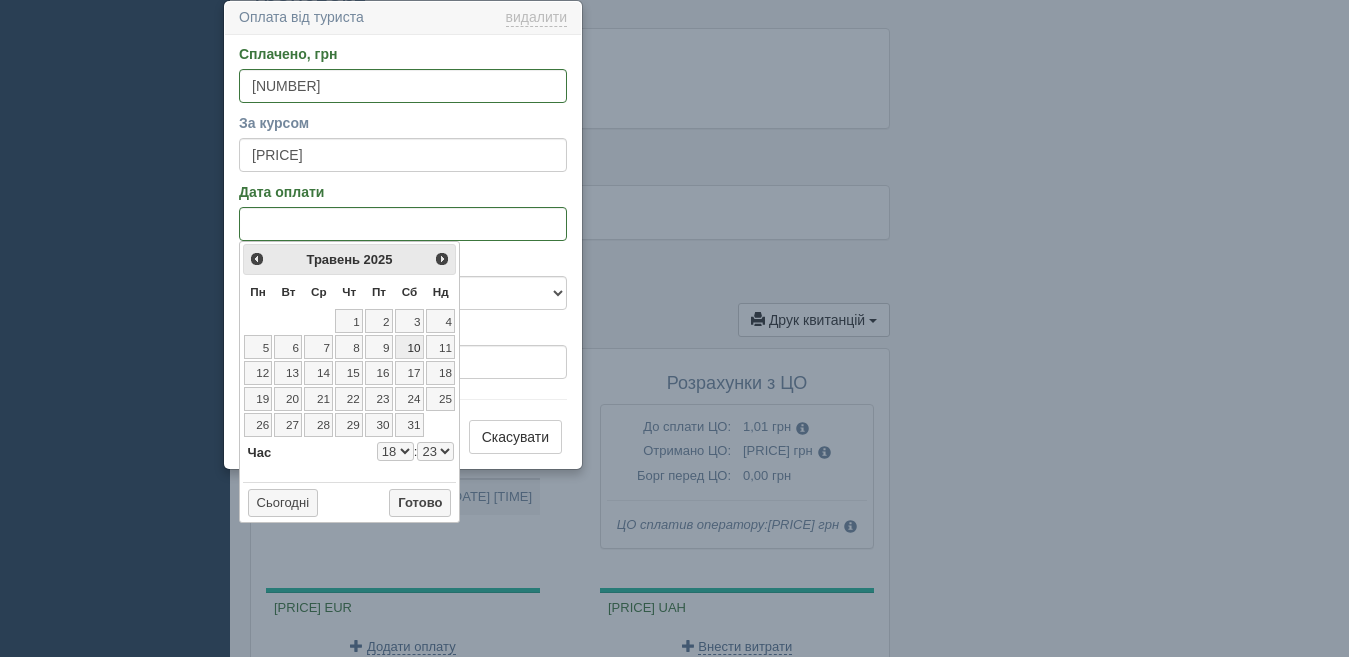 click on "10" at bounding box center (409, 347) 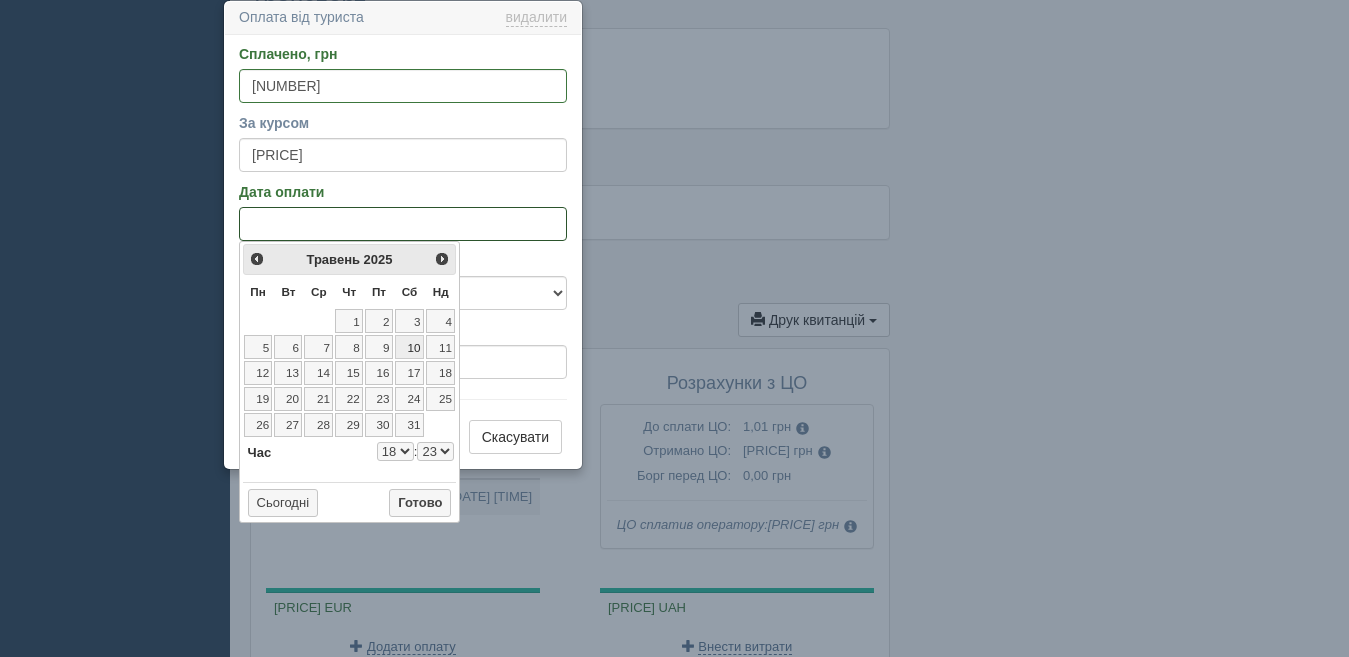 select on "18" 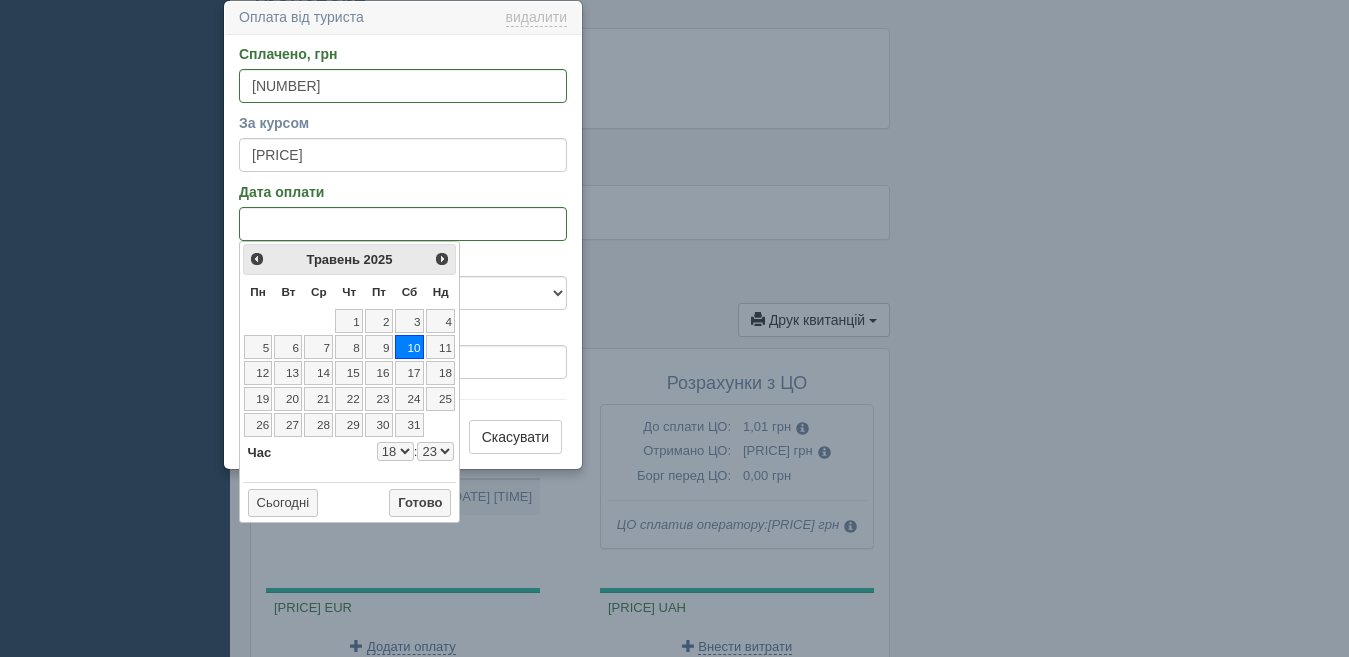click on "0 1 2 3 4 5 6 7 8 9 10 11 12 13 14 15 16 17 18 19 20 21 22 23" at bounding box center [395, 451] 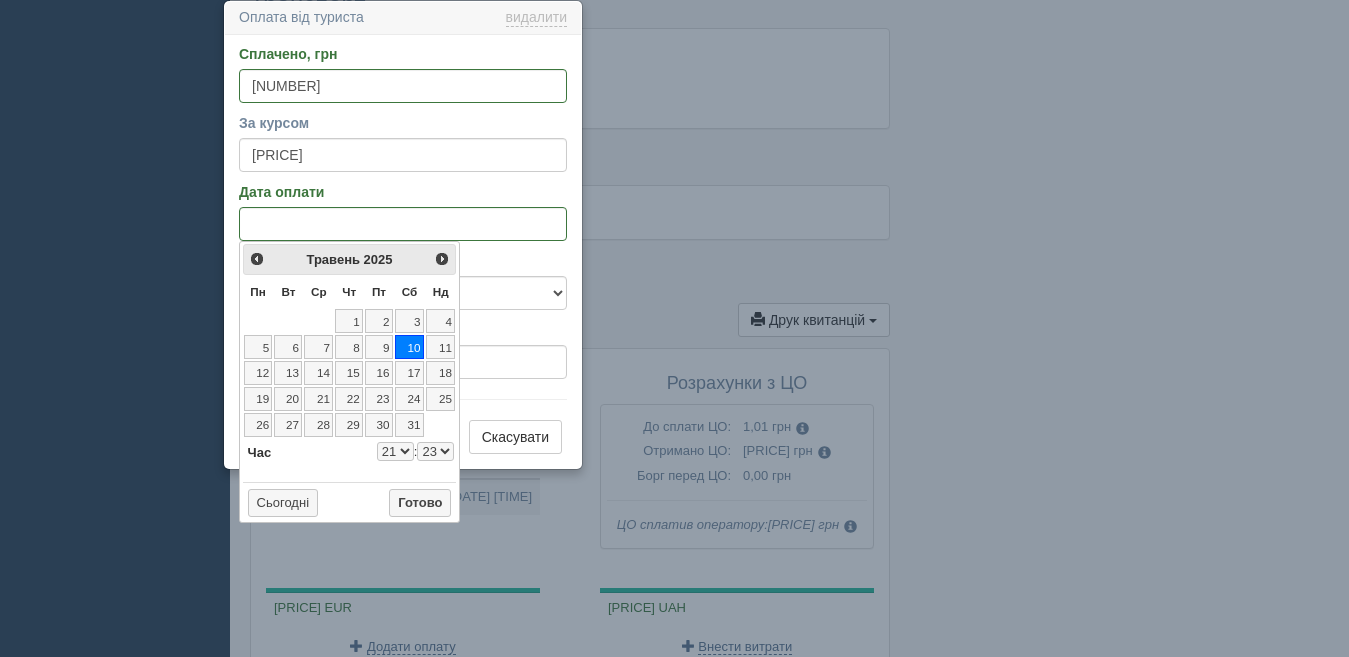 select on "21" 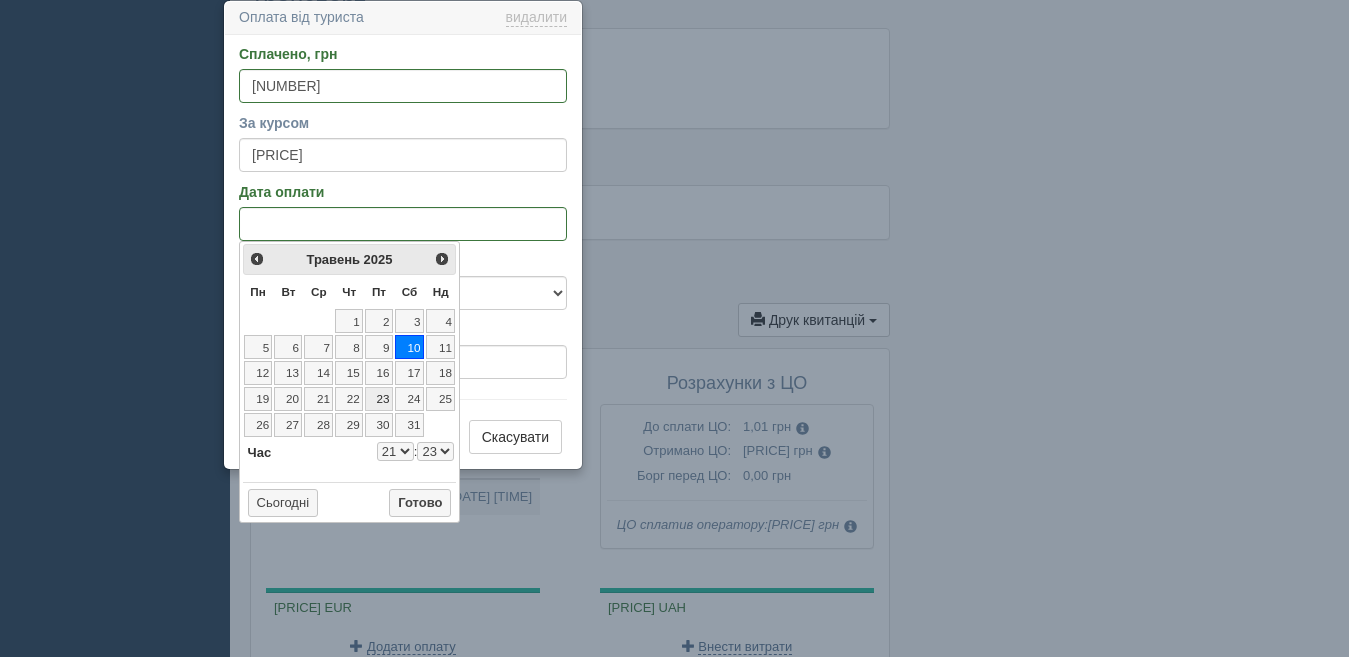 click on "00 01 02 03 04 05 06 07 08 09 10 11 12 13 14 15 16 17 18 19 20 21 22 23 24 25 26 27 28 29 30 31 32 33 34 35 36 37 38 39 40 41 42 43 44 45 46 47 48 49 50 51 52 53 54 55 56 57 58 59" at bounding box center [435, 451] 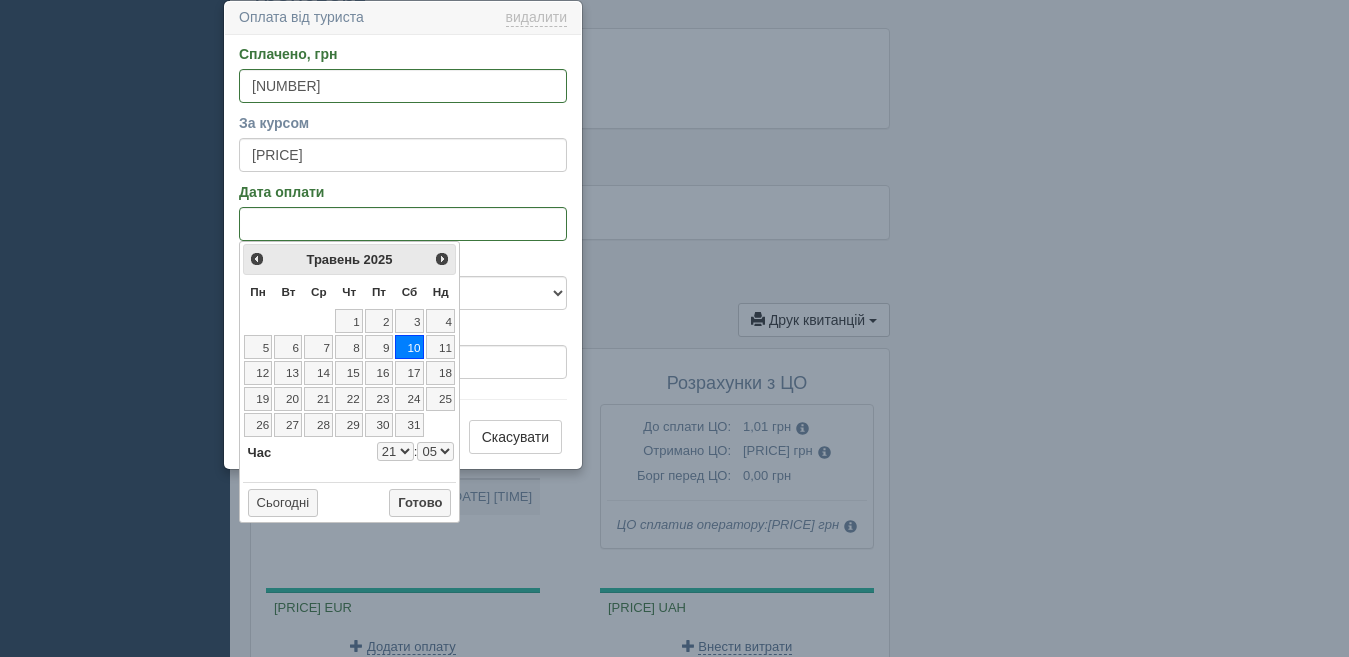 select on "21" 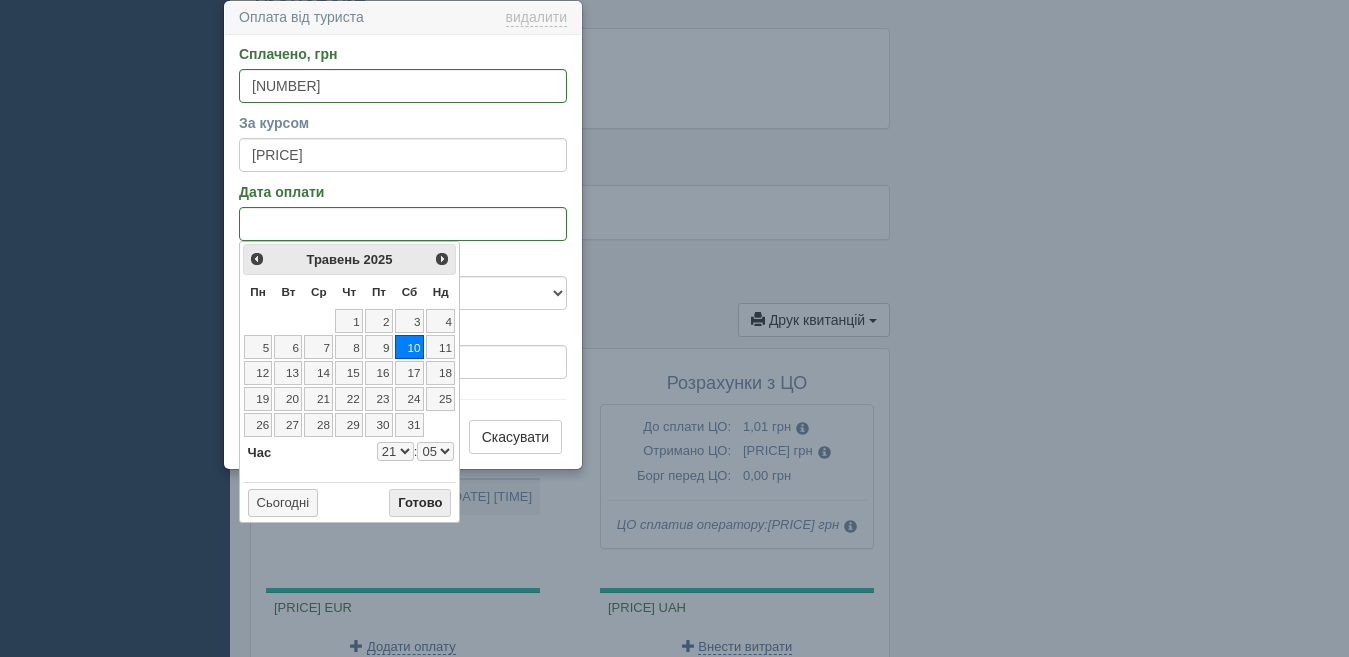 click on "Готово" at bounding box center [420, 503] 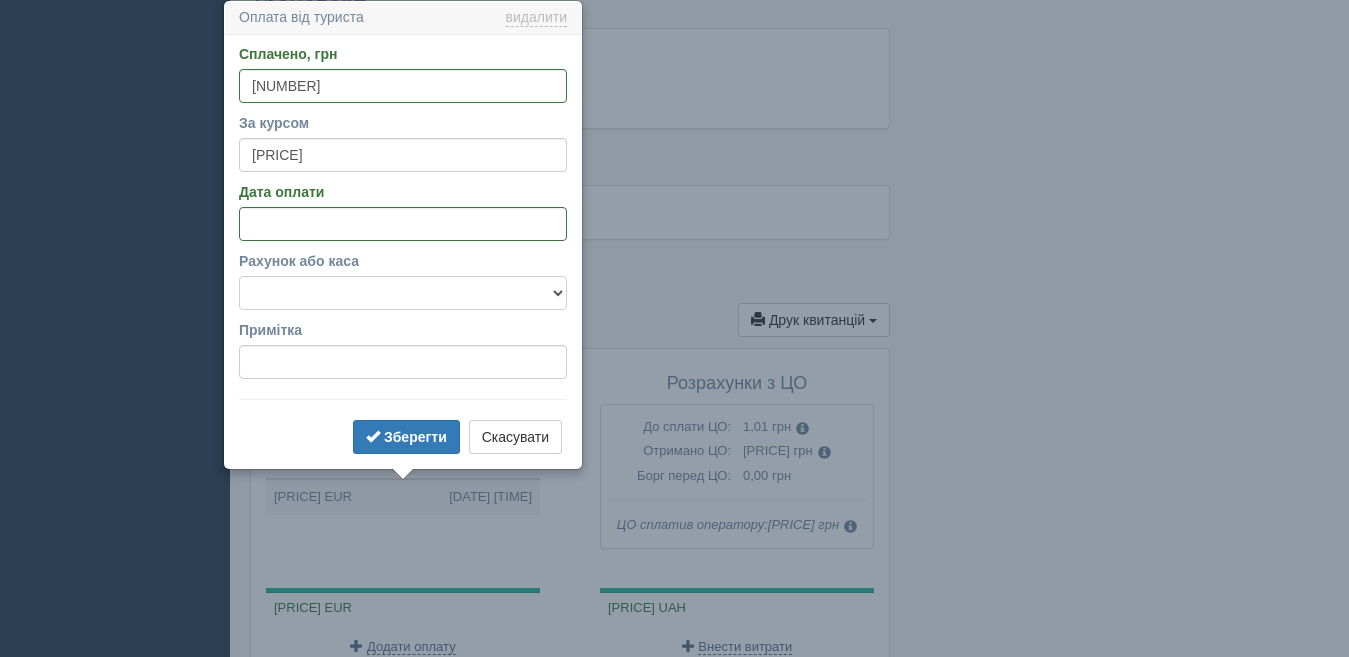 click on "Готівка
Картка
Рахунок у банку" at bounding box center (403, 293) 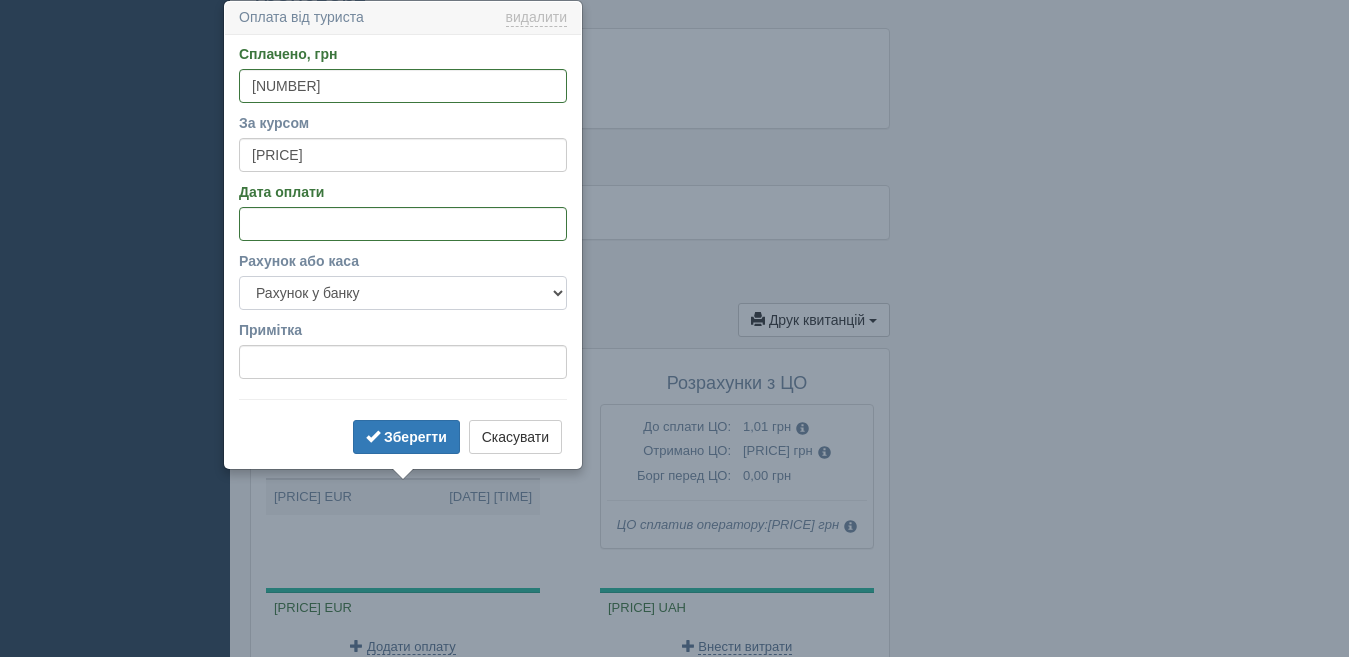 click on "Готівка
Картка
Рахунок у банку" at bounding box center [403, 293] 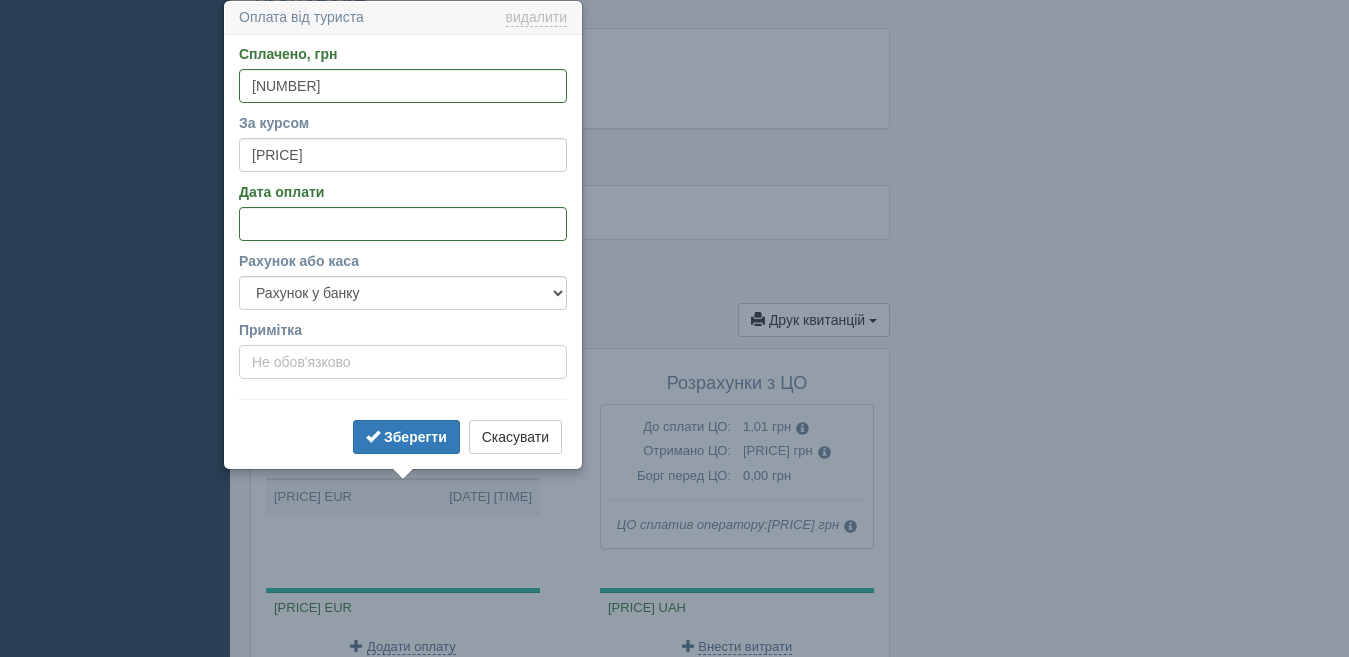 click on "Примітка" at bounding box center [403, 362] 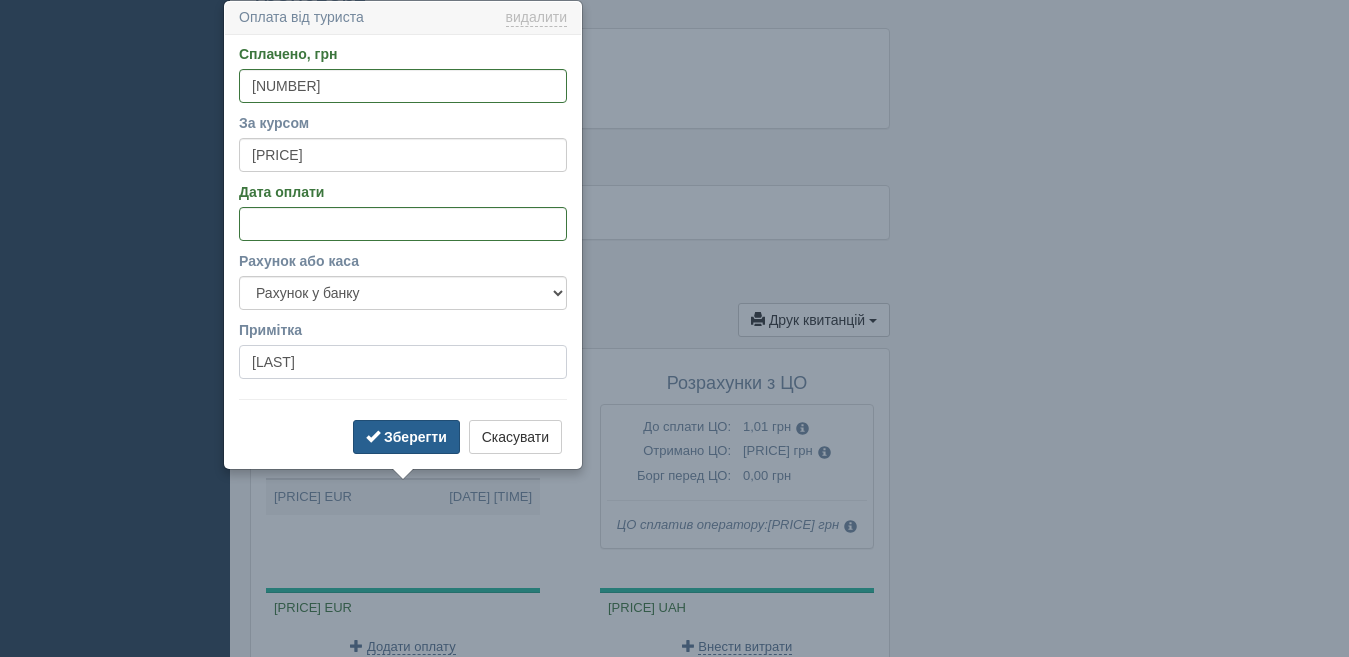 type on "Чернета" 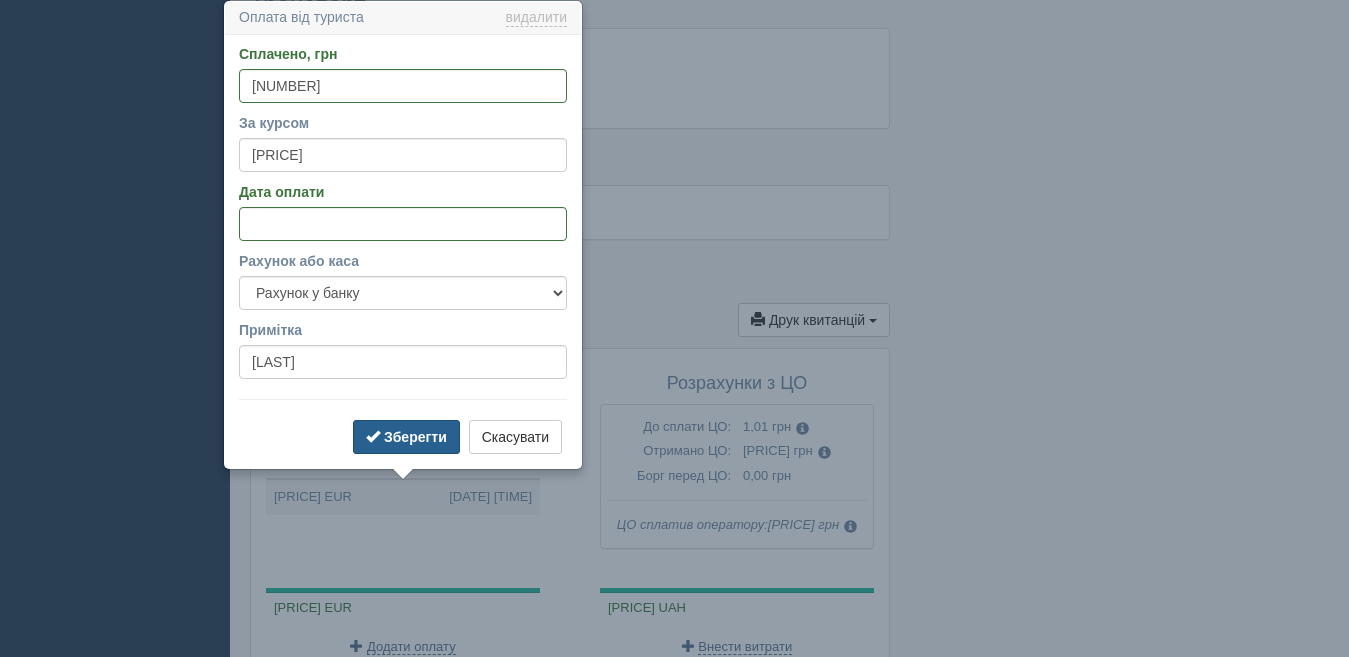 click on "Зберегти" at bounding box center [415, 437] 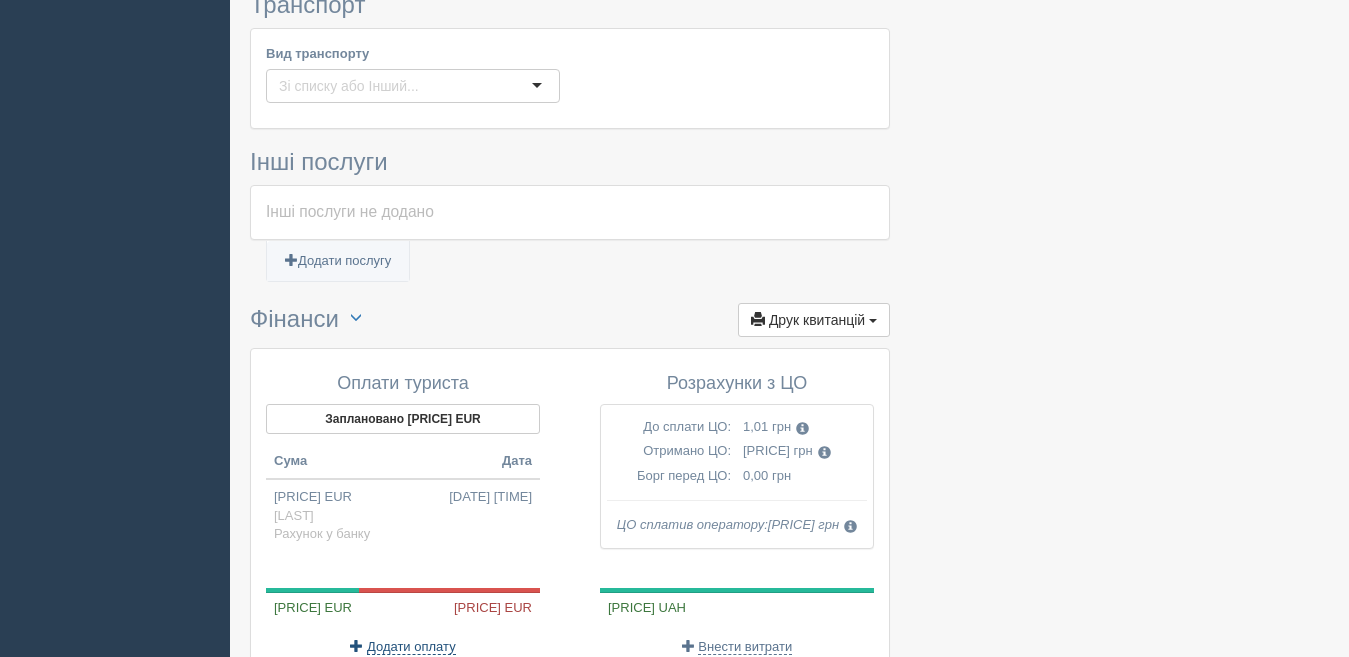 click on "Додати оплату" at bounding box center (411, 647) 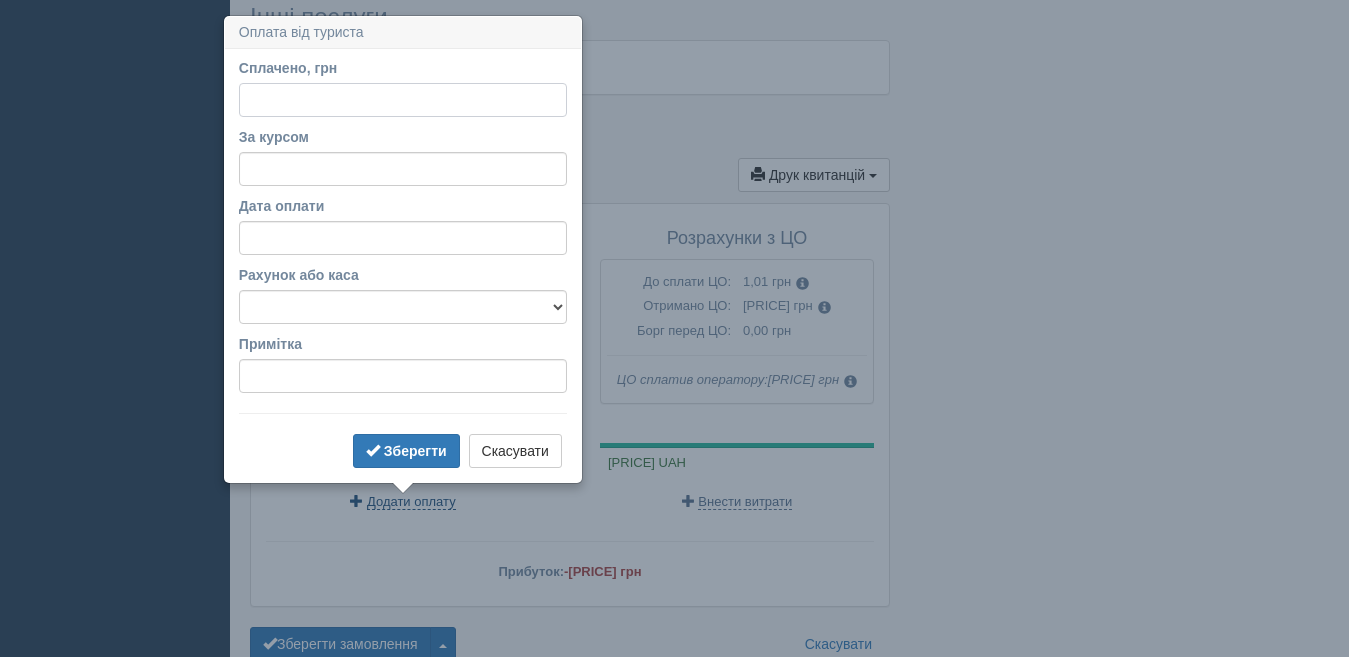 scroll, scrollTop: 1521, scrollLeft: 0, axis: vertical 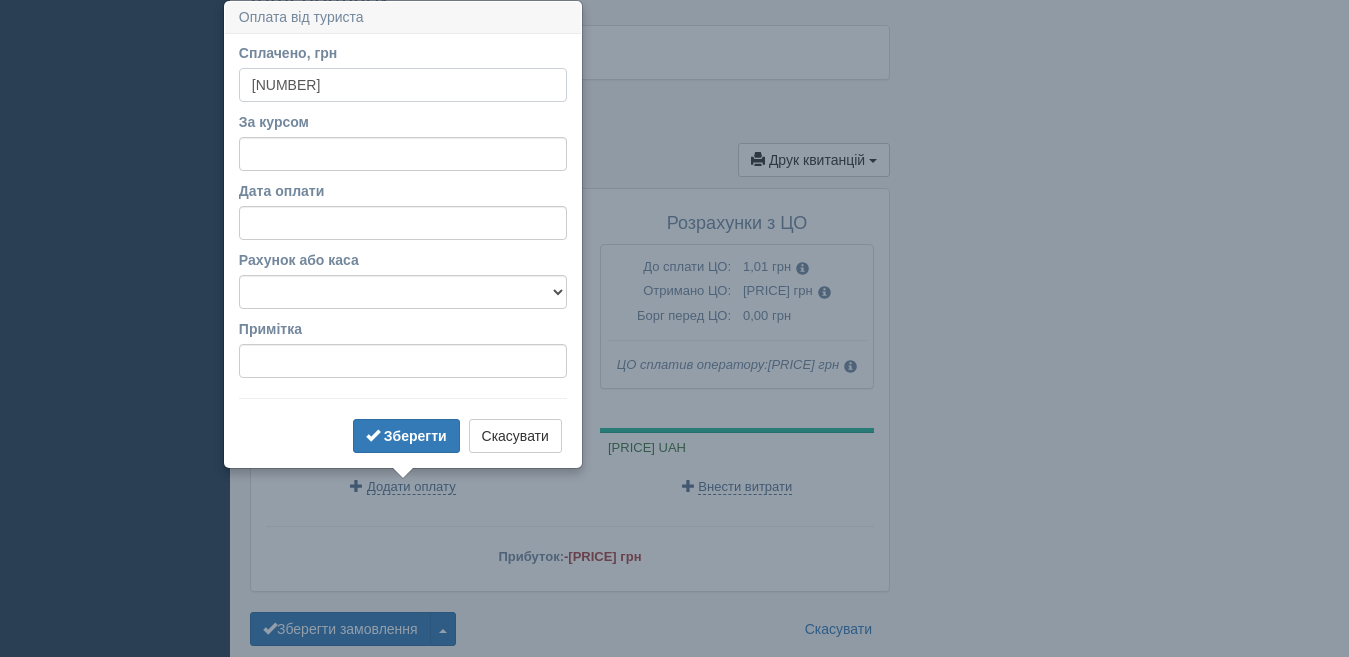 type on "3118" 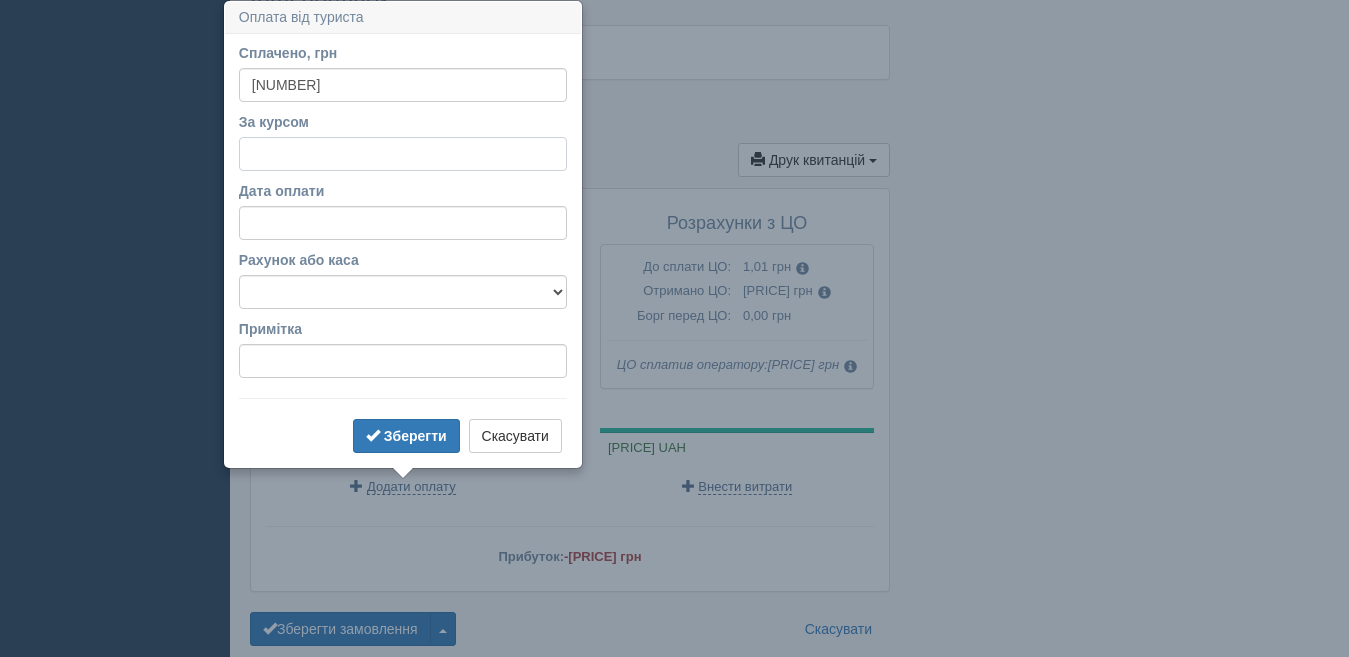 click on "За курсом" at bounding box center (403, 154) 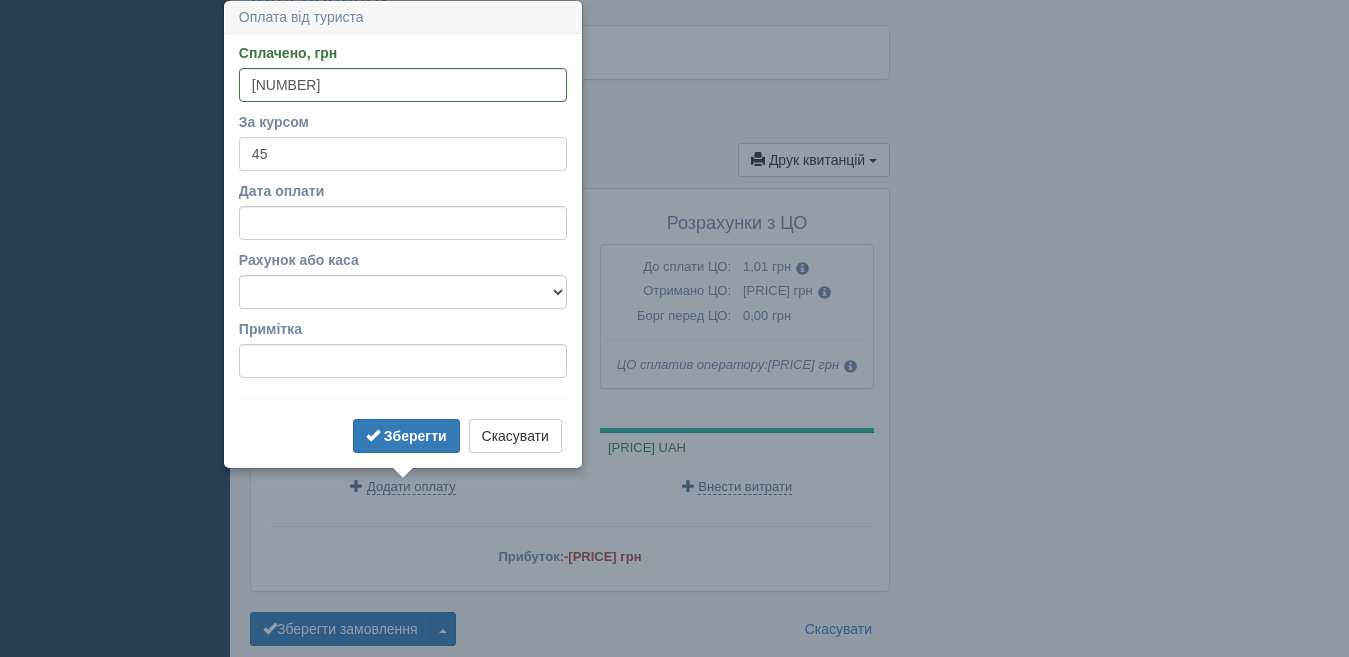 type on "45" 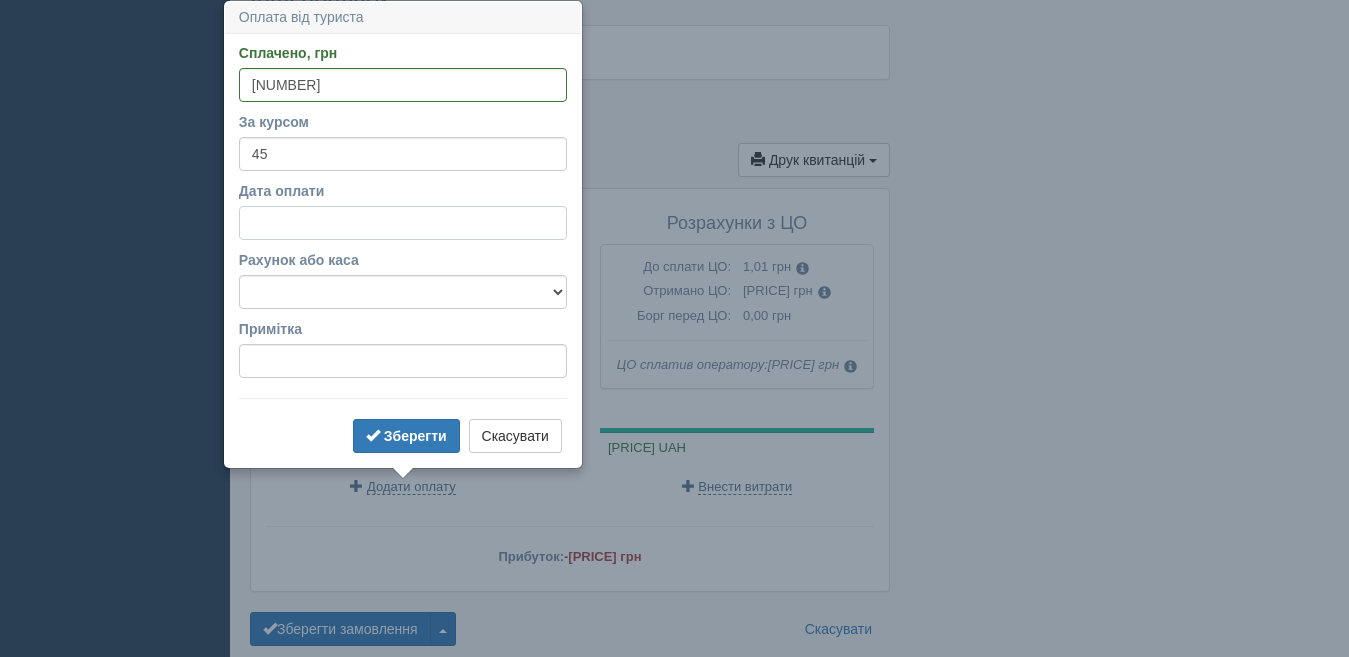 click on "Дата оплати" at bounding box center [403, 223] 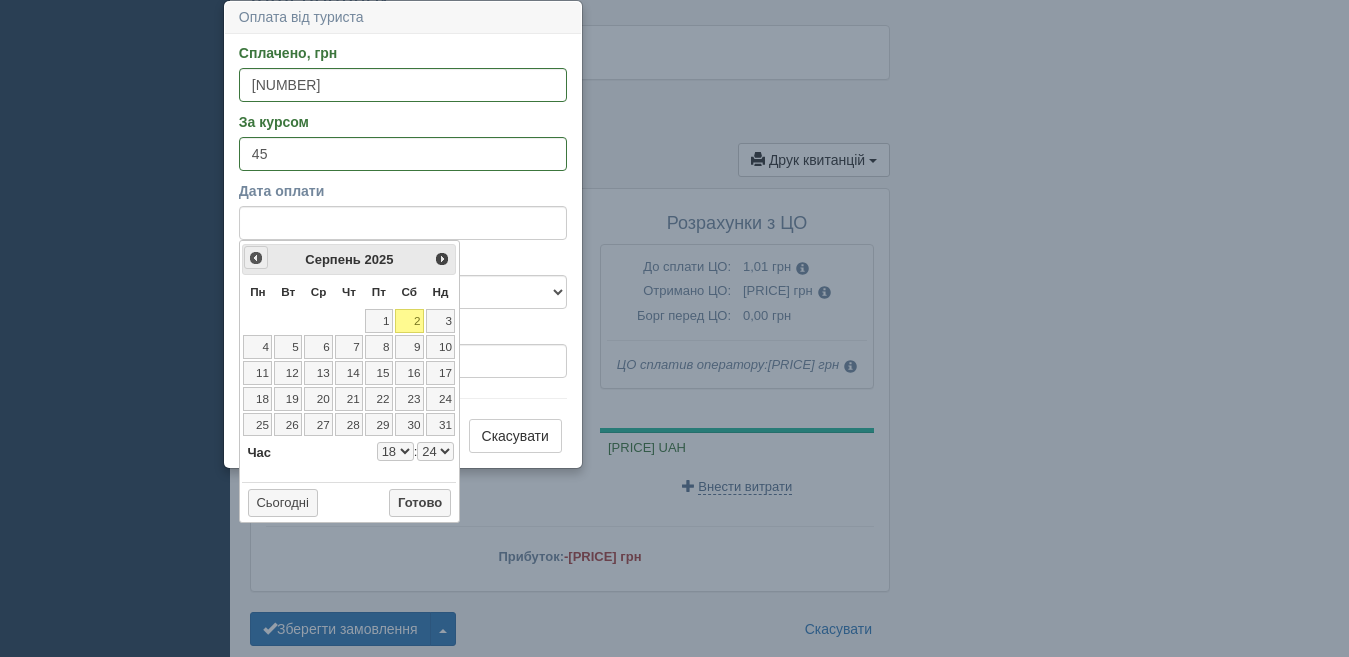 click on "<Попер" at bounding box center (256, 258) 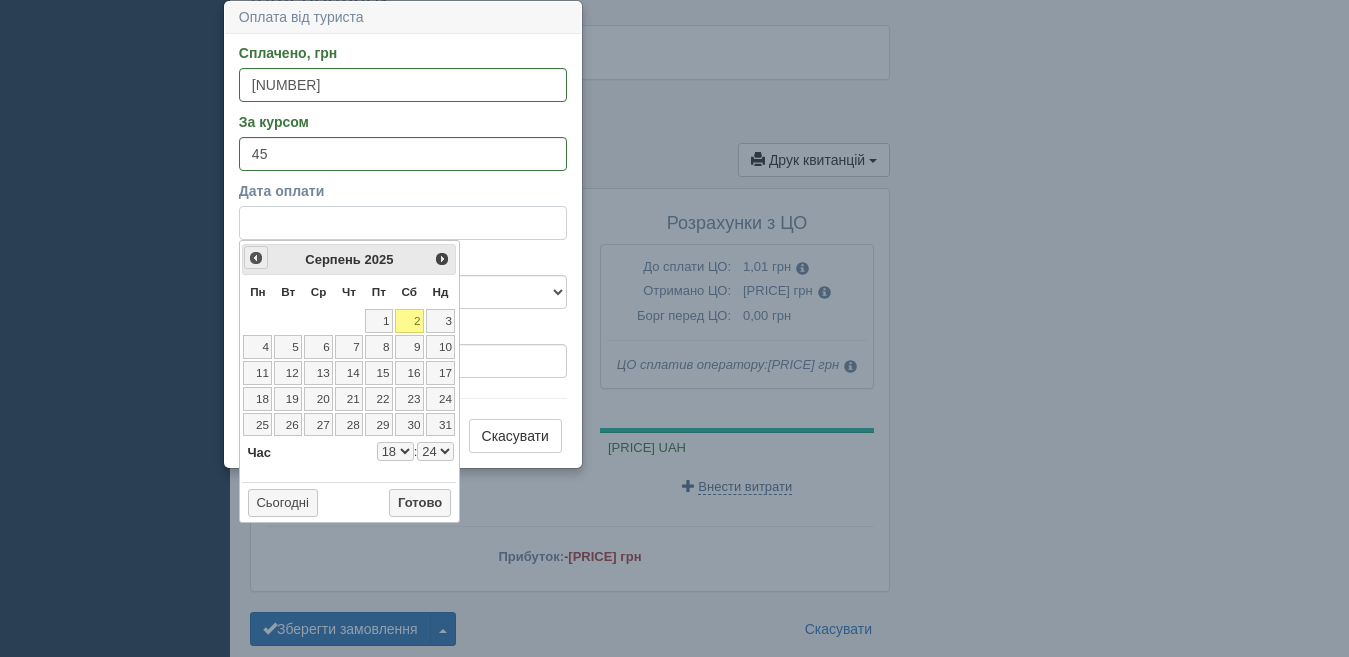 select on "18" 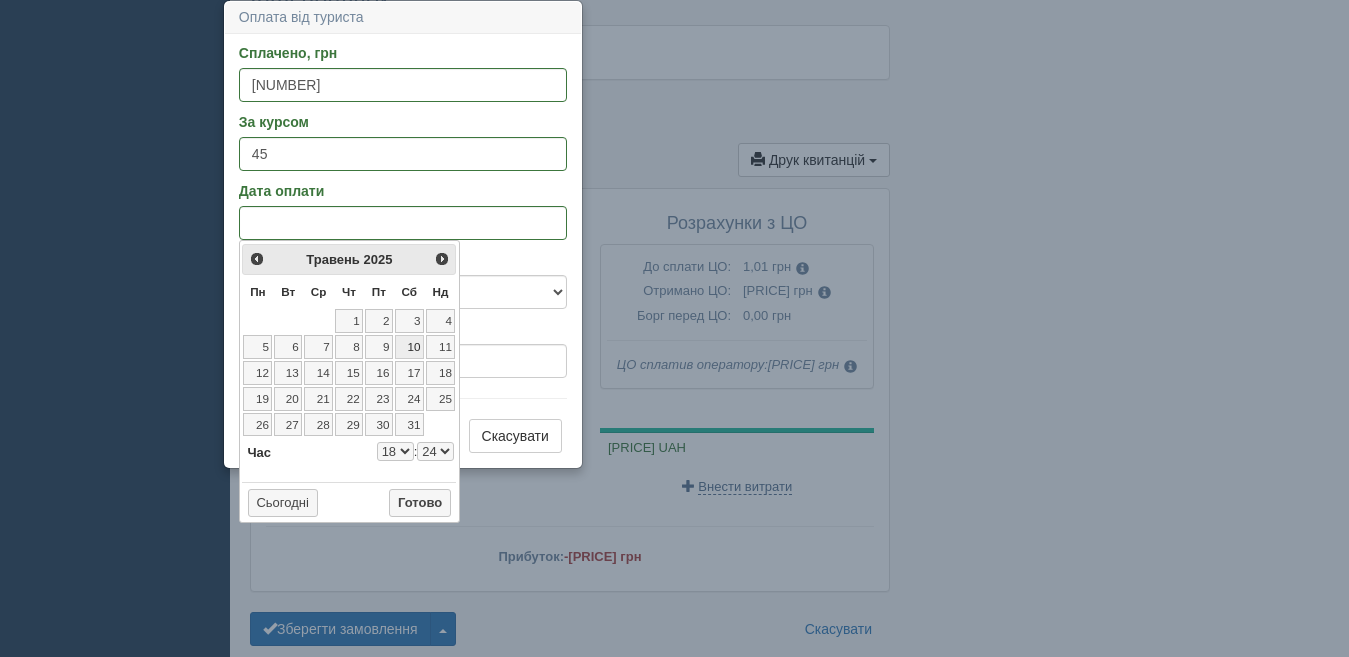 click on "10" at bounding box center (409, 347) 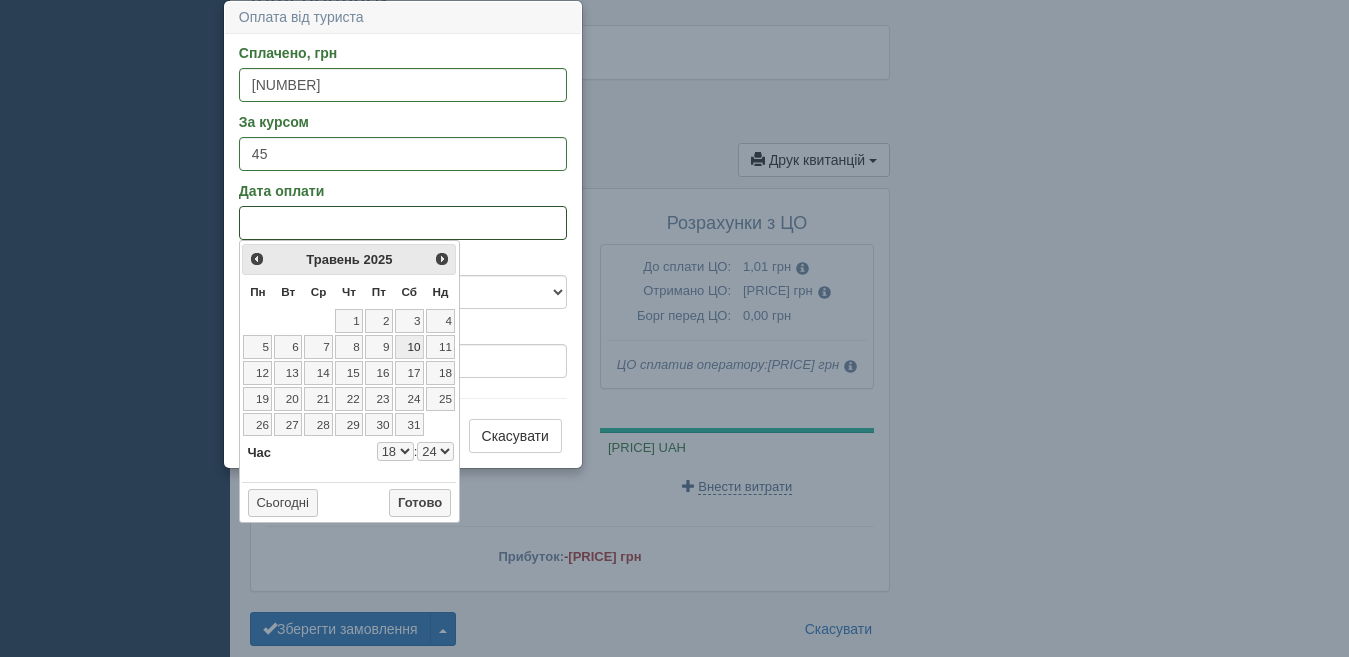select on "18" 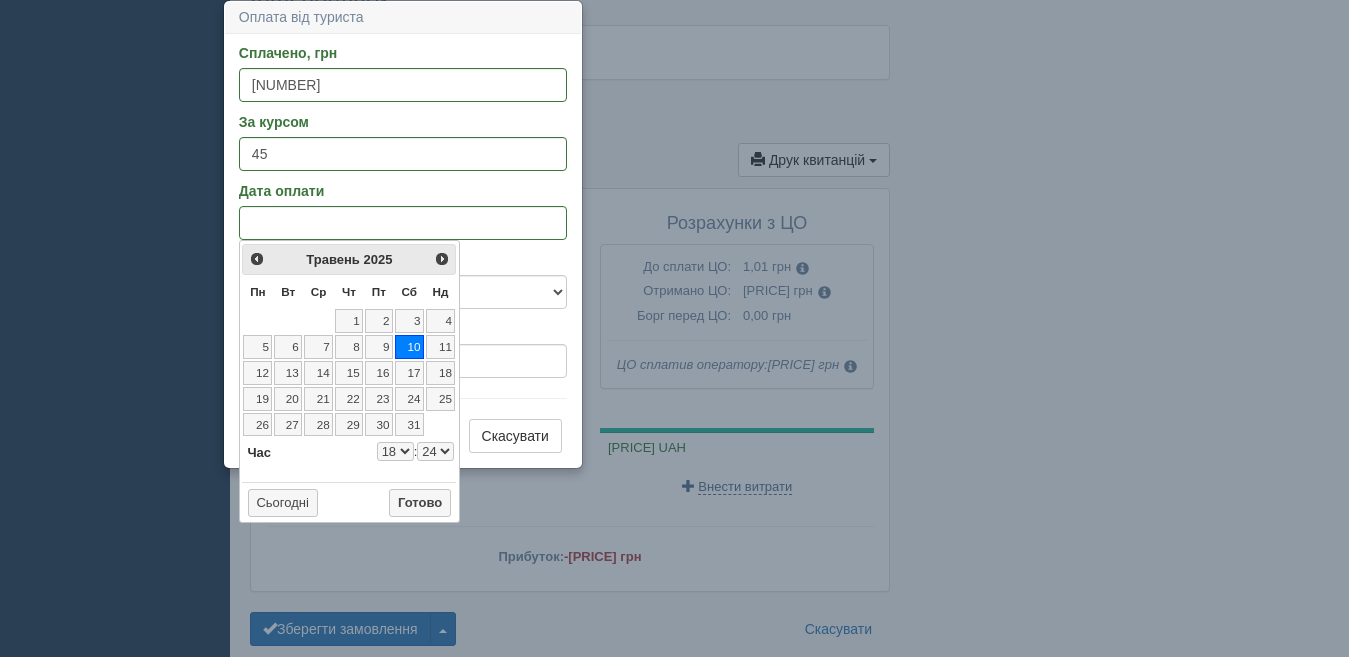 click on "0 1 2 3 4 5 6 7 8 9 10 11 12 13 14 15 16 17 18 19 20 21 22 23" at bounding box center [395, 451] 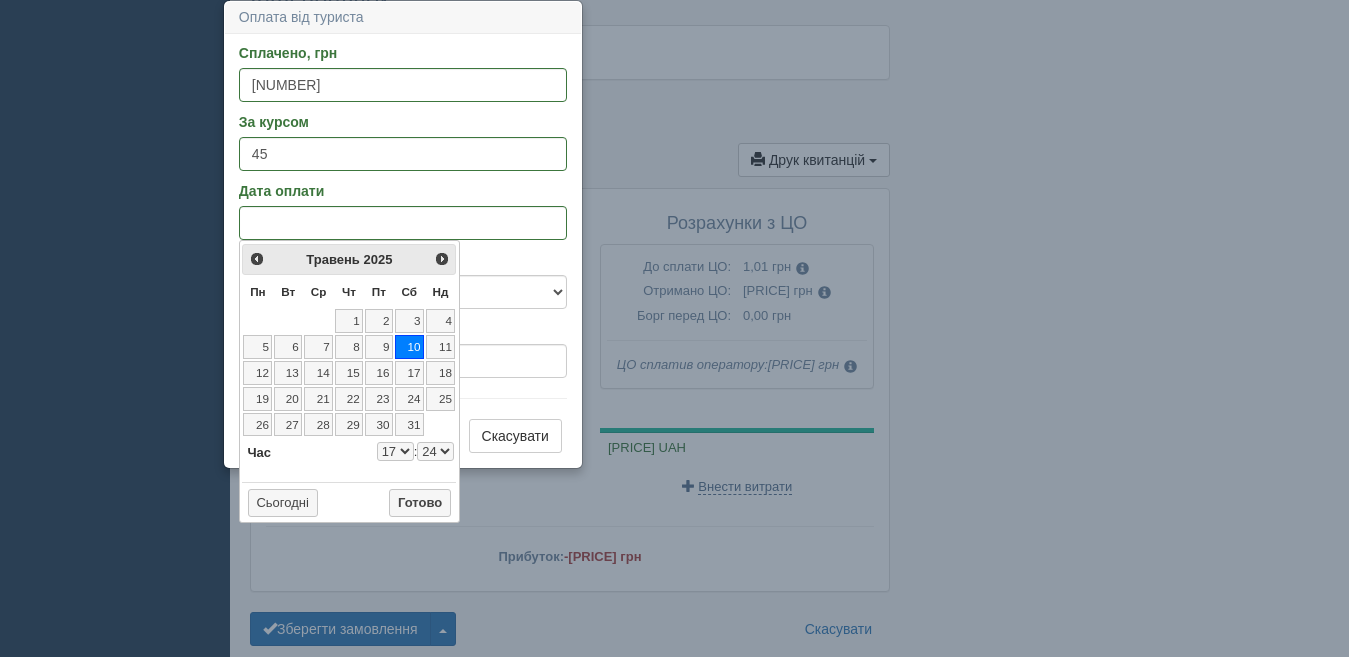 select on "17" 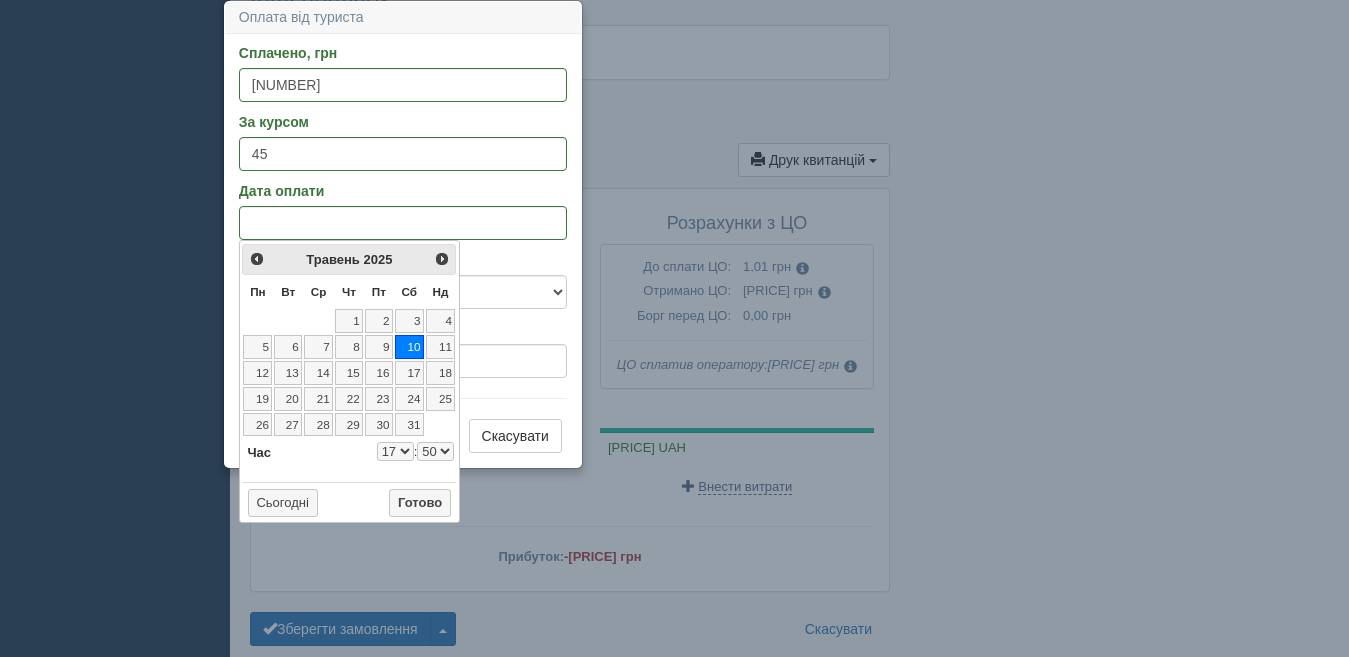 select on "17" 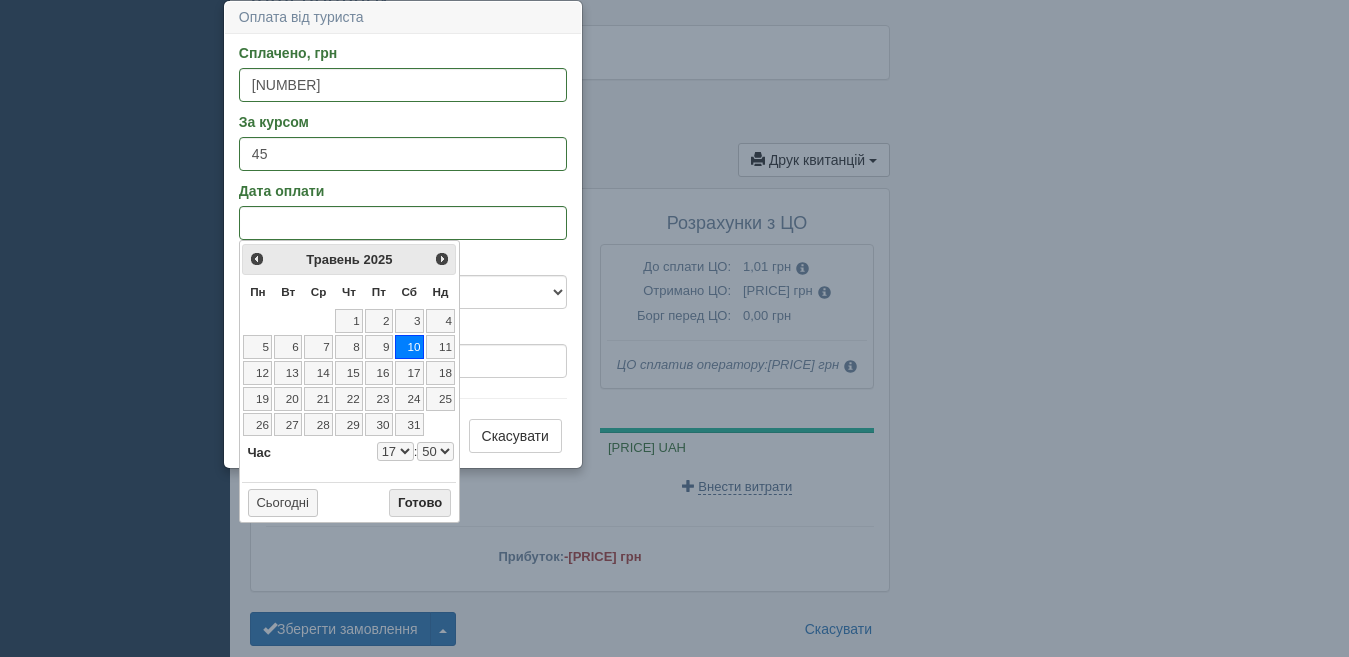 click on "Готово" at bounding box center [420, 503] 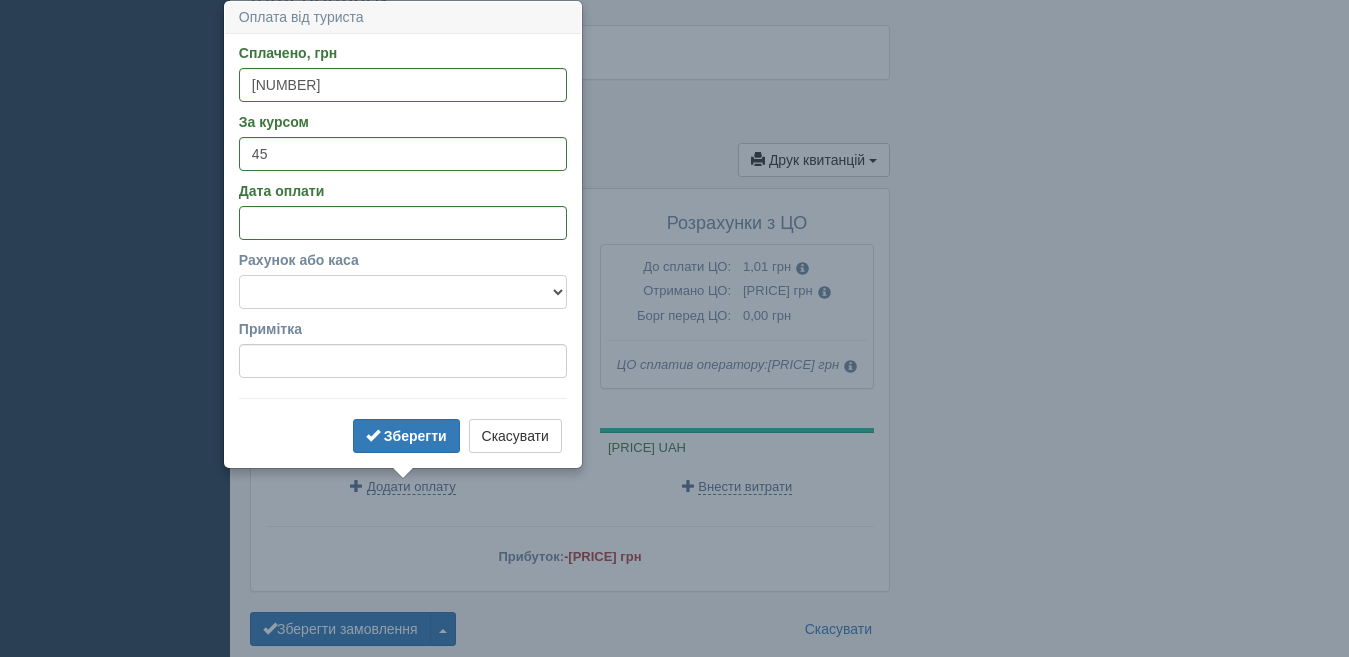 click on "Готівка
Картка
Рахунок у банку" at bounding box center (403, 292) 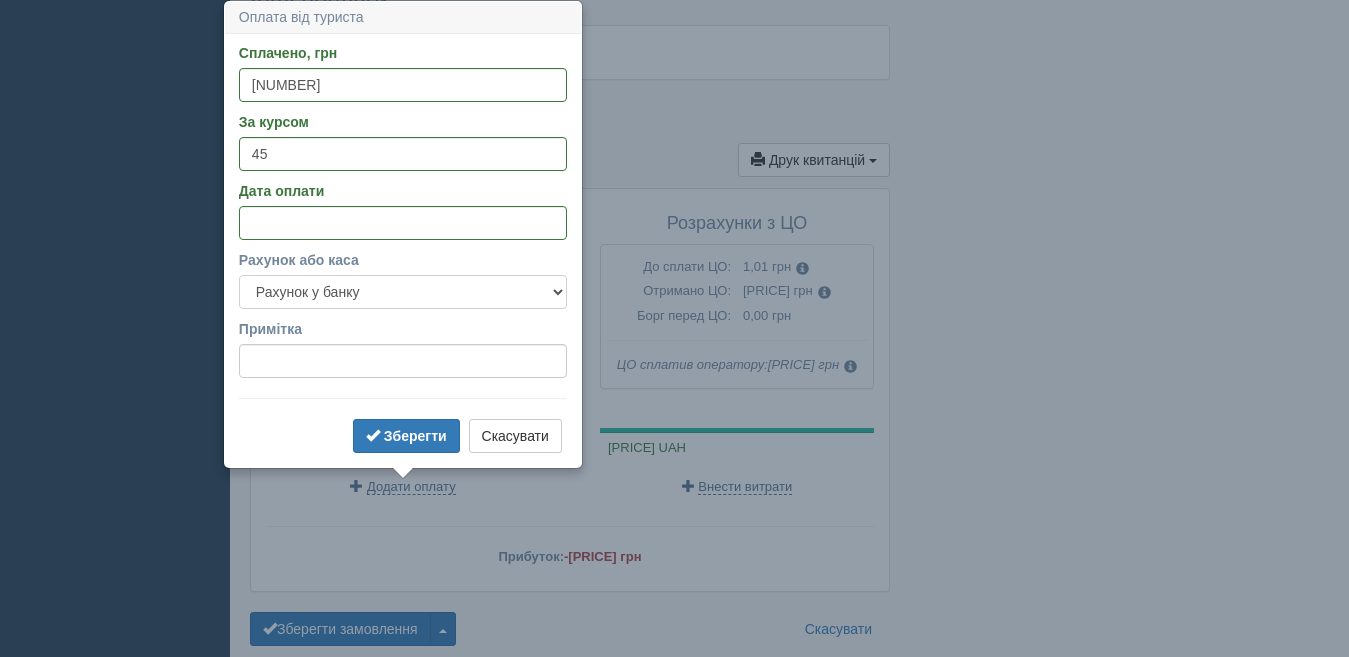 click on "Готівка
Картка
Рахунок у банку" at bounding box center [403, 292] 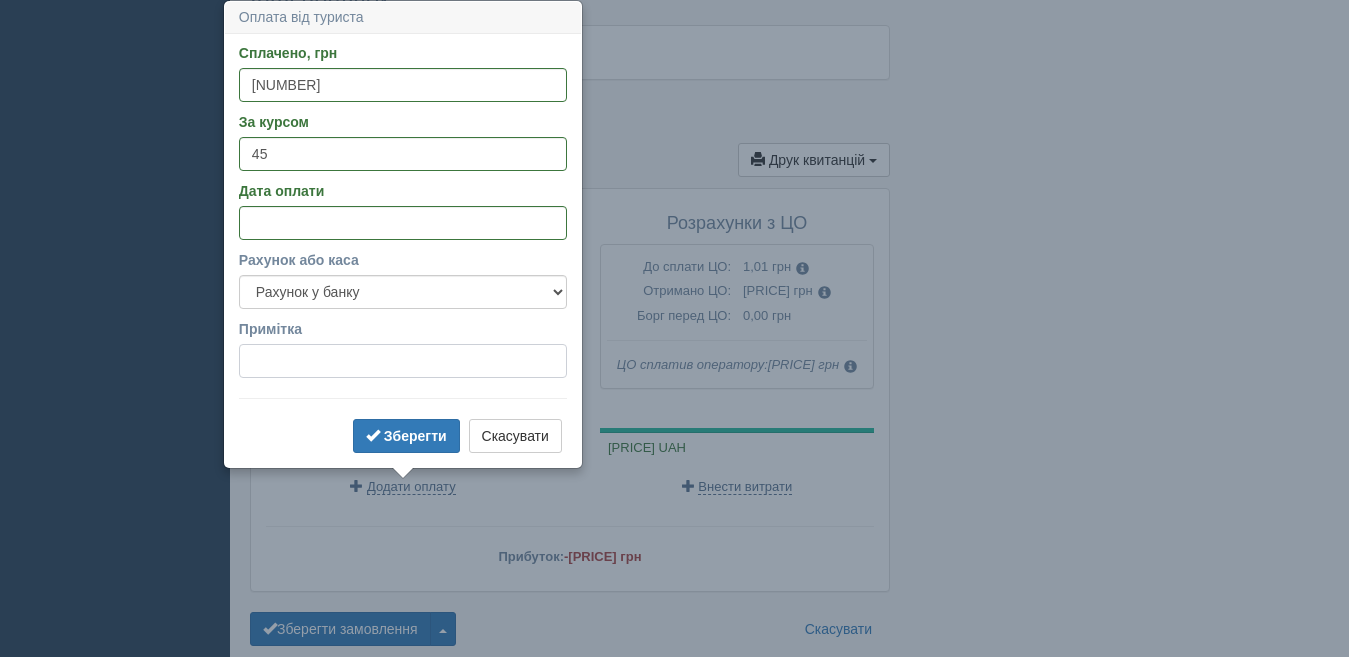 click on "Примітка" at bounding box center (403, 361) 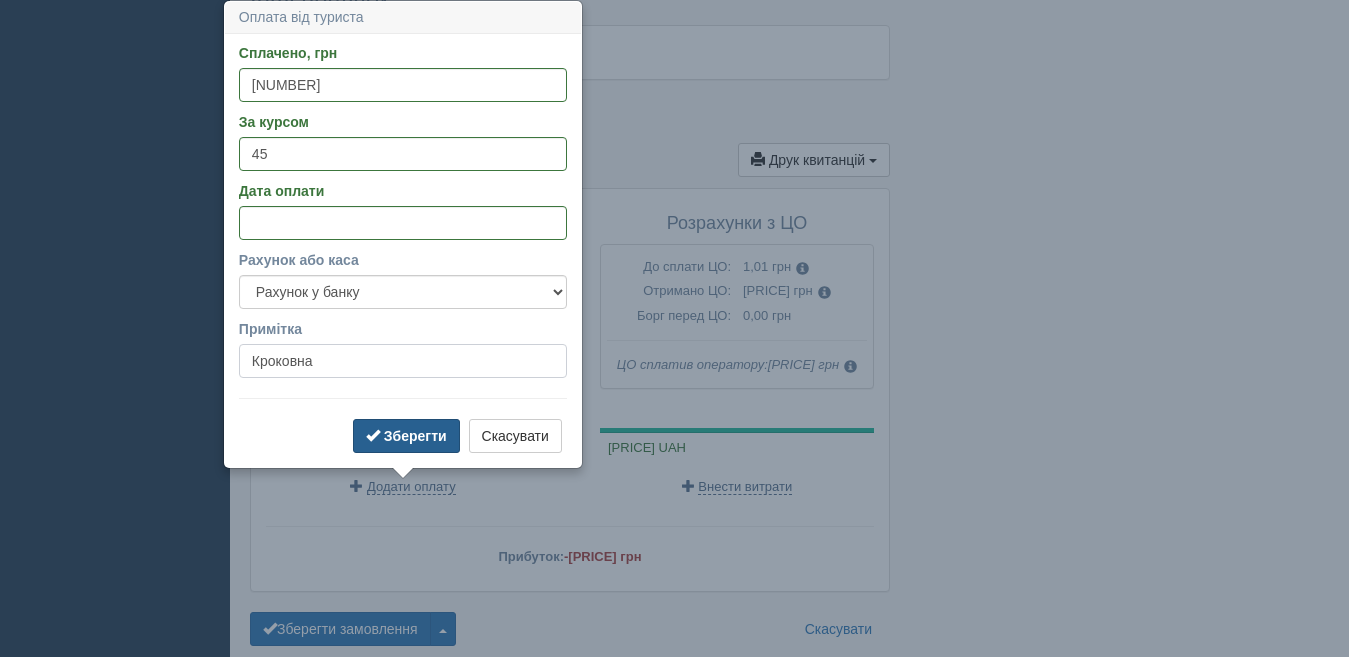 type on "Кроковна" 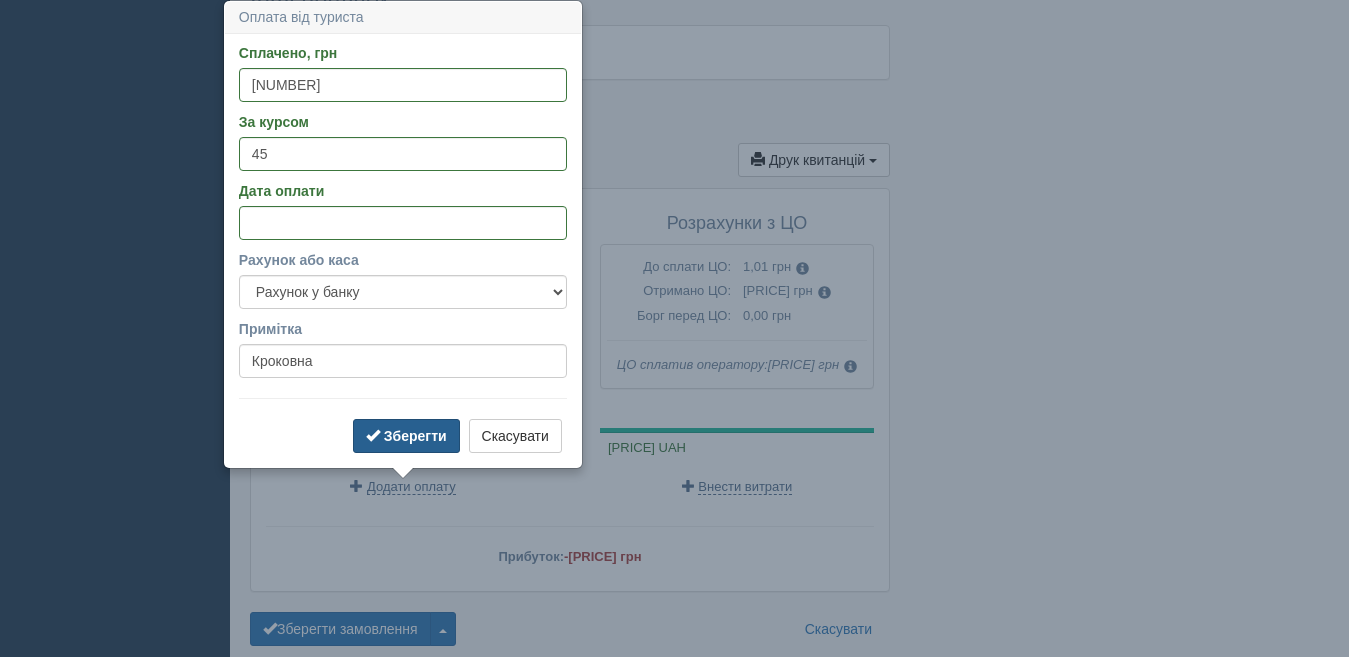 click on "Зберегти" at bounding box center [415, 436] 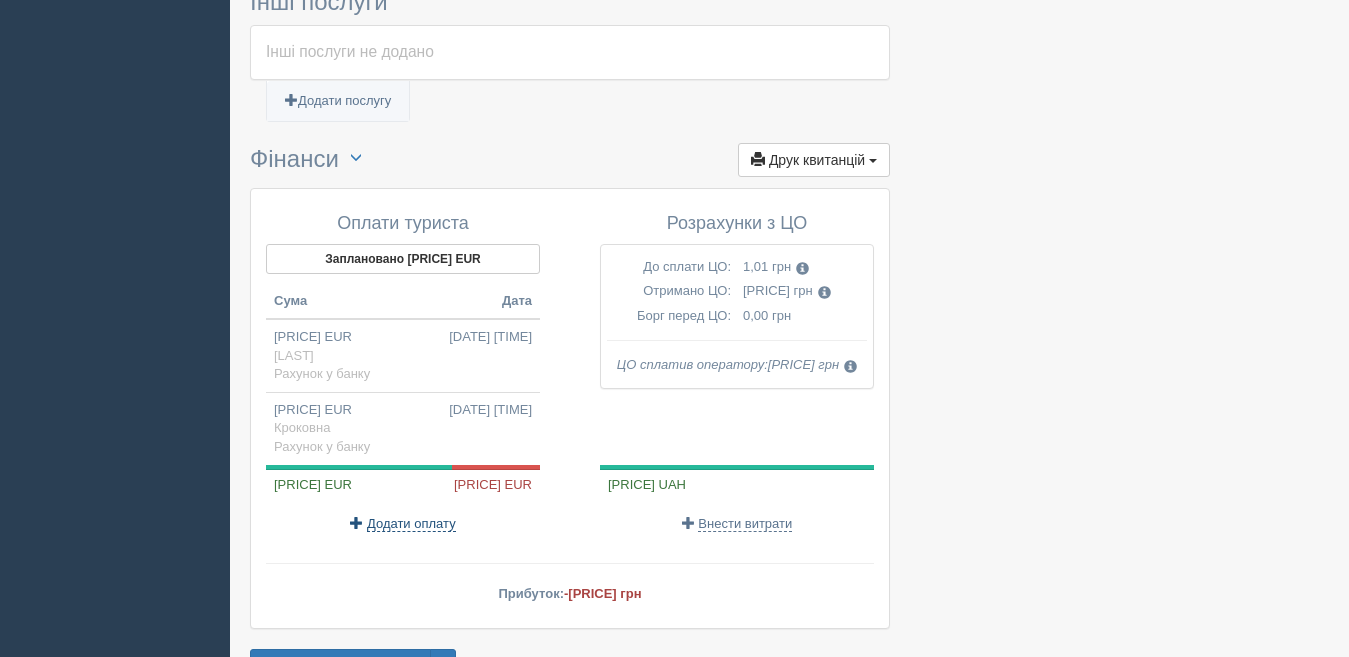 click on "Додати оплату" at bounding box center (411, 524) 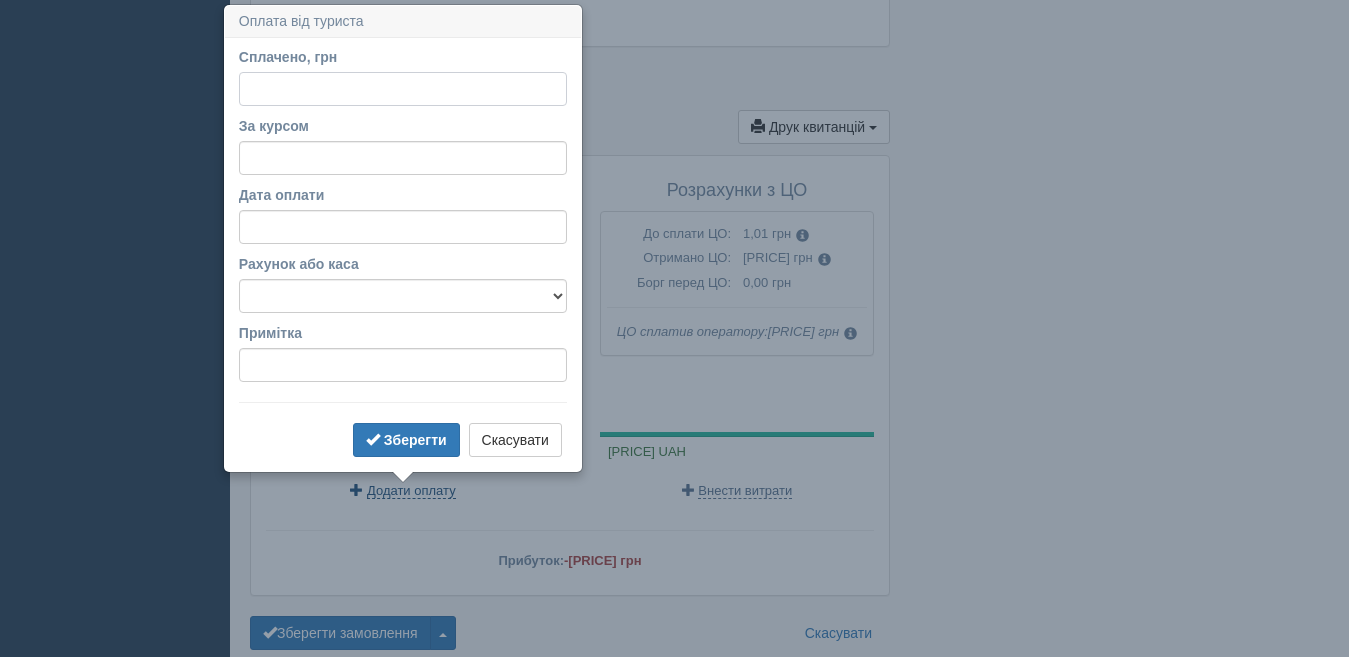 scroll, scrollTop: 1558, scrollLeft: 0, axis: vertical 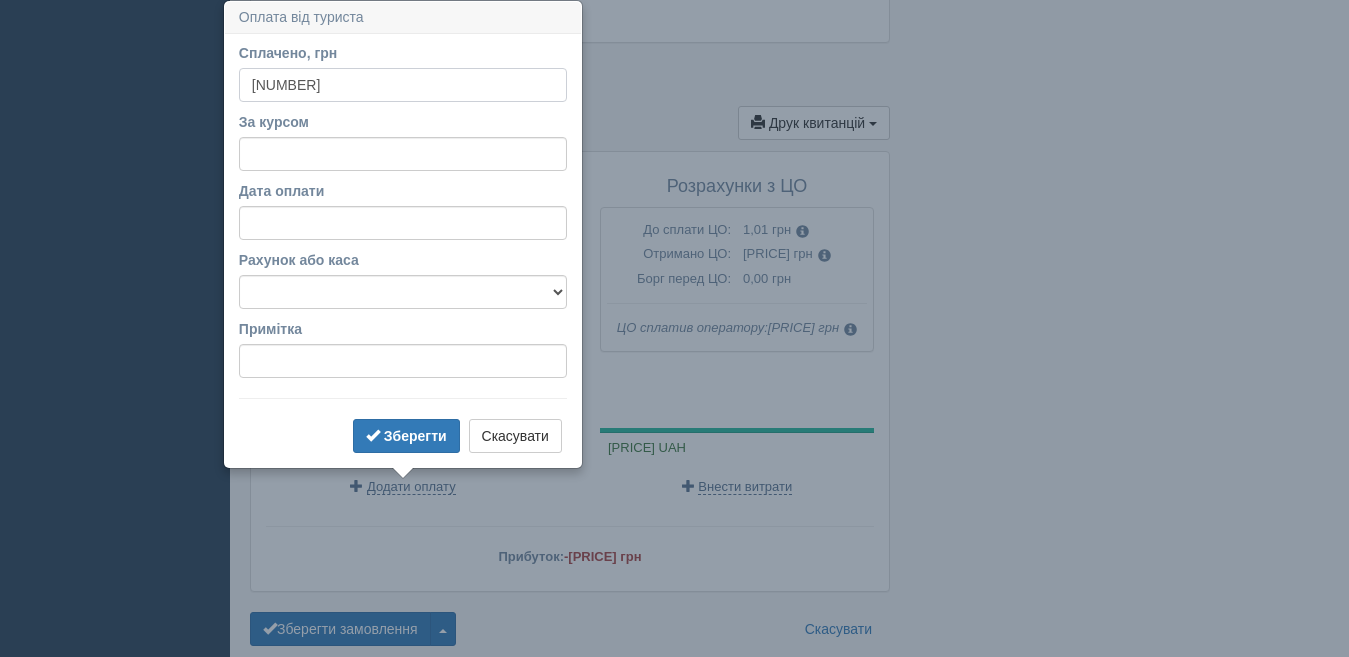 type on "3126" 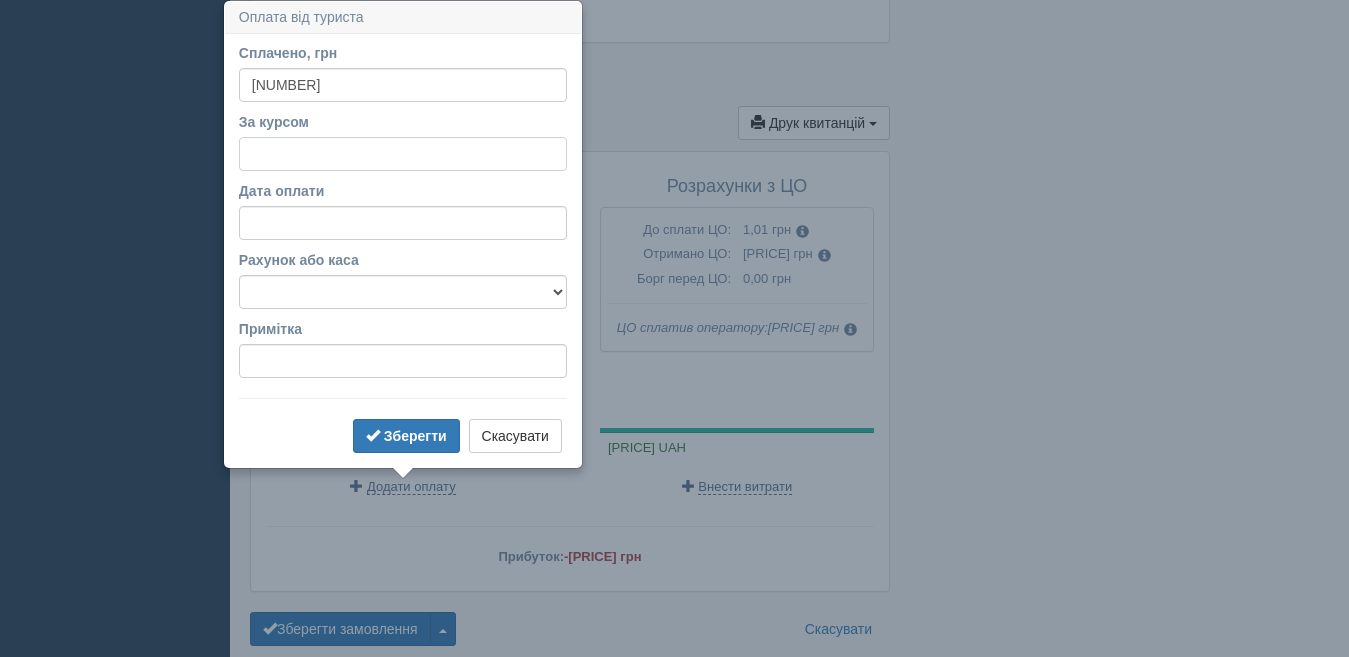 click on "За курсом" at bounding box center (403, 154) 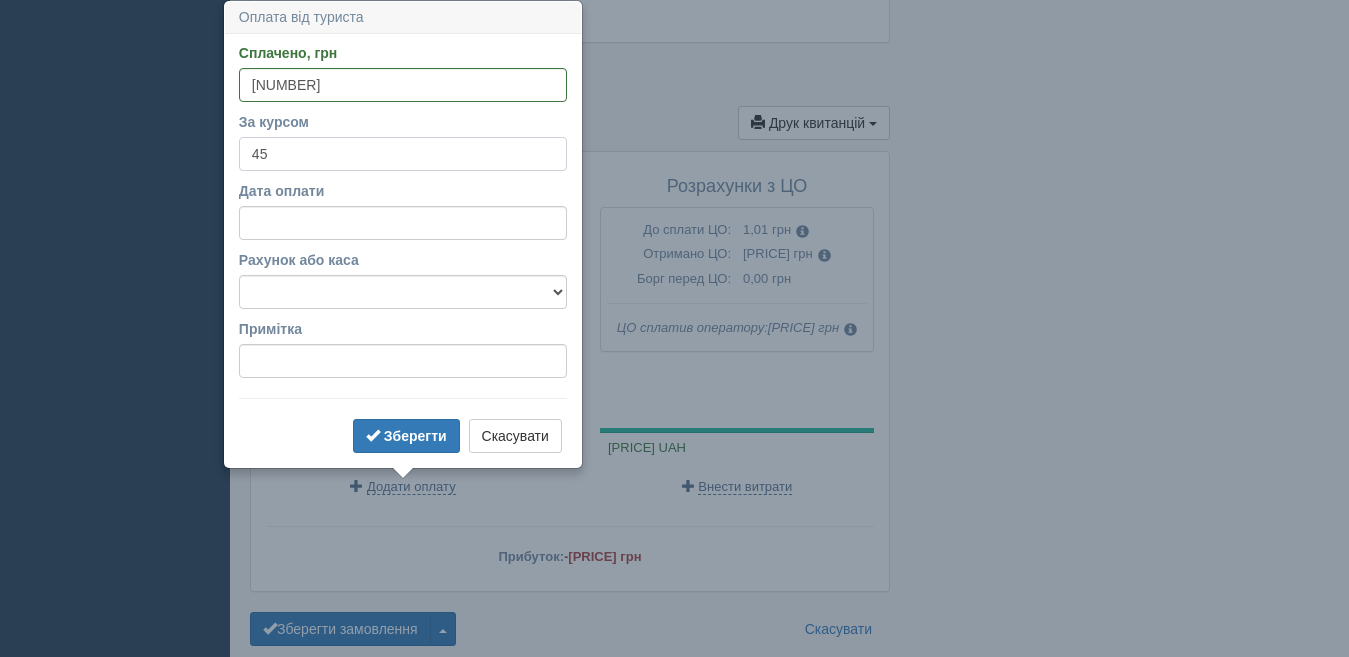 type on "45" 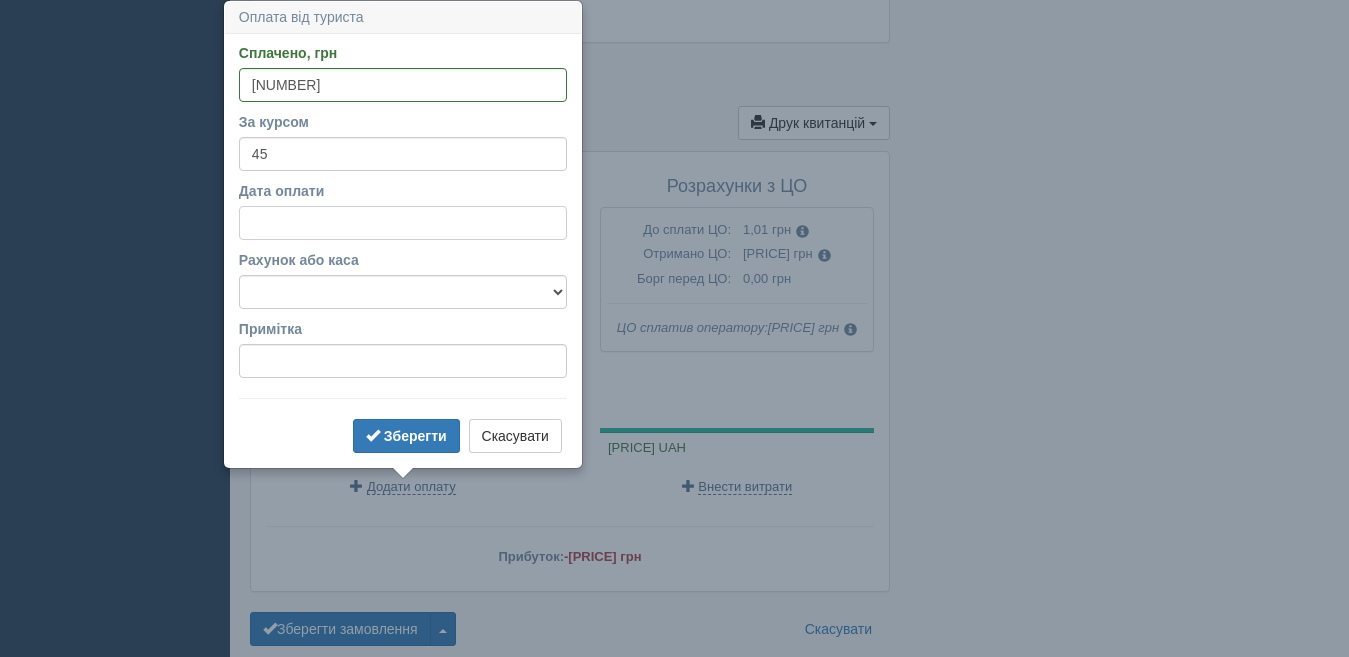 click on "Дата оплати" at bounding box center (403, 223) 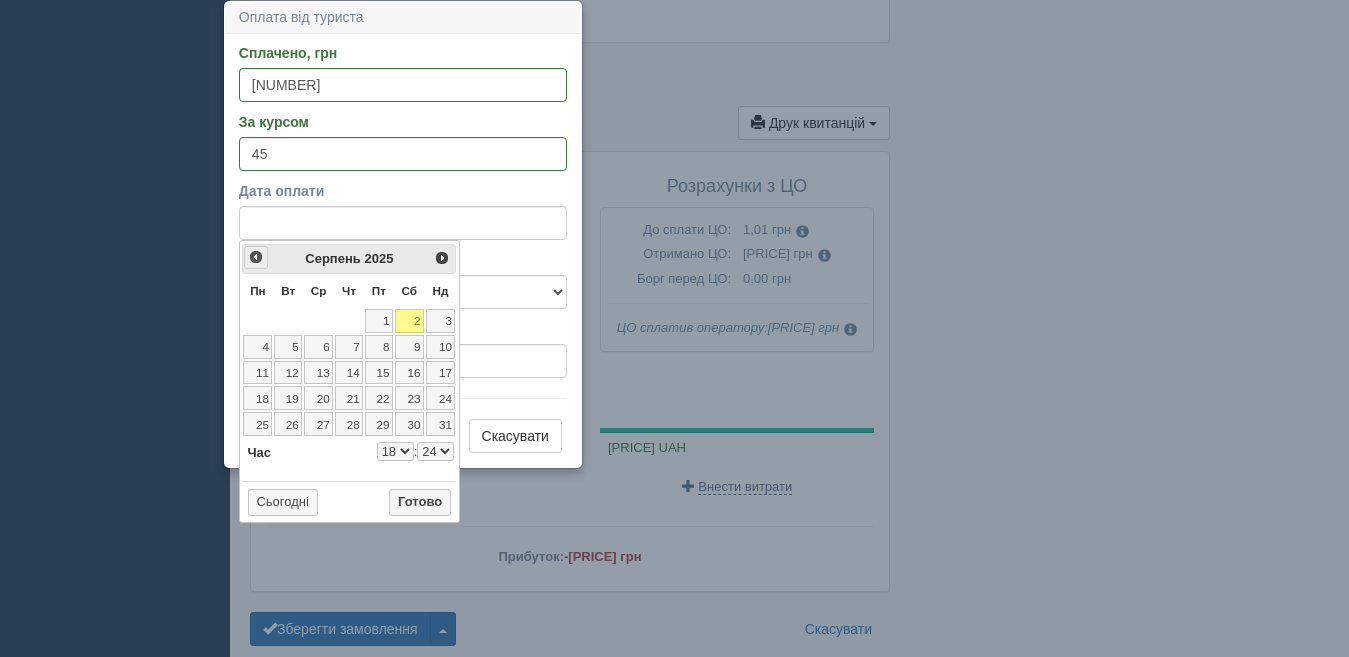 click on "<Попер" at bounding box center (256, 257) 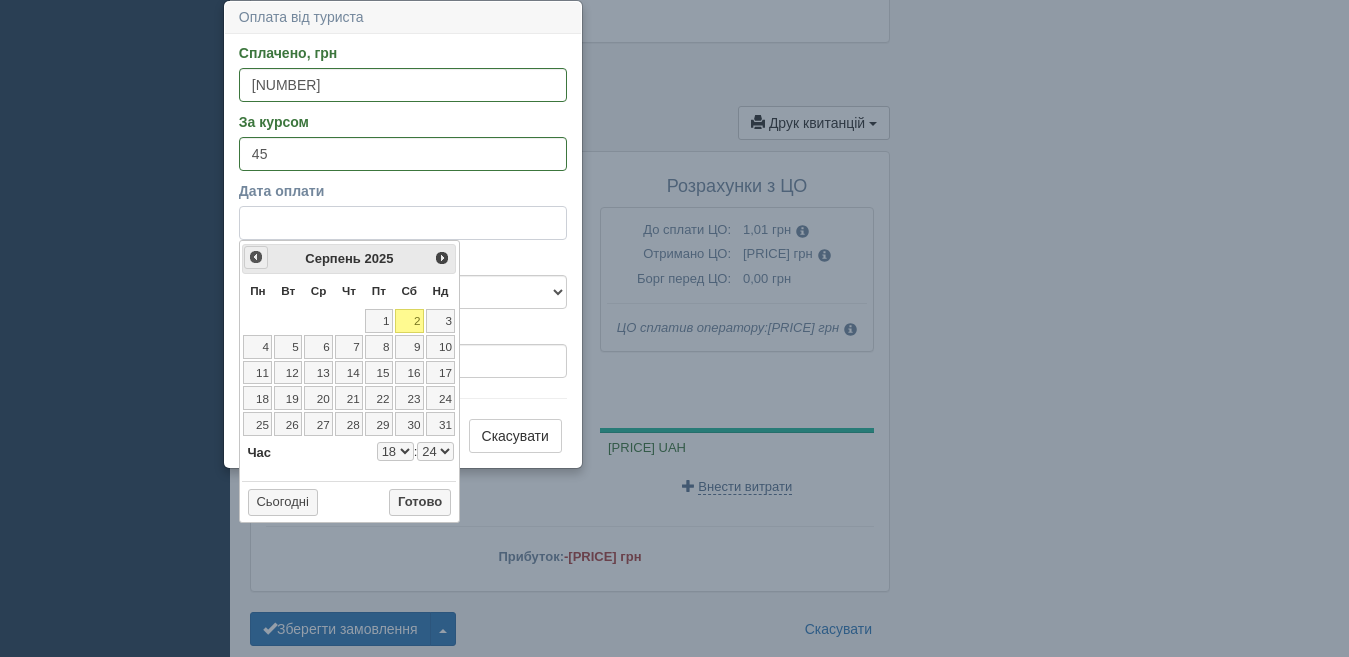 select on "18" 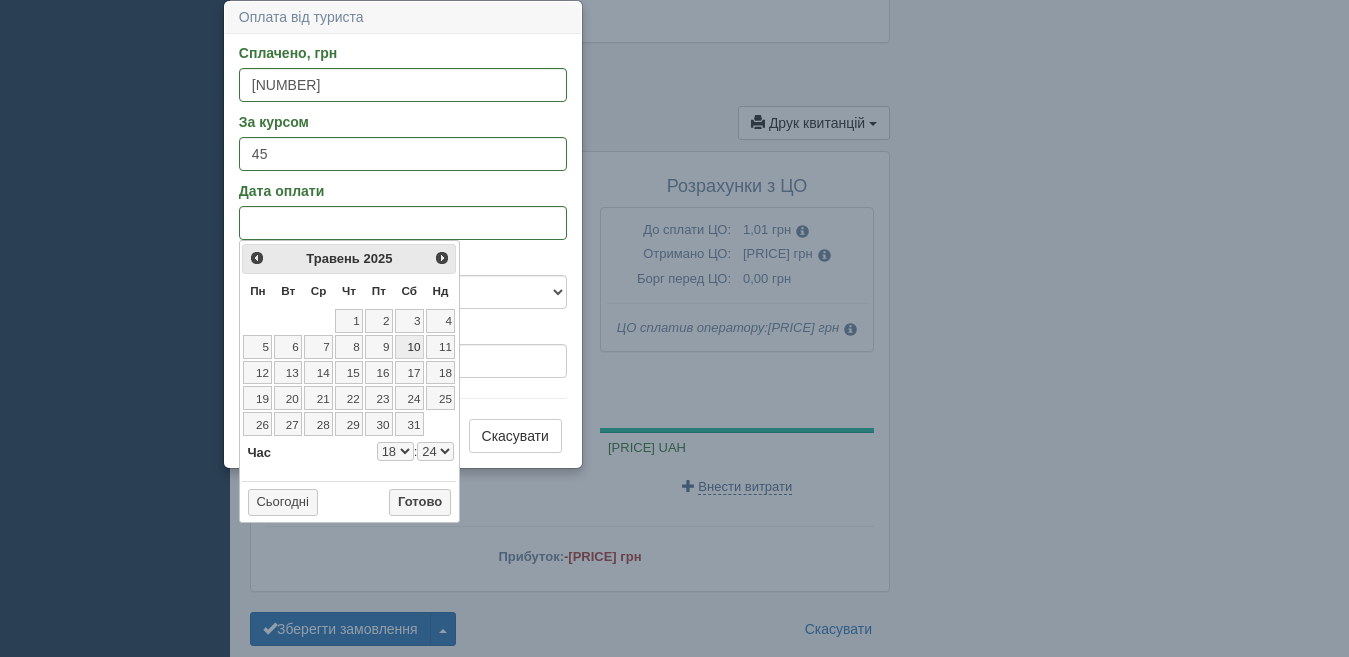 click on "10" at bounding box center (409, 347) 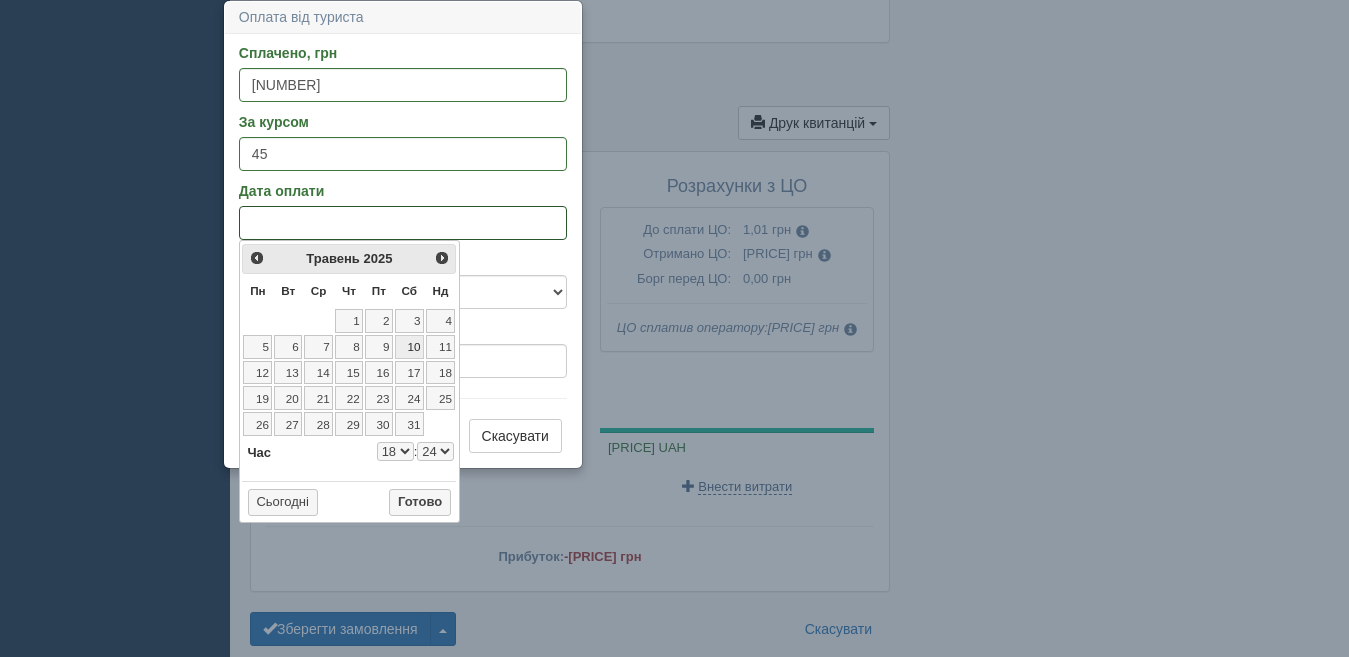 select on "18" 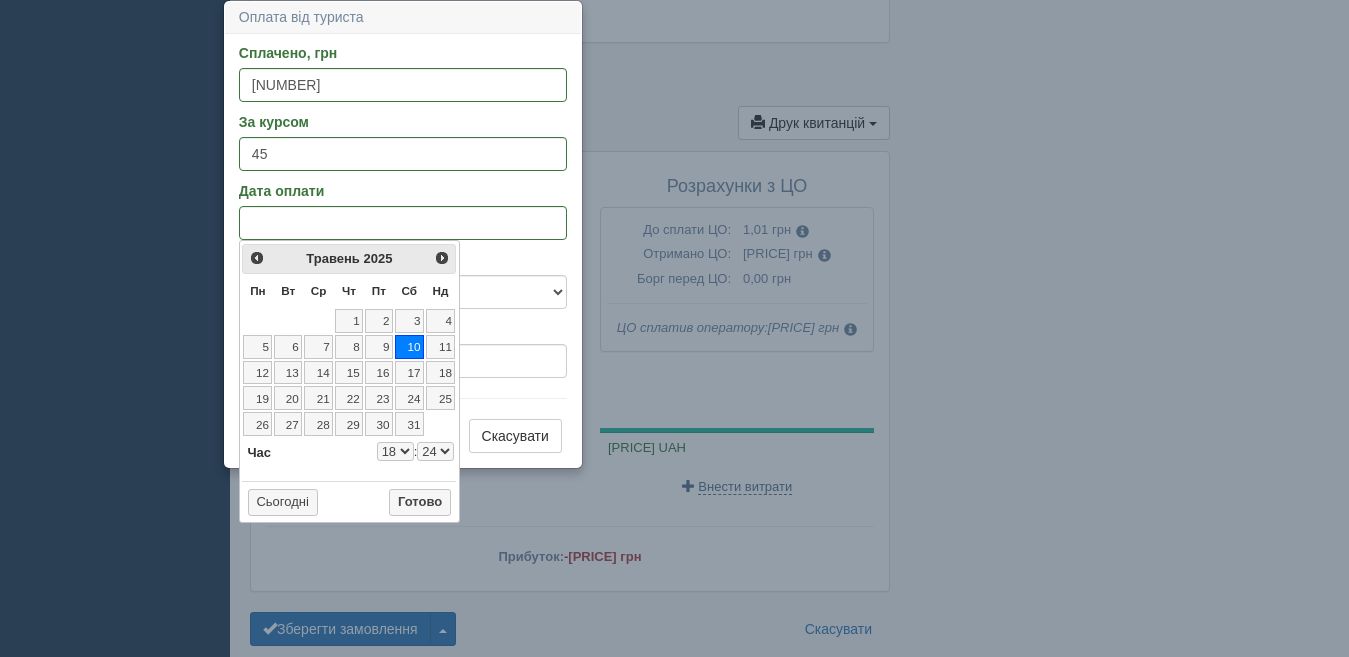 click on "0 1 2 3 4 5 6 7 8 9 10 11 12 13 14 15 16 17 18 19 20 21 22 23" at bounding box center [395, 451] 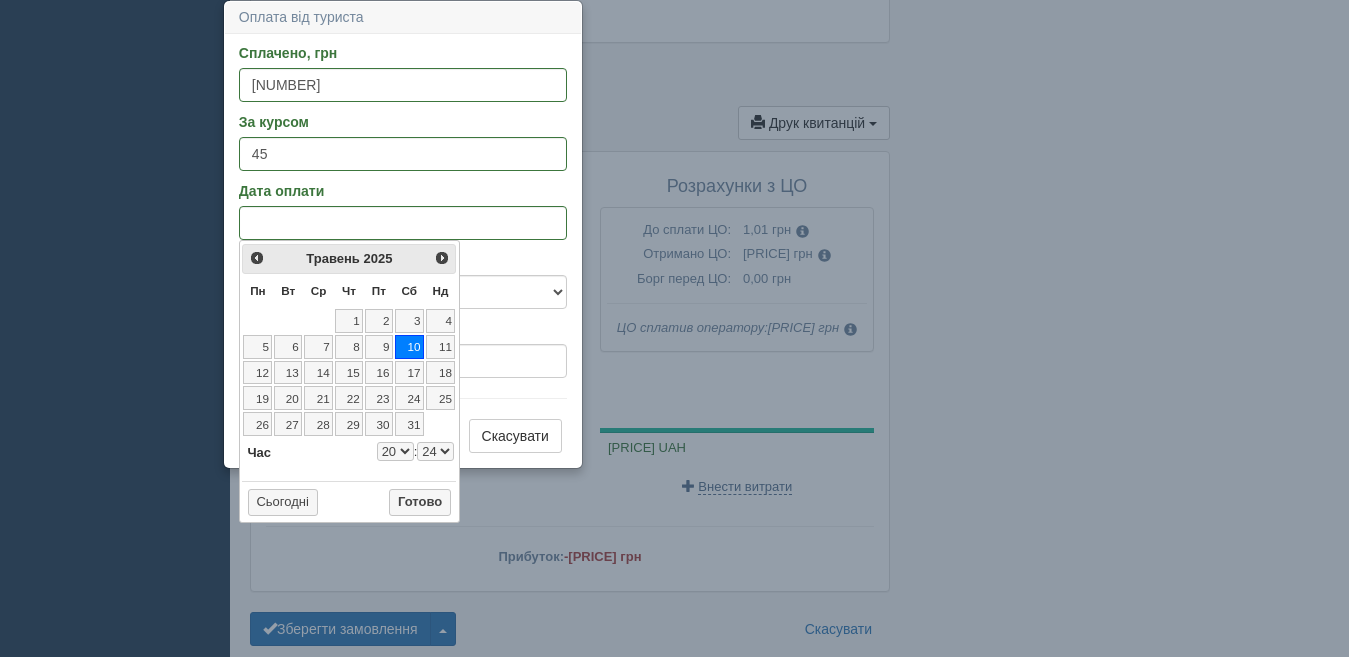 select on "20" 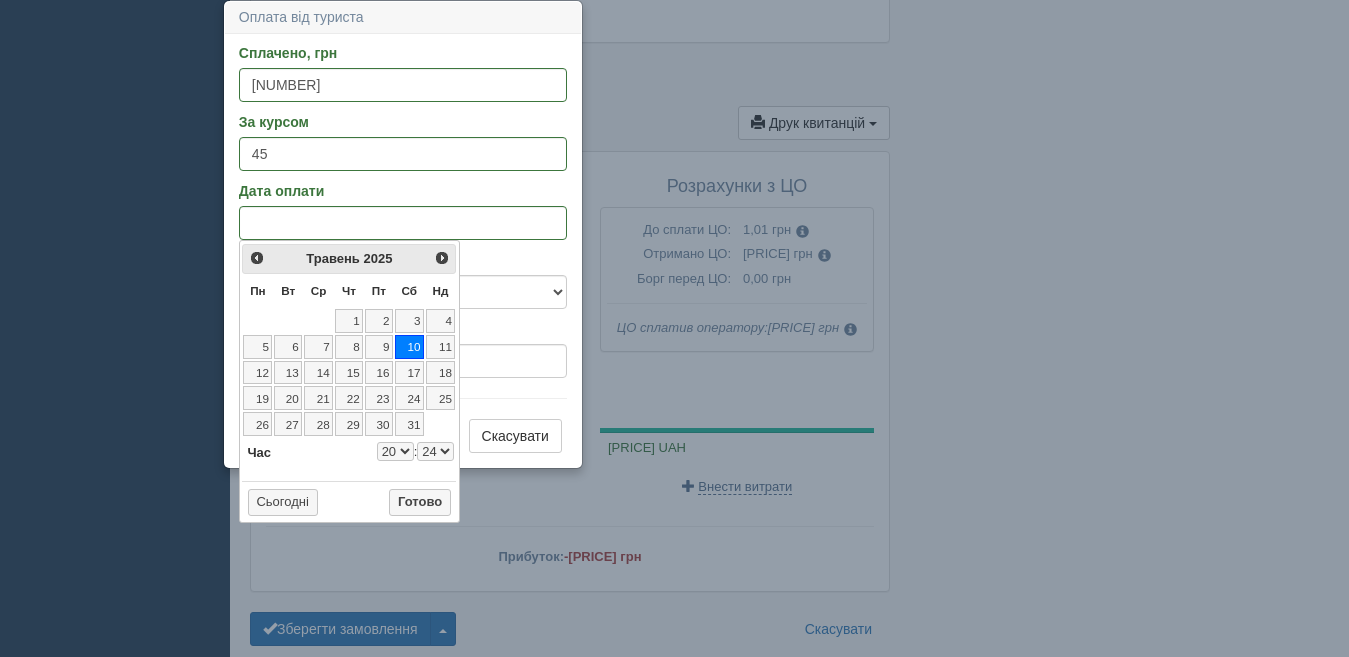 click on "00 01 02 03 04 05 06 07 08 09 10 11 12 13 14 15 16 17 18 19 20 21 22 23 24 25 26 27 28 29 30 31 32 33 34 35 36 37 38 39 40 41 42 43 44 45 46 47 48 49 50 51 52 53 54 55 56 57 58 59" at bounding box center (435, 451) 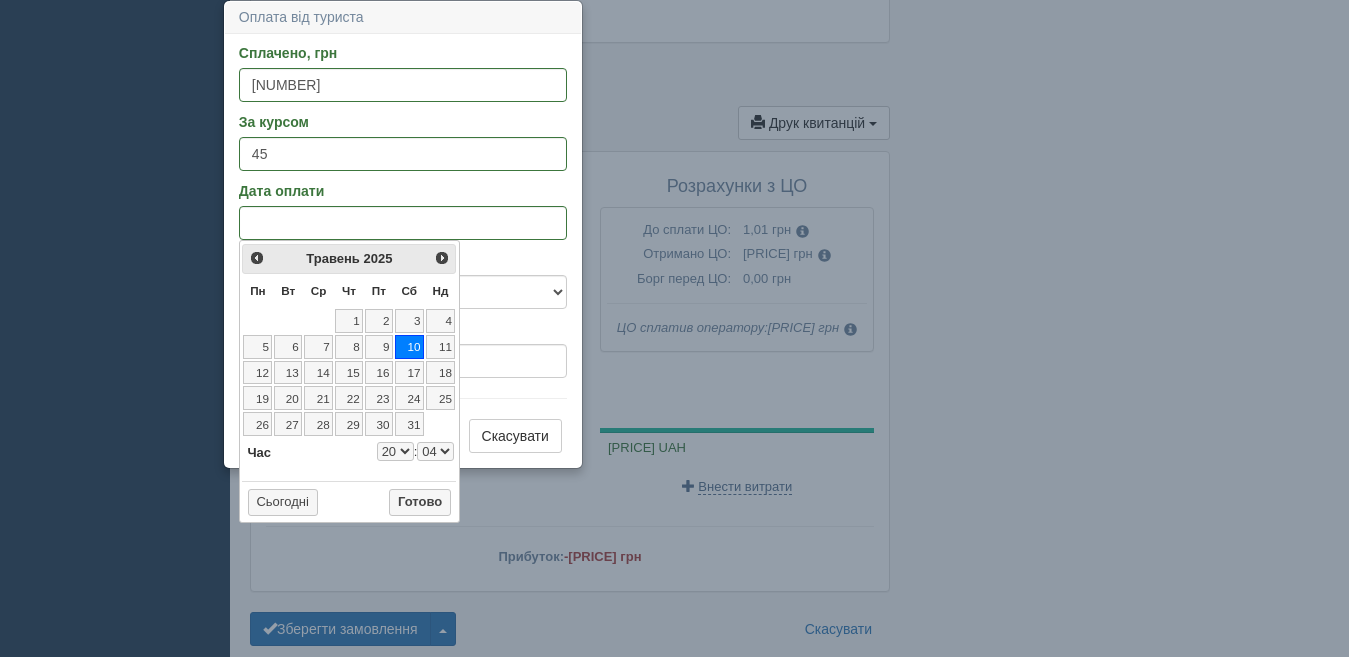 select on "20" 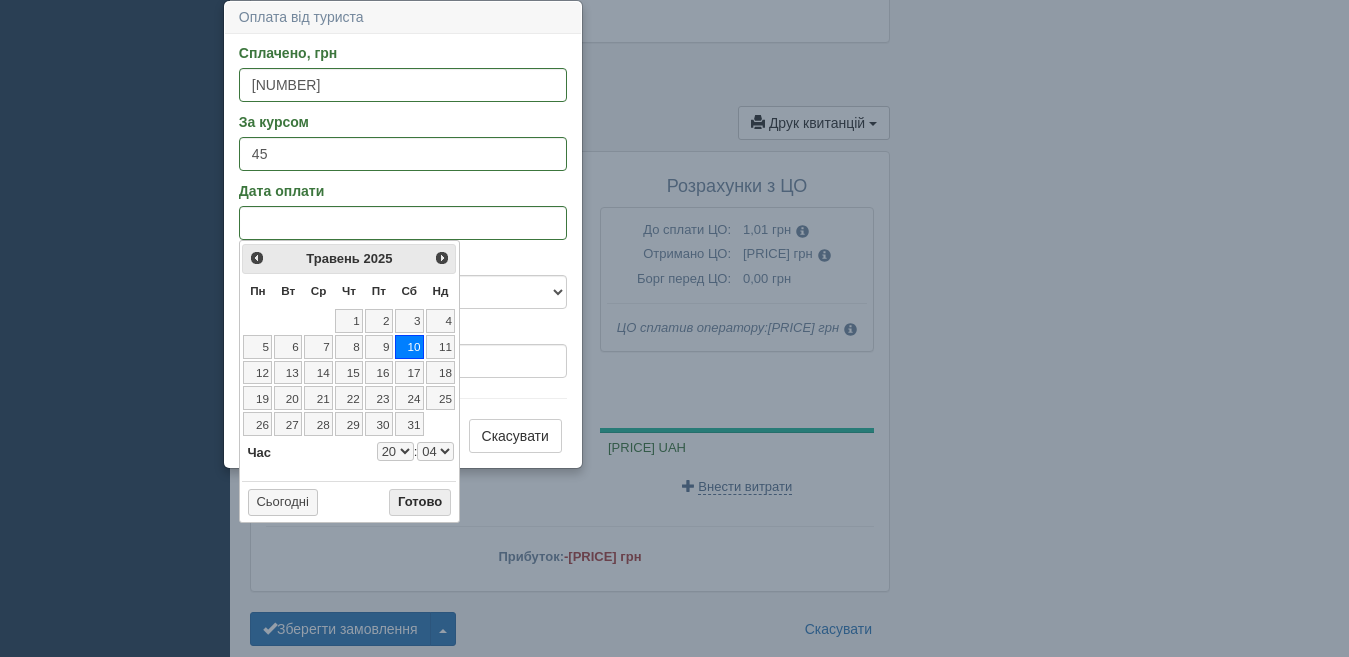 click on "Готово" at bounding box center [420, 503] 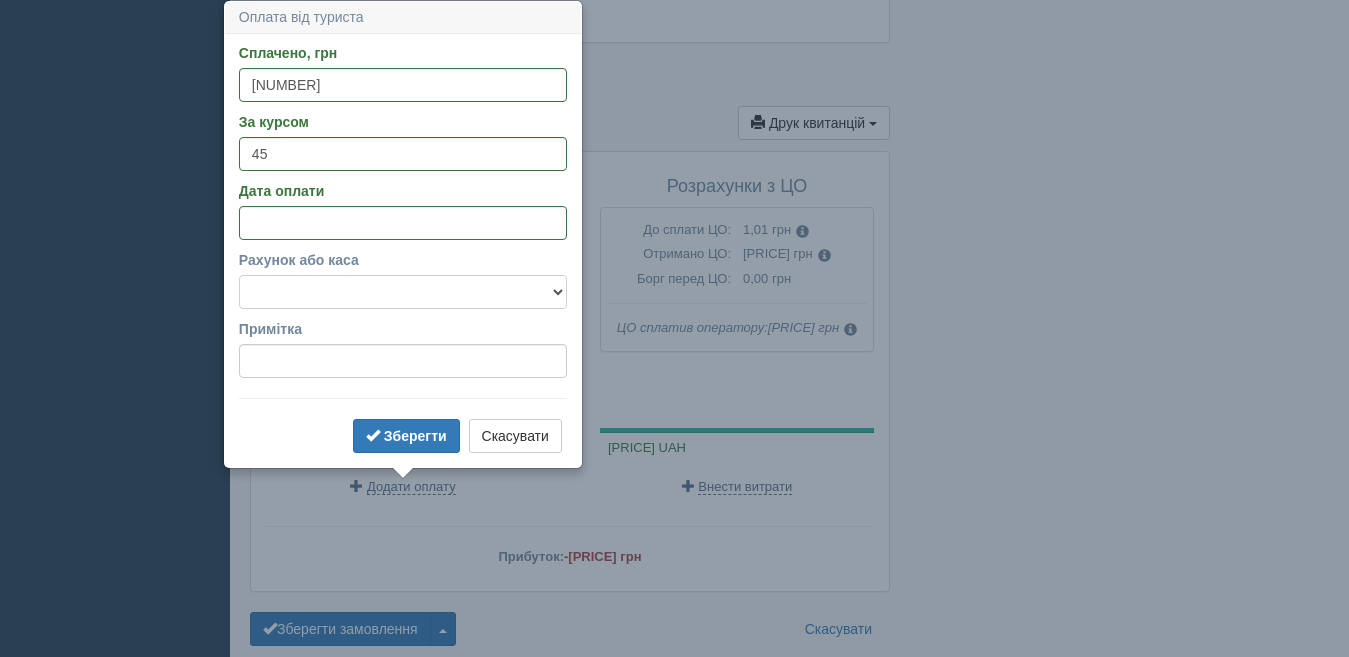 click on "Готівка
Картка
Рахунок у банку" at bounding box center [403, 292] 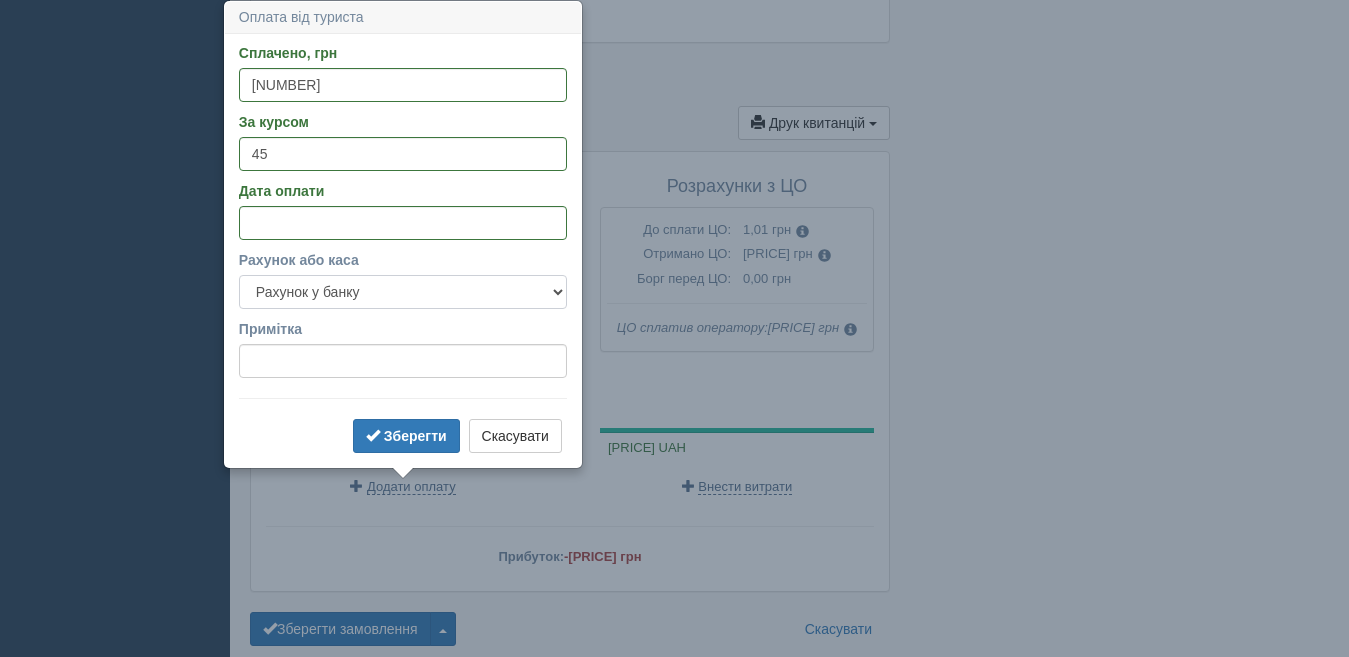 click on "Готівка
Картка
Рахунок у банку" at bounding box center [403, 292] 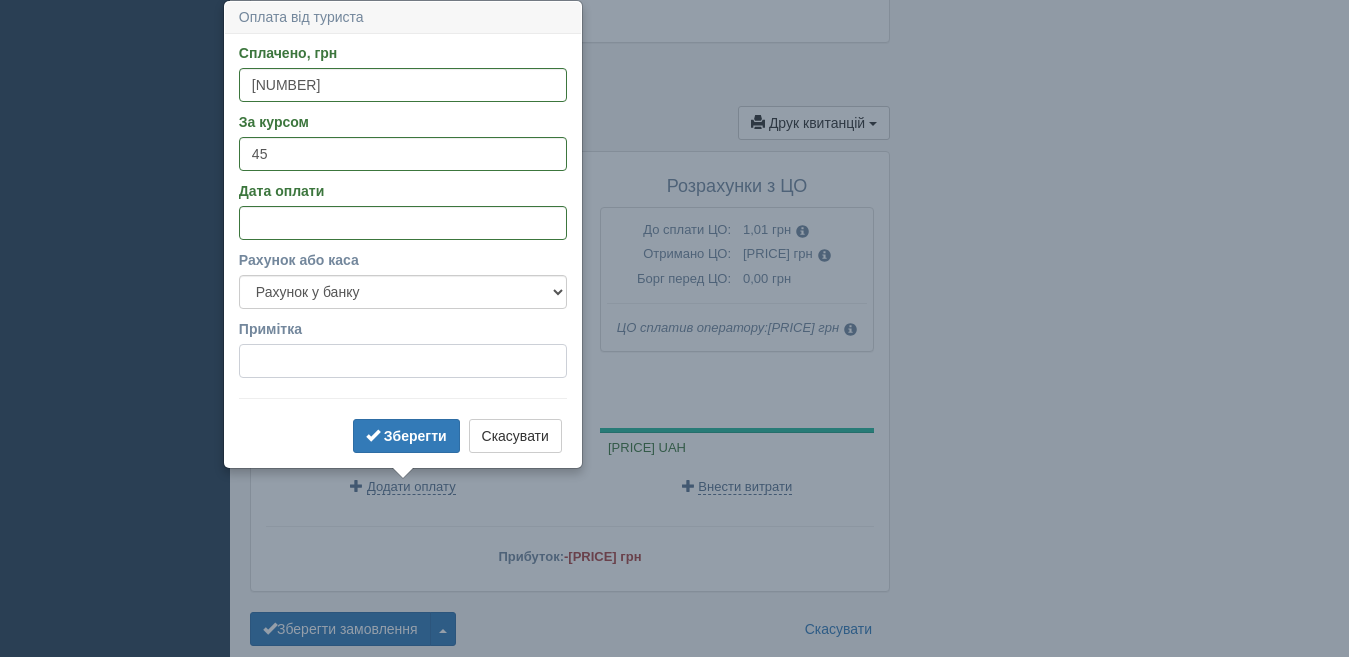 click on "Примітка" at bounding box center (403, 361) 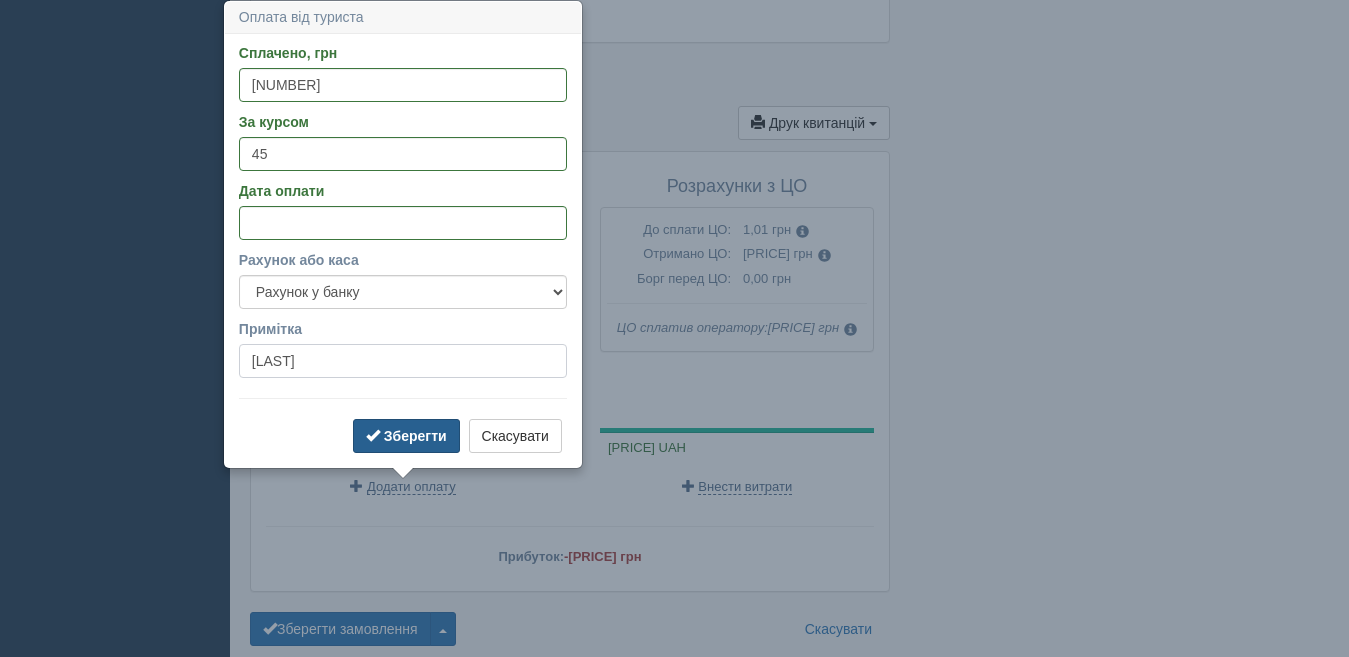 type on "Самураєва" 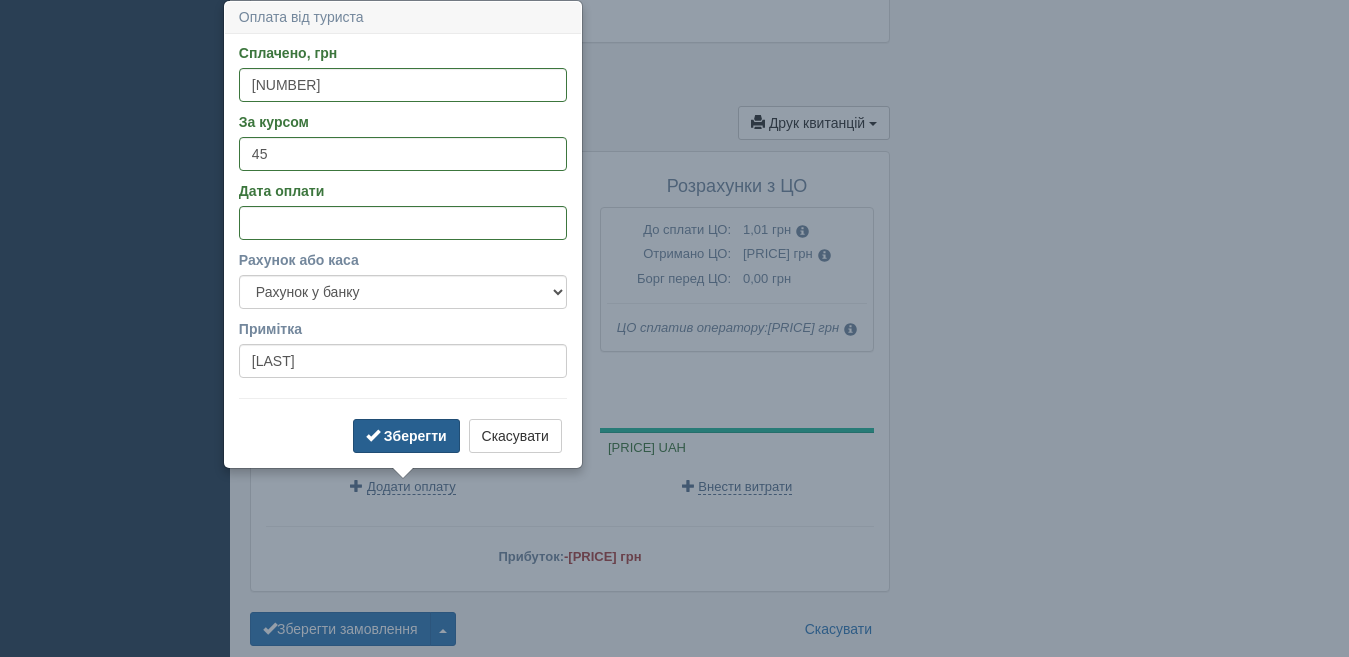 click on "Зберегти" at bounding box center (406, 436) 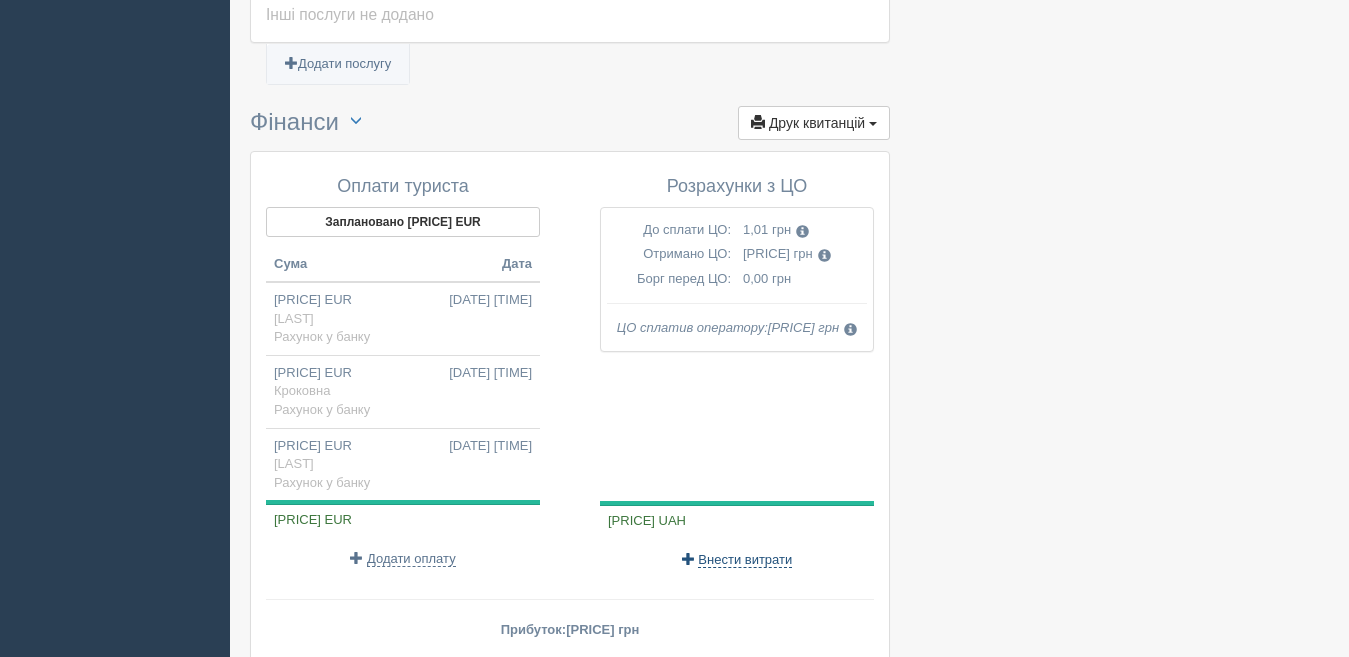 click on "Внести витрати" at bounding box center [745, 560] 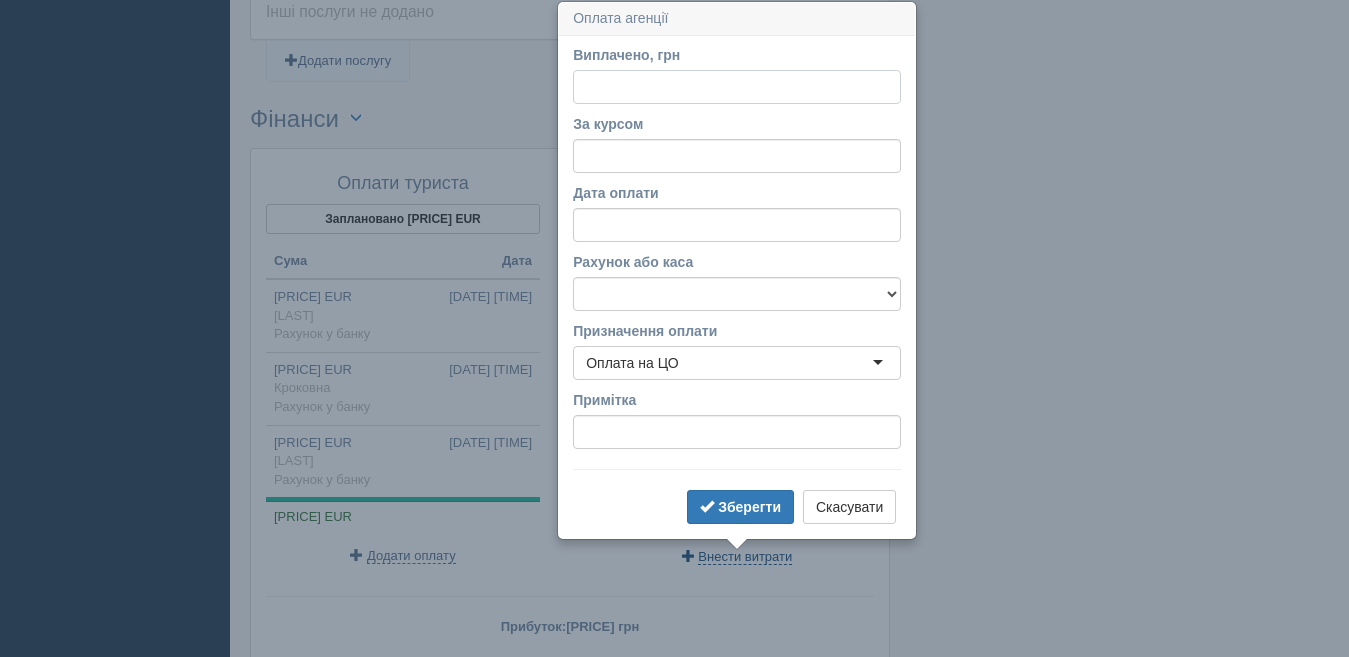 scroll, scrollTop: 1562, scrollLeft: 0, axis: vertical 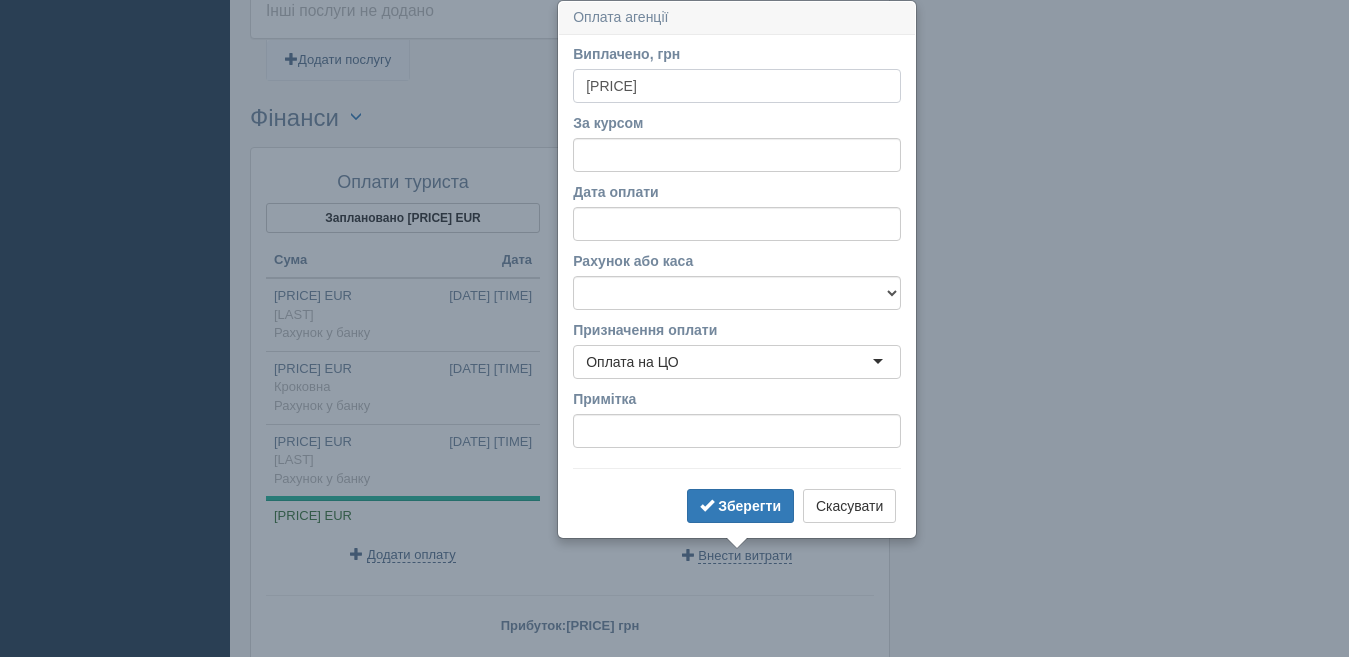 type on "8287.49" 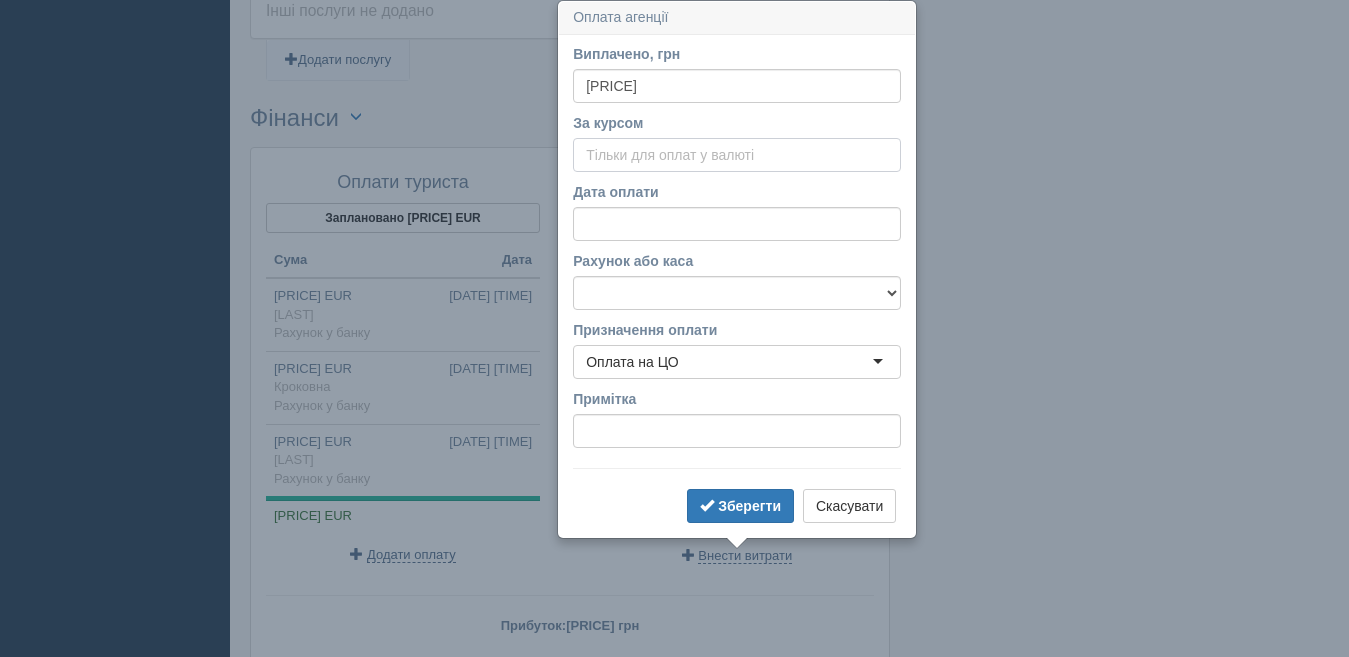 click on "За курсом" at bounding box center [737, 155] 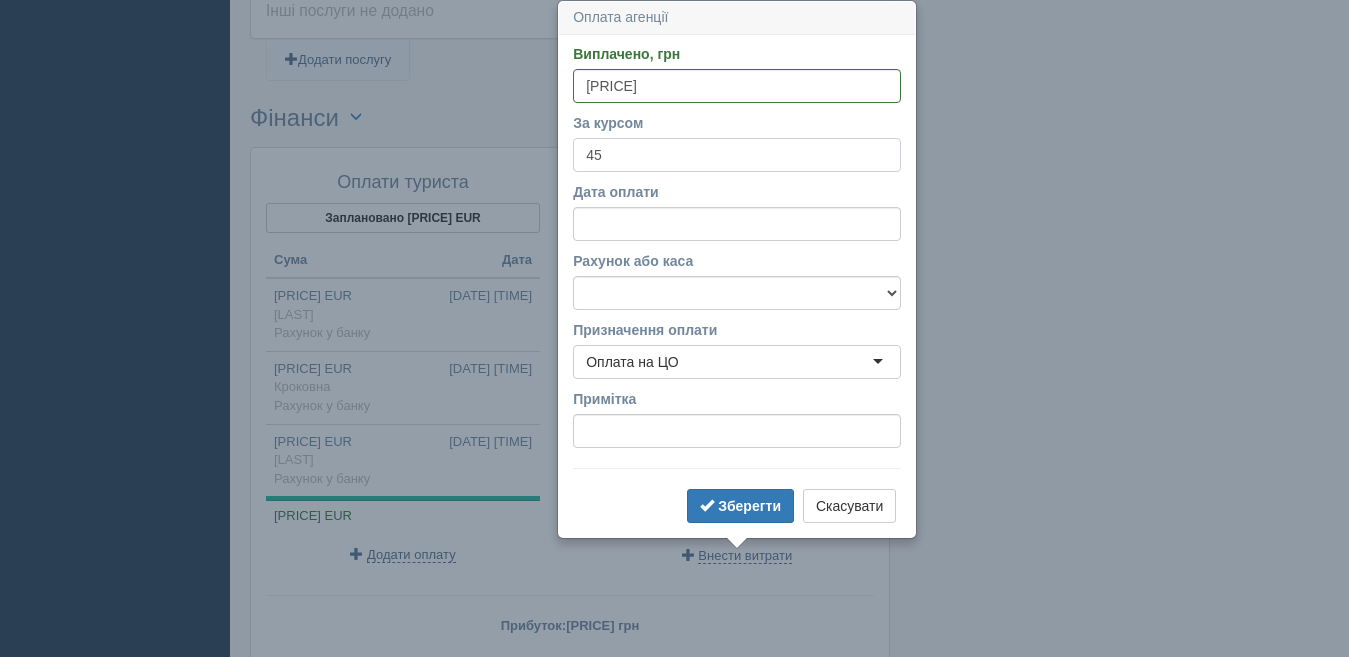 type on "45" 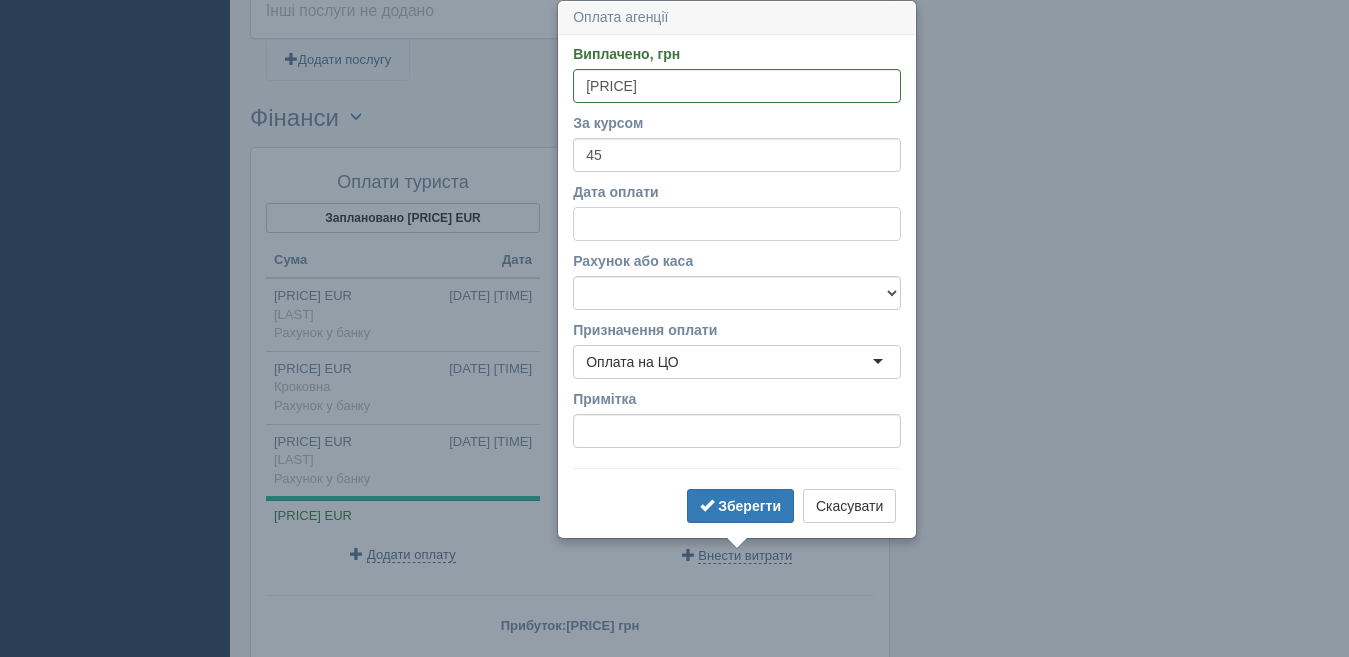 click on "Дата оплати" at bounding box center [737, 224] 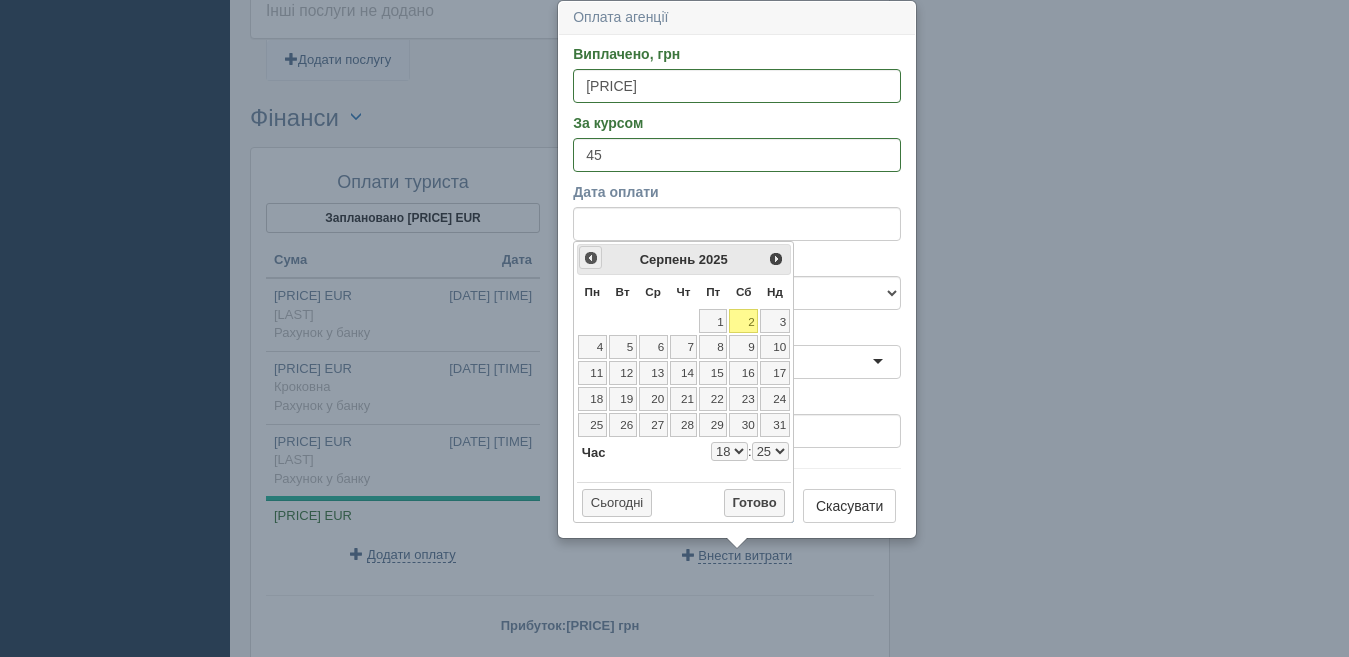 click on "<Попер" at bounding box center [591, 258] 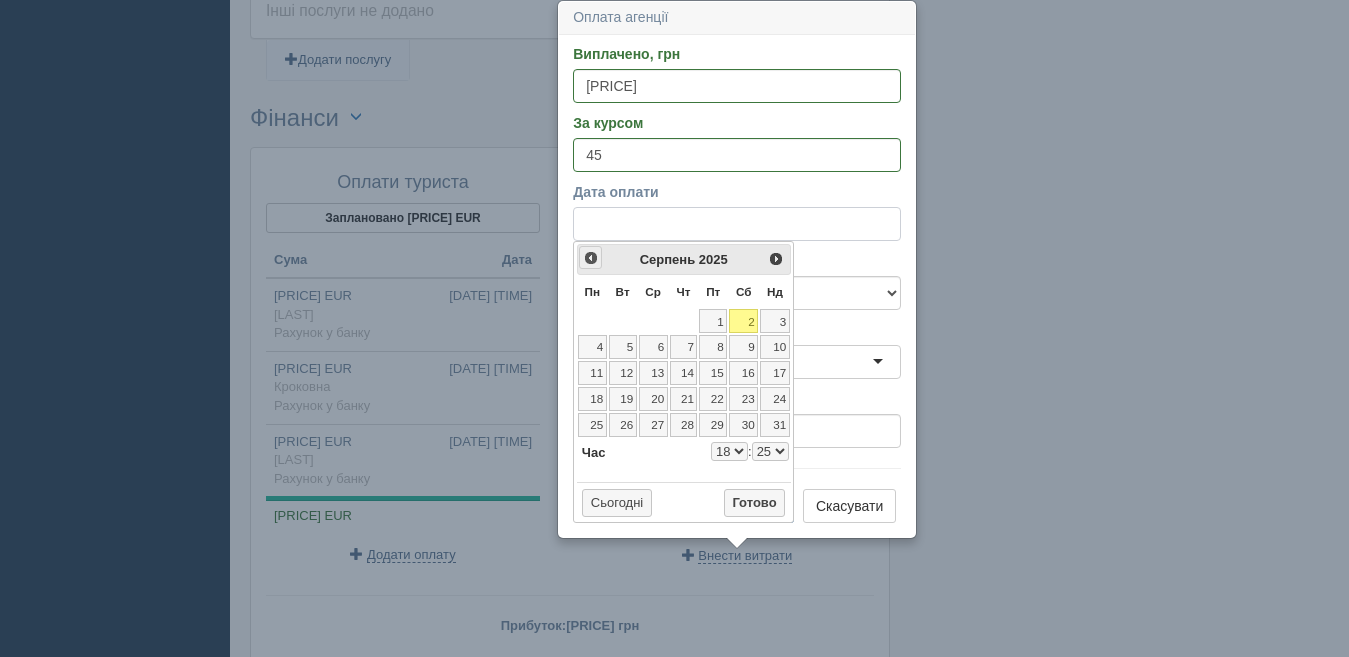 select on "18" 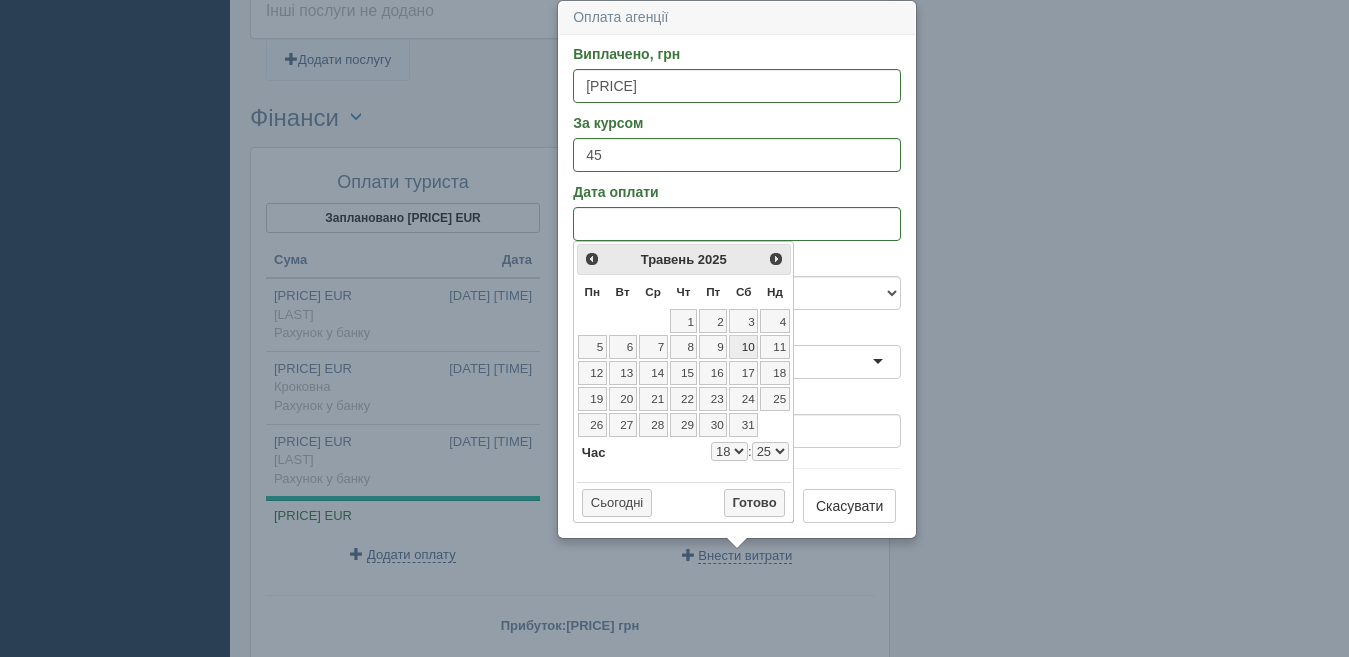 click on "10" at bounding box center [743, 347] 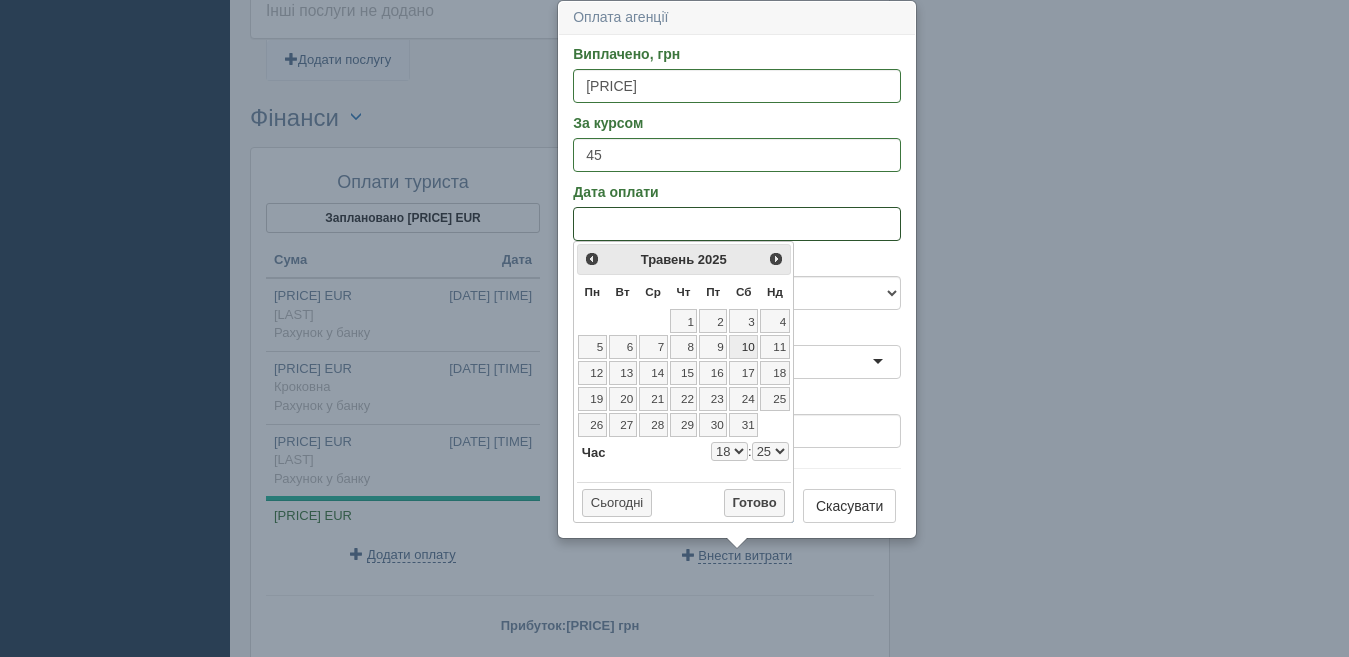 select on "18" 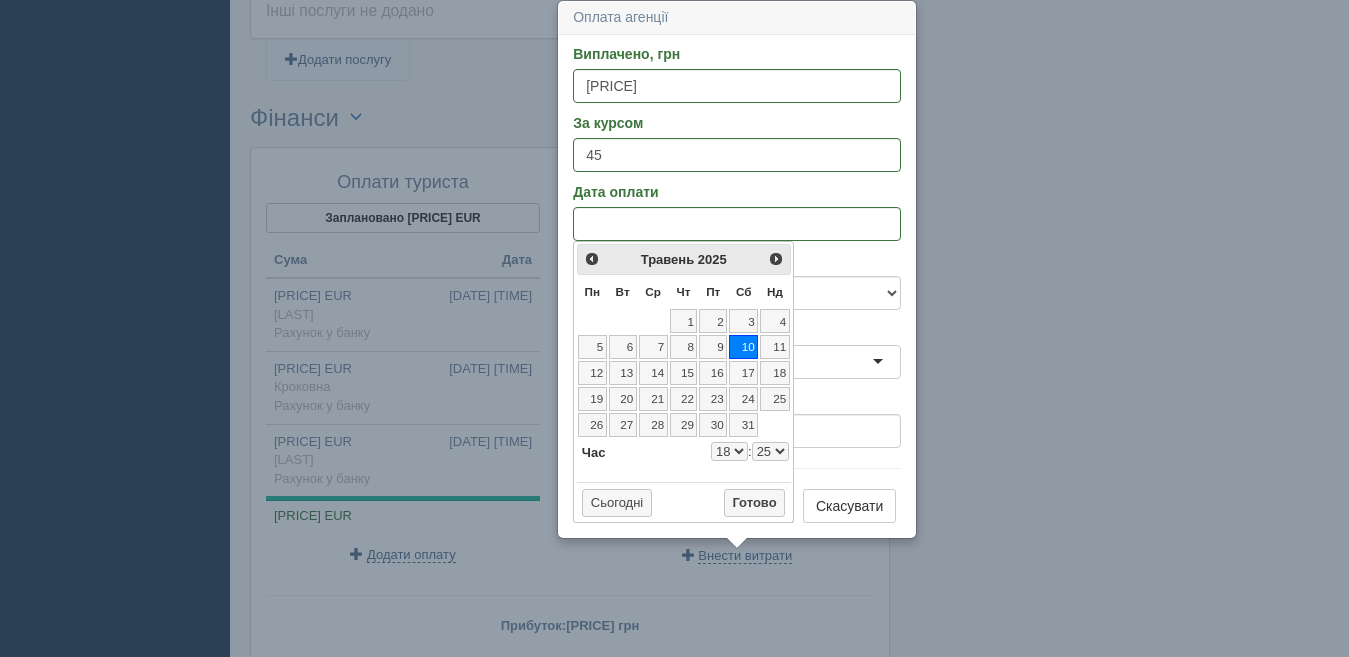 click on "<Попер Наст> Травень   2025 Пн Вт Ср Чт Пт Сб Нд       1 2 3 4 5 6 7 8 9 10 11 12 13 14 15 16 17 18 19 20 21 22 23 24 25 26 27 28 29 30 31   Час 18:25 Години 0 1 2 3 4 5 6 7 8 9 10 11 12 13 14 15 16 17 18 19 20 21 22 23 Хвилини 00 01 02 03 04 05 06 07 08 09 10 11 12 13 14 15 16 17 18 19 20 21 22 23 24 25 26 27 28 29 30 31 32 33 34 35 36 37 38 39 40 41 42 43 44 45 46 47 48 49 50 51 52 53 54 55 56 57 58 59 Секунди 00 01 02 03 04 05 06 07 08 09 10 11 12 13 14 15 16 17 18 19 20 21 22 23 24 25 26 27 28 29 30 31 32 33 34 35 36 37 38 39 40 41 42 43 44 45 46 47 48 49 50 51 52 53 54 55 56 57 58 59 Мілісекунди 0 1 2 3 4 5 6 7 8 9 10 11 12 13 14 15 16 17 18 19 20 21 22 23 24 25 26 27 28 29 30 31 32 33 34 35 36 37 38 39 40 41 42 43 44 45 46 47 48 49 50 51 52 53 54 55 56 57 58 59 60 61 62 63 64 65 66 67 68 69 70 71 72 73 74 75 76 77 78 79 80 81 82 83 84 85 86 87 88 89 90 91 92 93 94 95 96 97 98 99 100 101 102 103 104 105 106 107 108 109 110 111 112 113 0" at bounding box center [683, 382] 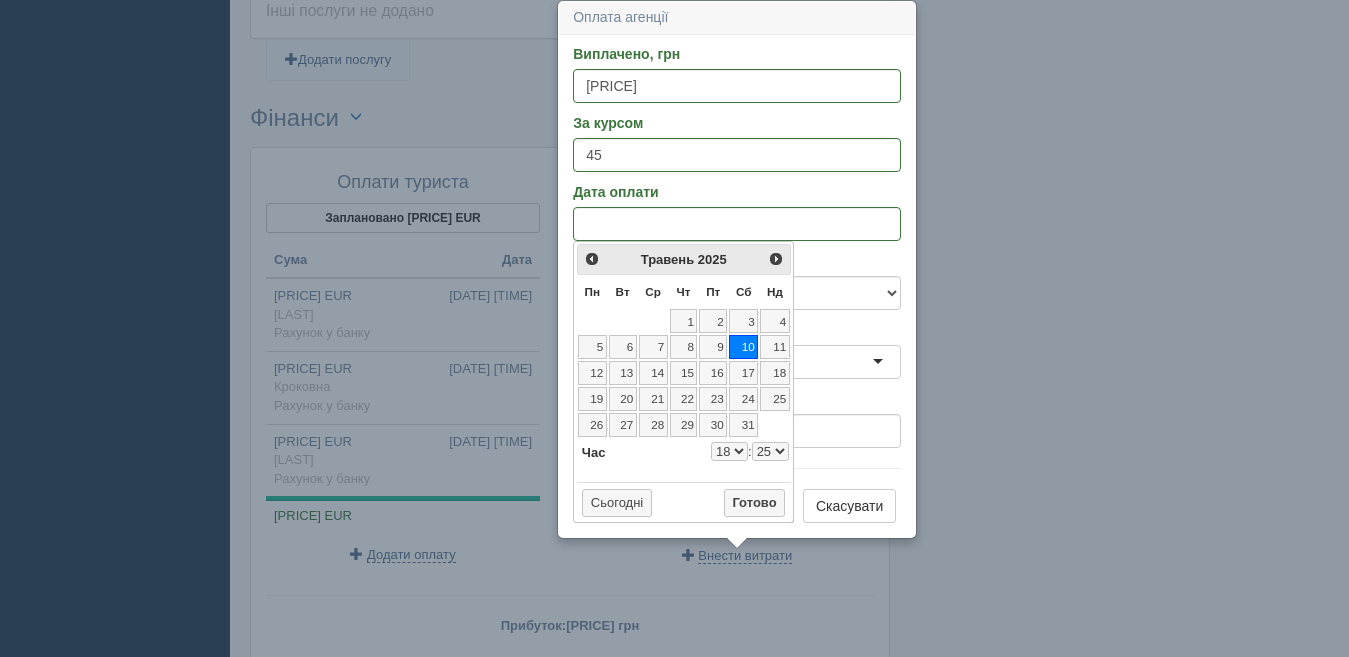 click on "0 1 2 3 4 5 6 7 8 9 10 11 12 13 14 15 16 17 18 19 20 21 22 23" at bounding box center [729, 451] 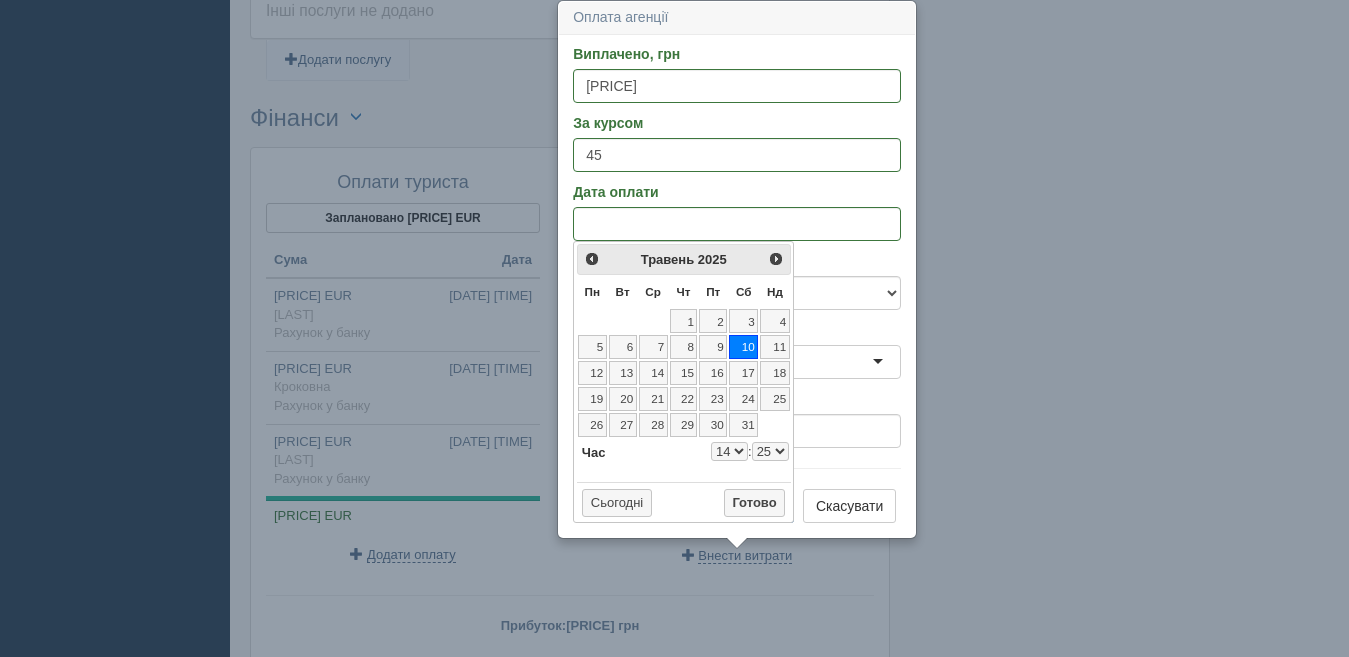 select on "14" 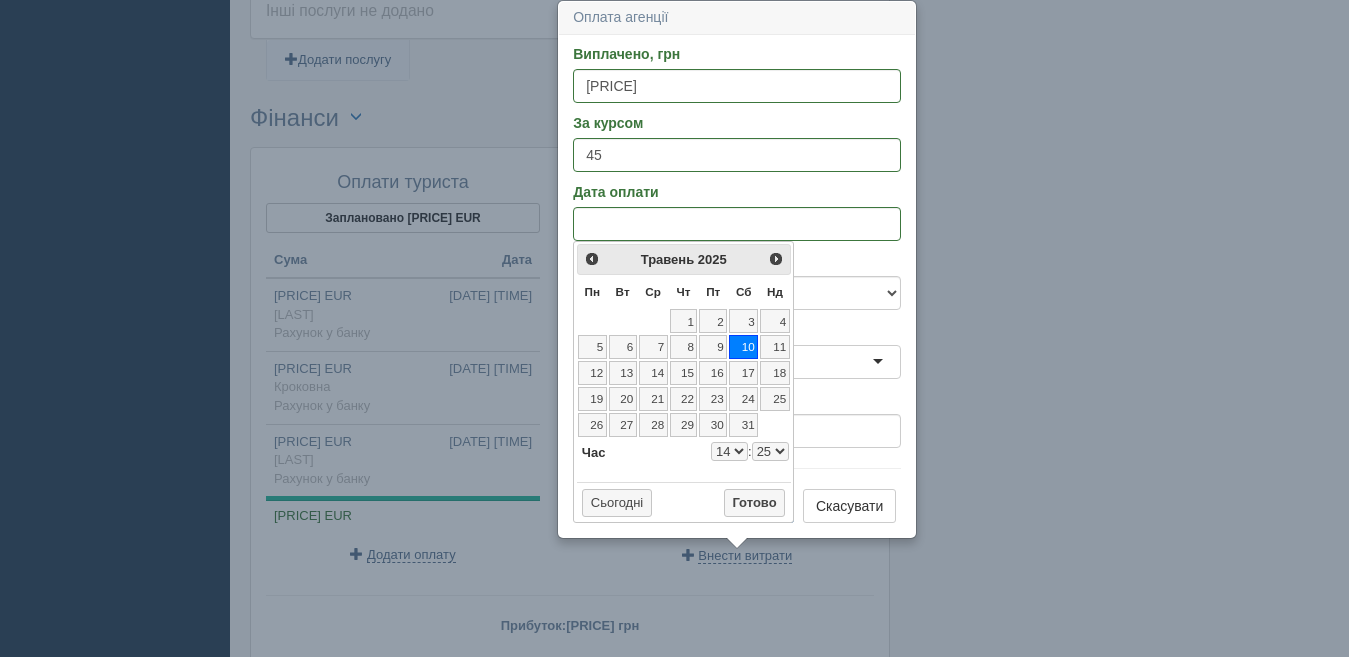 click on "00 01 02 03 04 05 06 07 08 09 10 11 12 13 14 15 16 17 18 19 20 21 22 23 24 25 26 27 28 29 30 31 32 33 34 35 36 37 38 39 40 41 42 43 44 45 46 47 48 49 50 51 52 53 54 55 56 57 58 59" at bounding box center [770, 451] 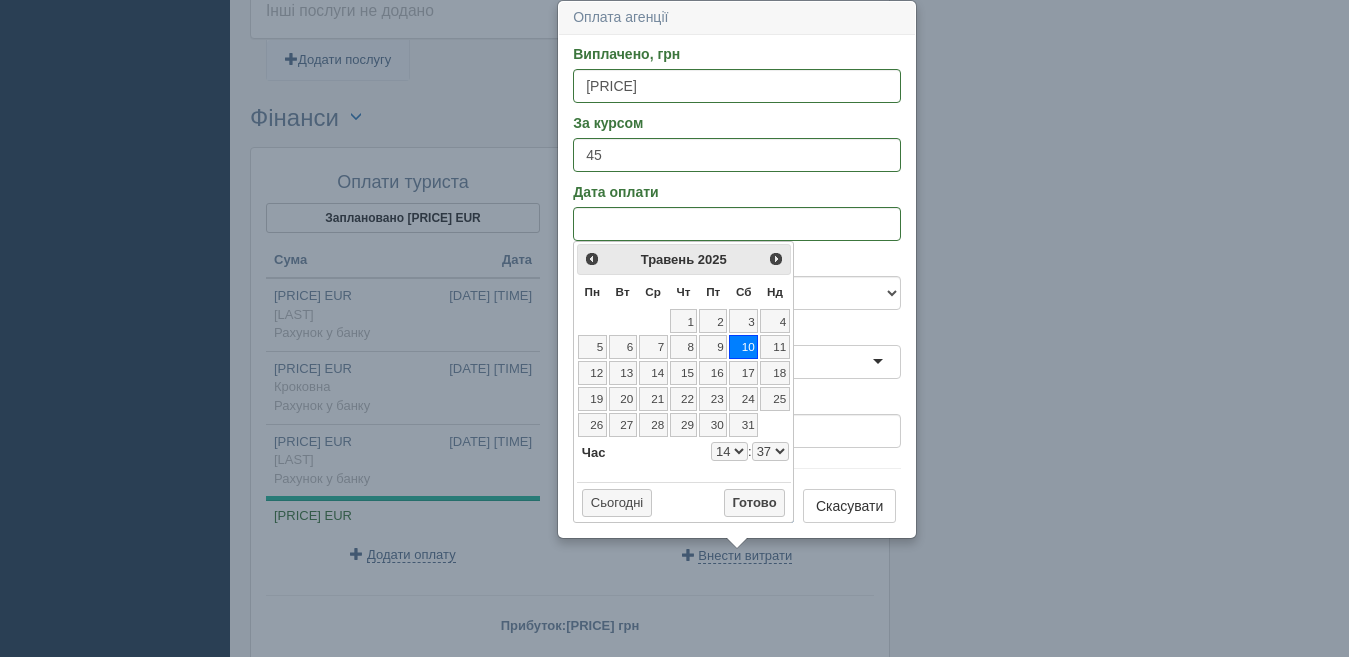 select on "14" 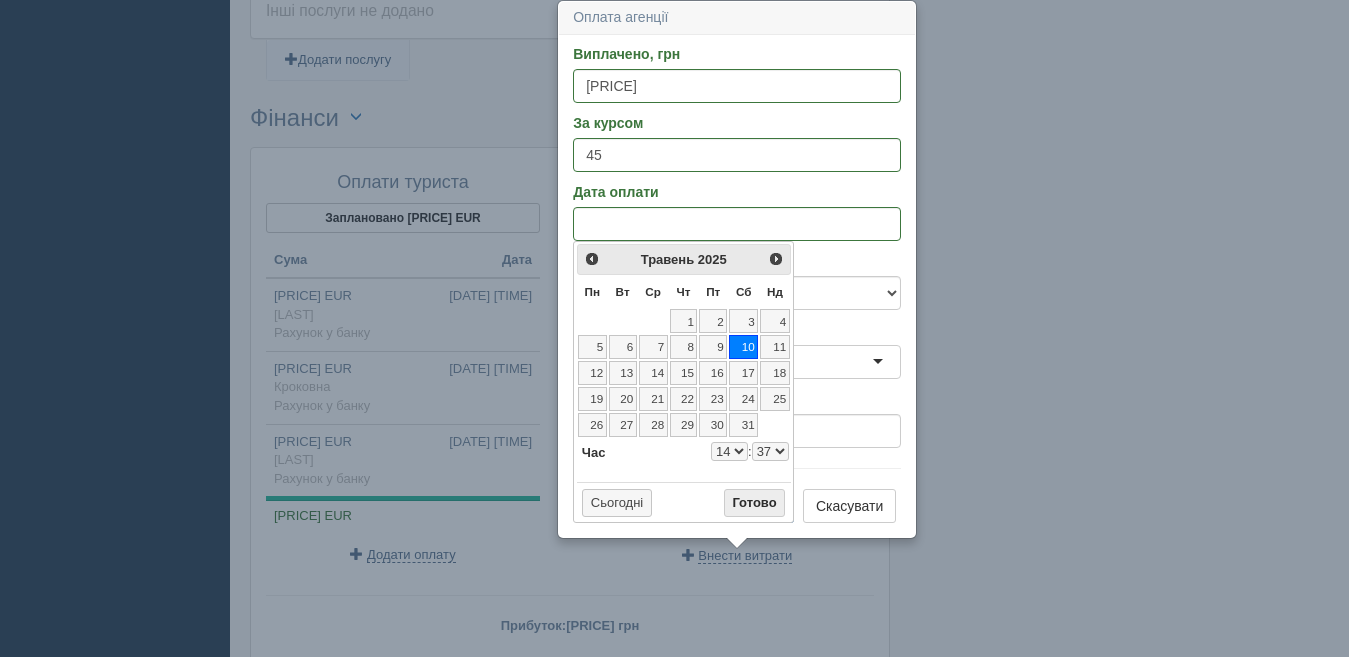 click on "Готово" at bounding box center (755, 503) 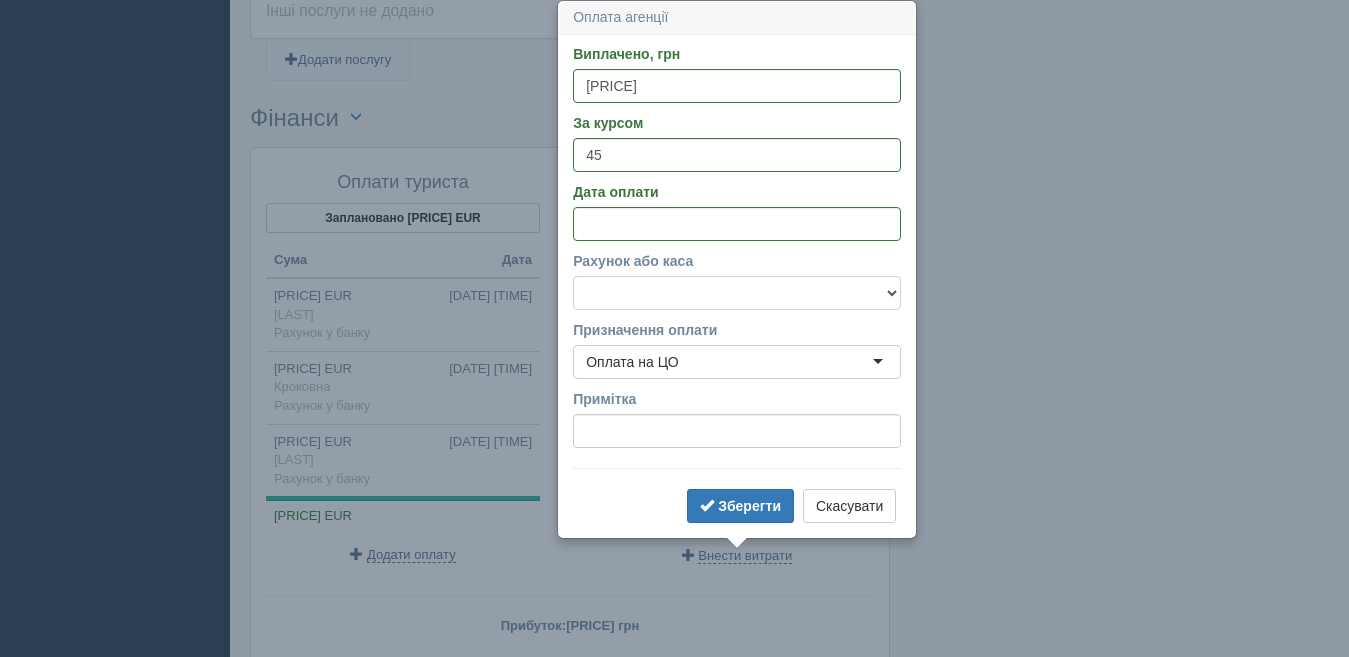 click on "Готівка
Картка
Рахунок у банку" at bounding box center [737, 293] 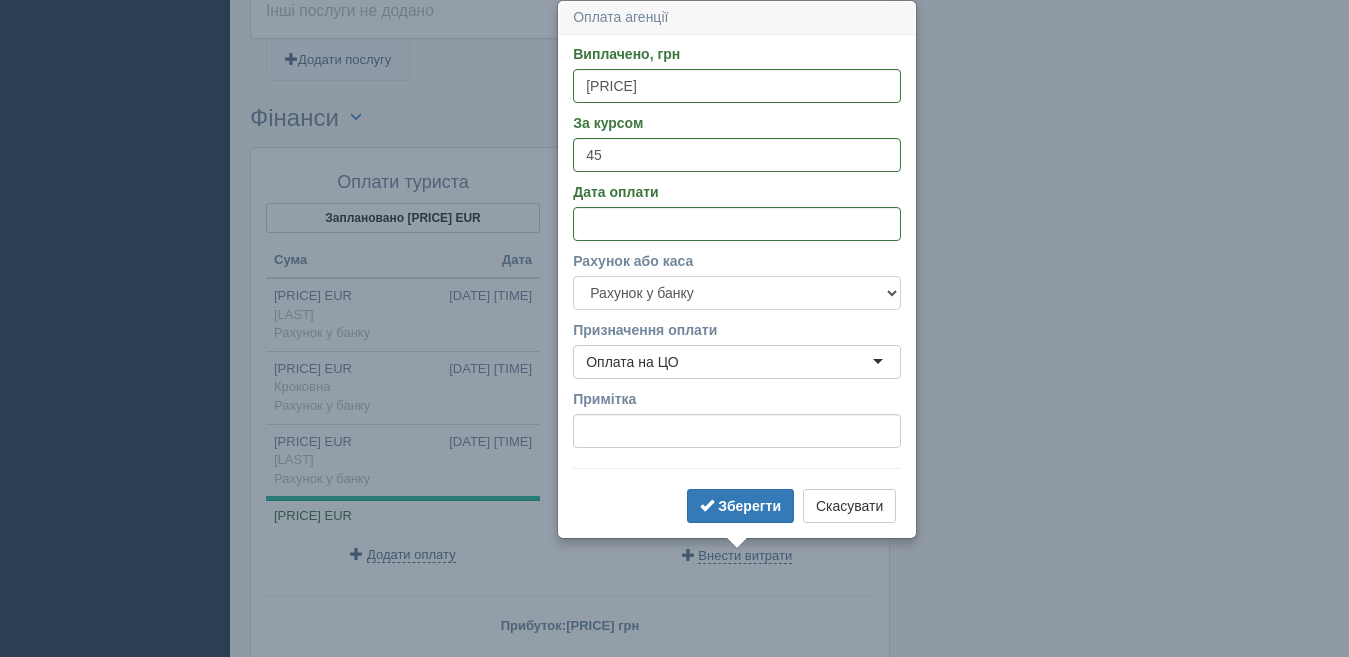 click on "Готівка
Картка
Рахунок у банку" at bounding box center [737, 293] 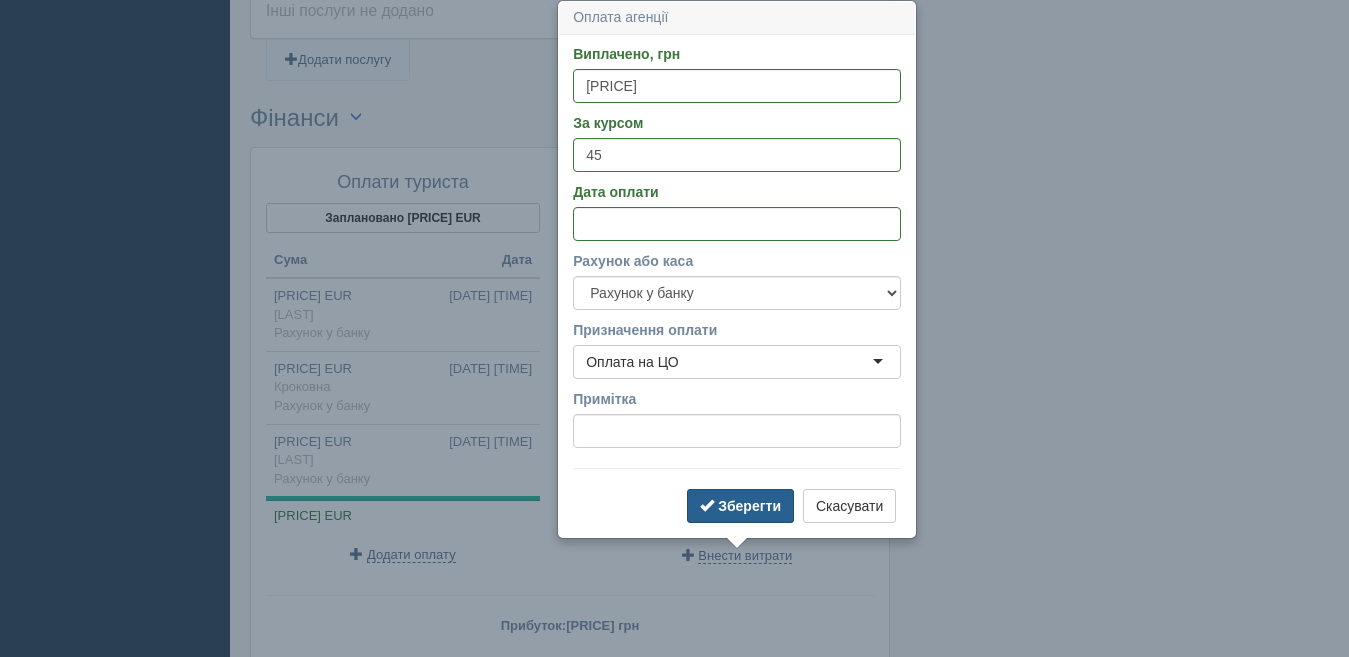 click on "Зберегти" at bounding box center (740, 506) 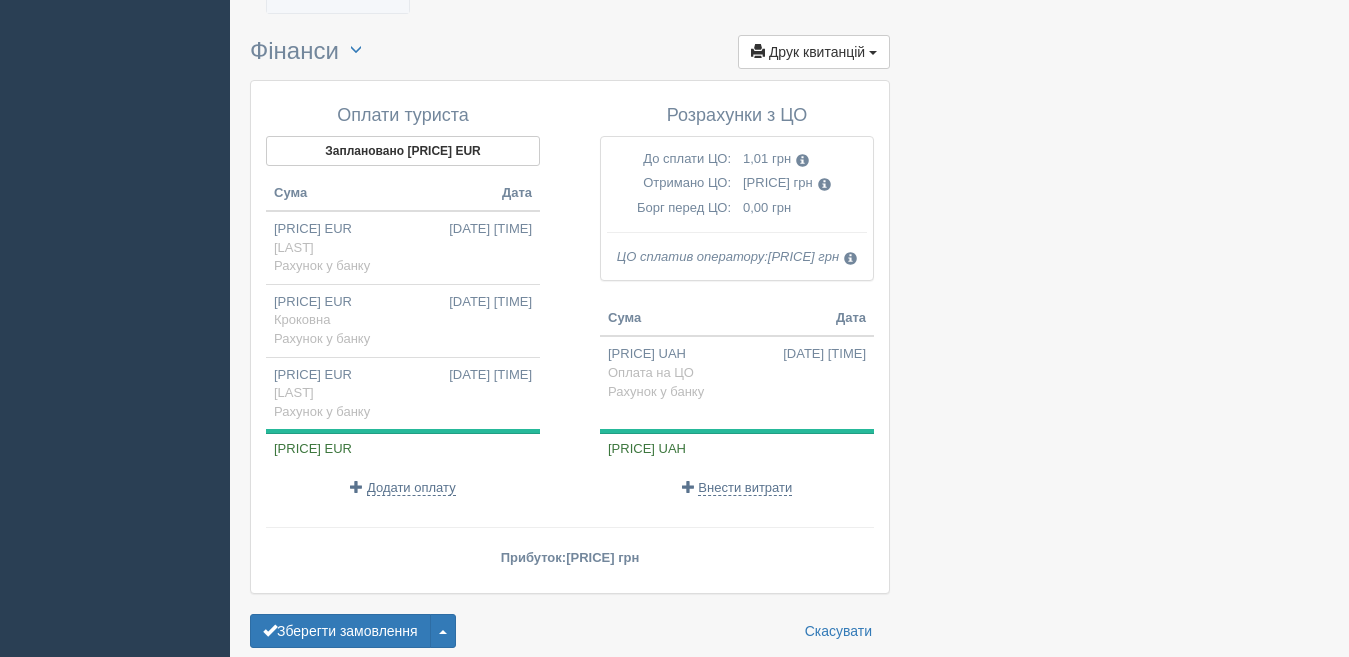 scroll, scrollTop: 1720, scrollLeft: 0, axis: vertical 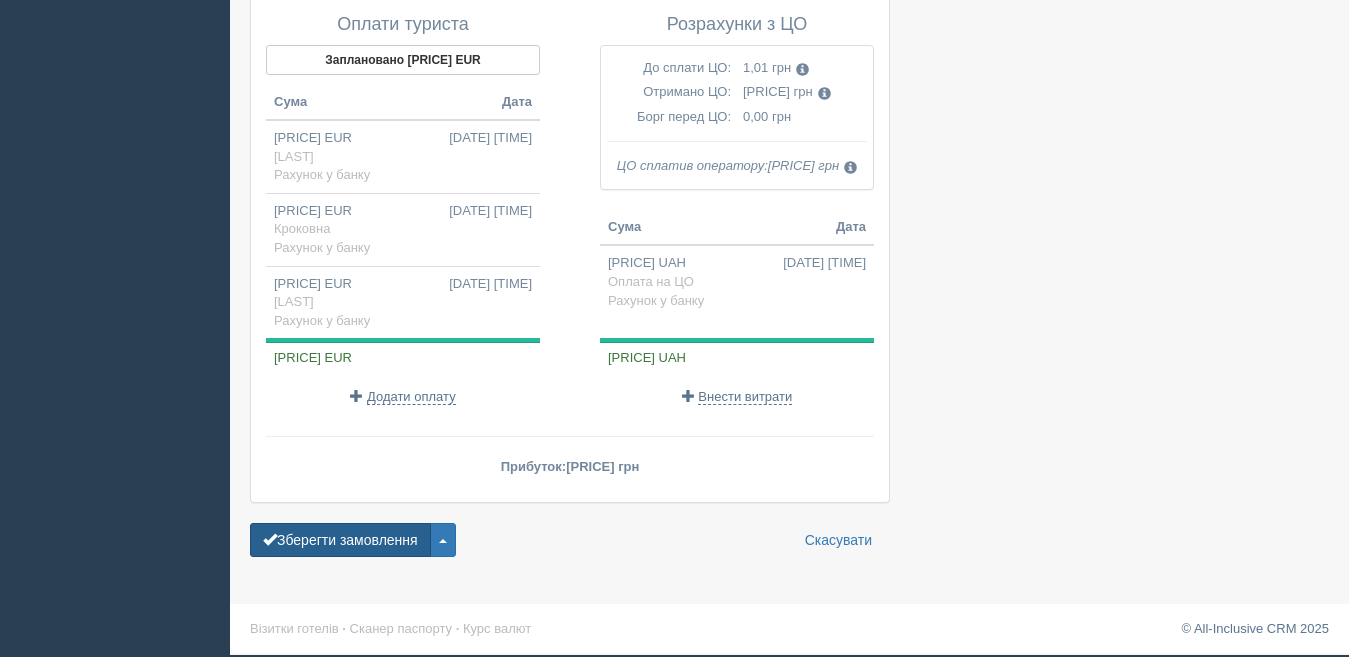 click on "Зберегти замовлення" at bounding box center [340, 540] 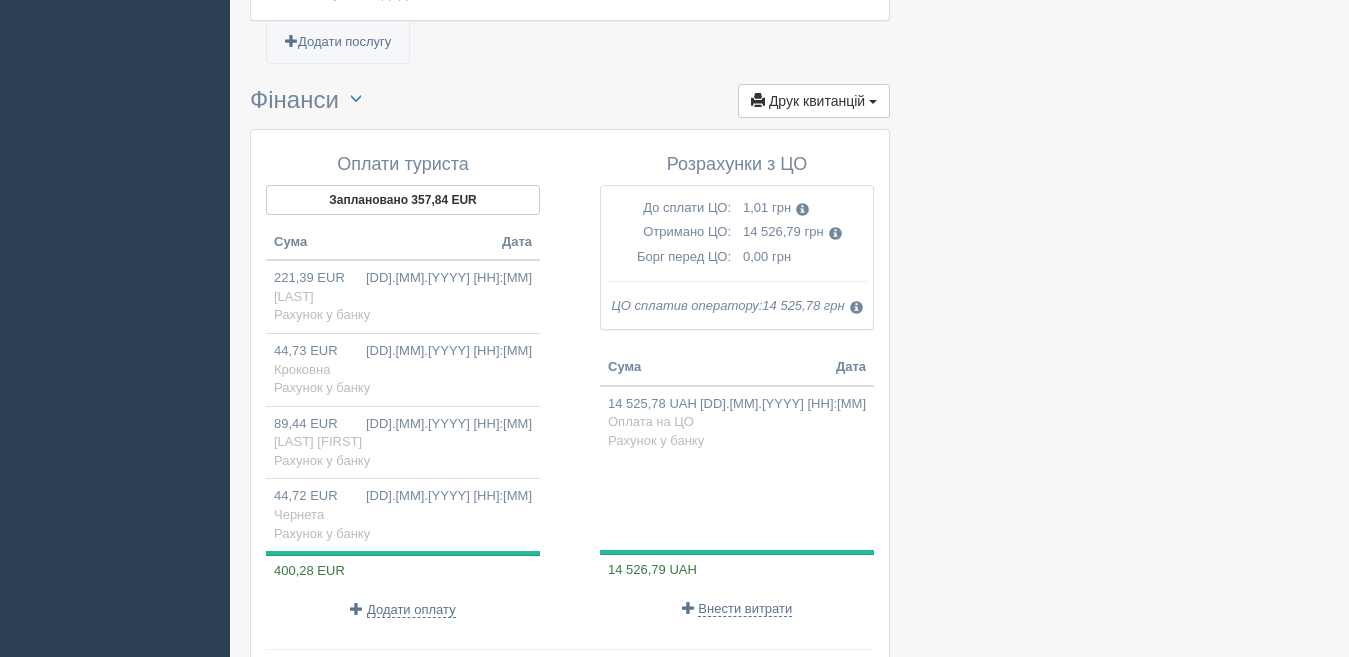 scroll, scrollTop: 2113, scrollLeft: 0, axis: vertical 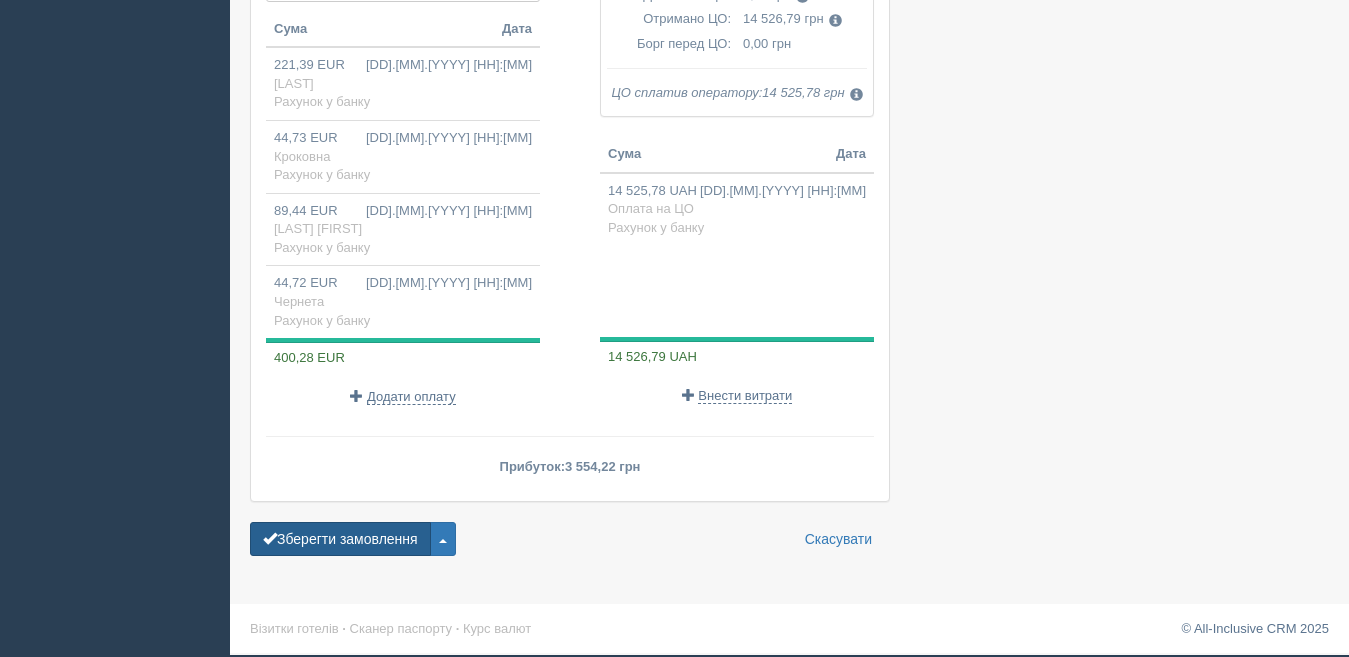 click on "Зберегти замовлення" at bounding box center (340, 539) 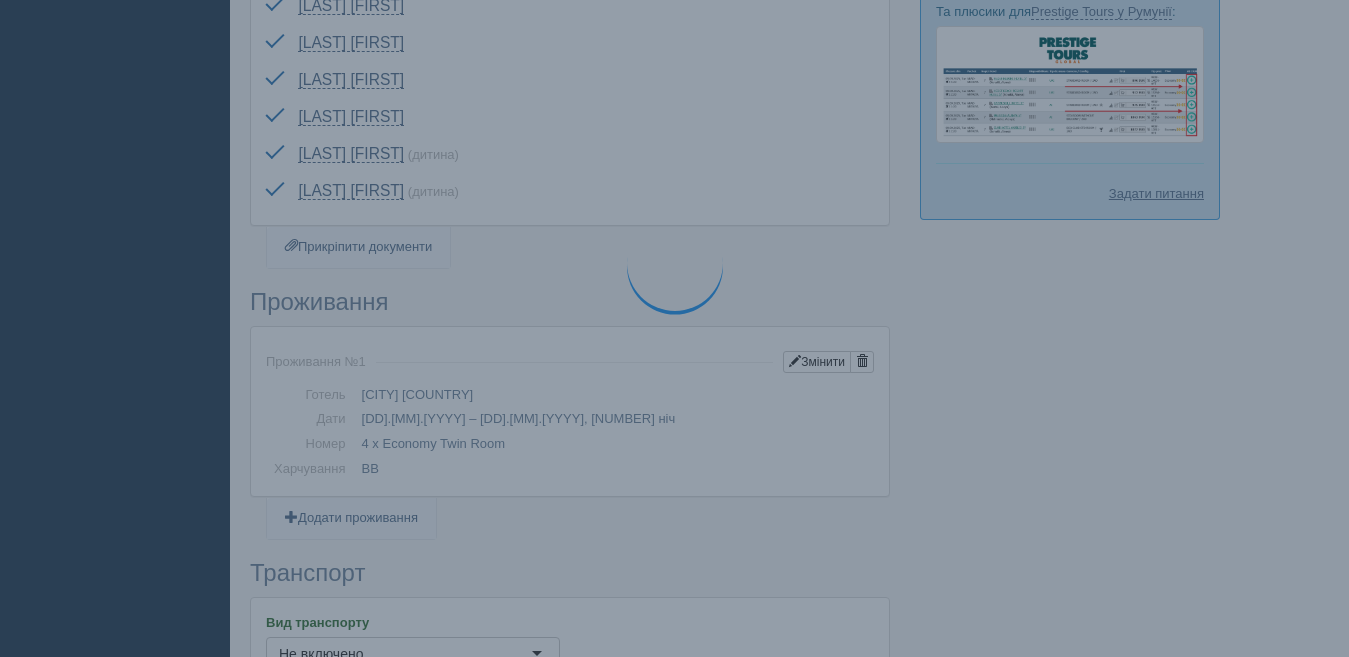 scroll, scrollTop: 1107, scrollLeft: 0, axis: vertical 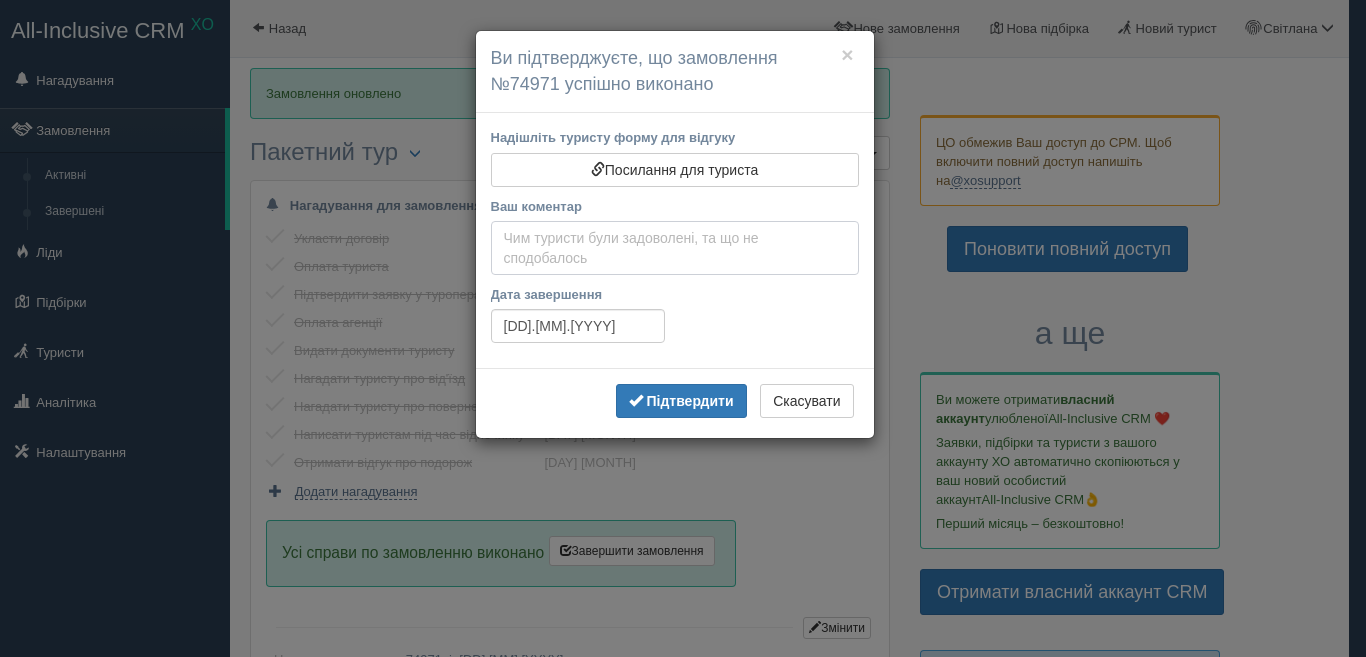 click on "Ваш коментар" at bounding box center (675, 248) 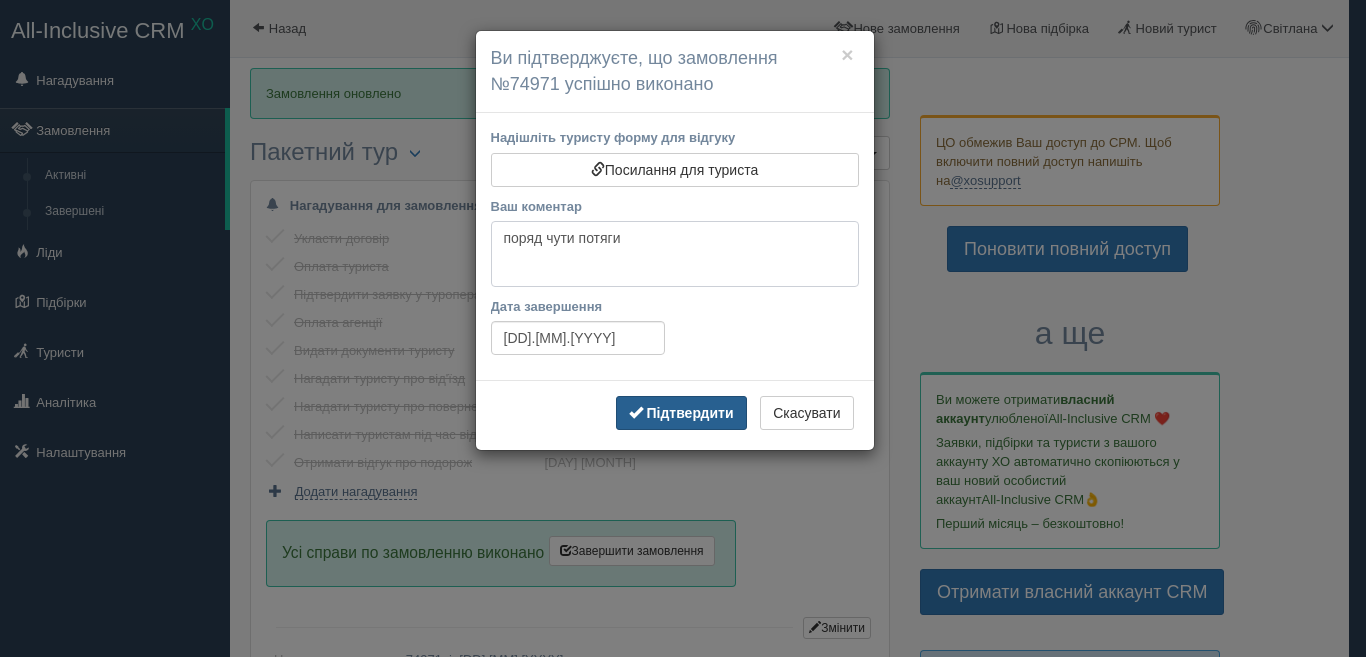 type on "поряд чути потяги" 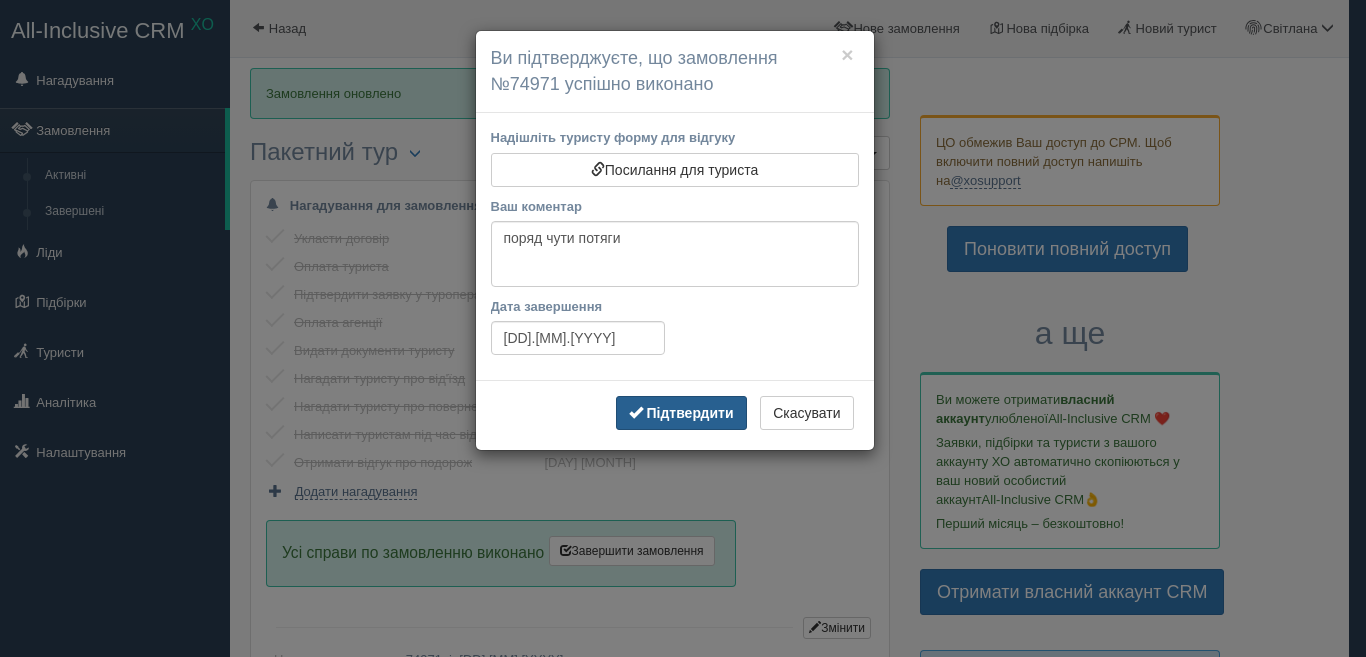 click on "Підтвердити" at bounding box center (681, 413) 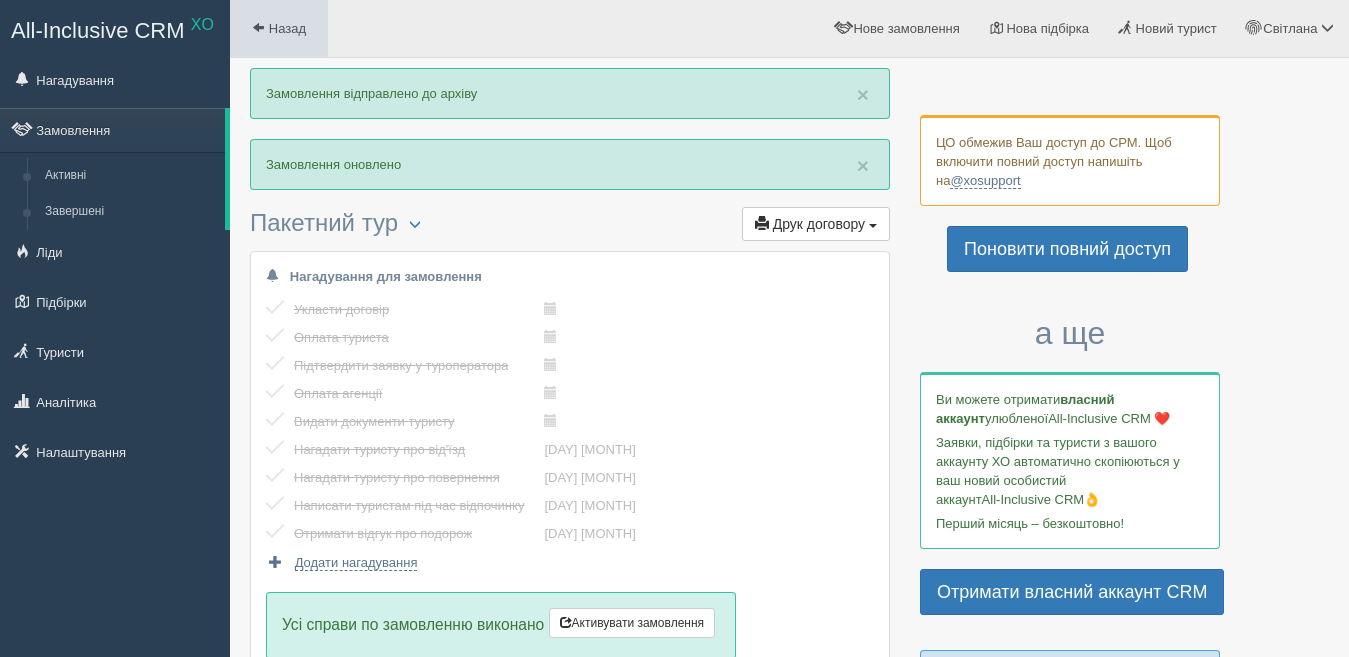 click on "Назад" at bounding box center [287, 28] 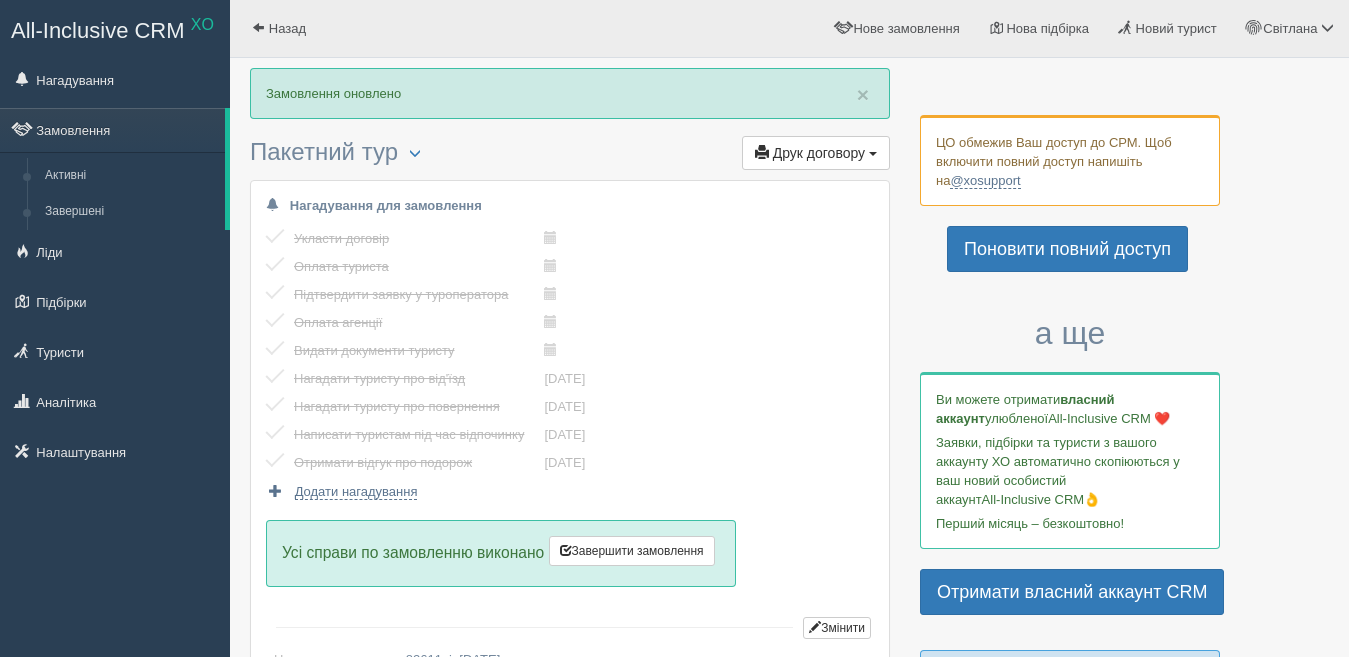 scroll, scrollTop: 0, scrollLeft: 0, axis: both 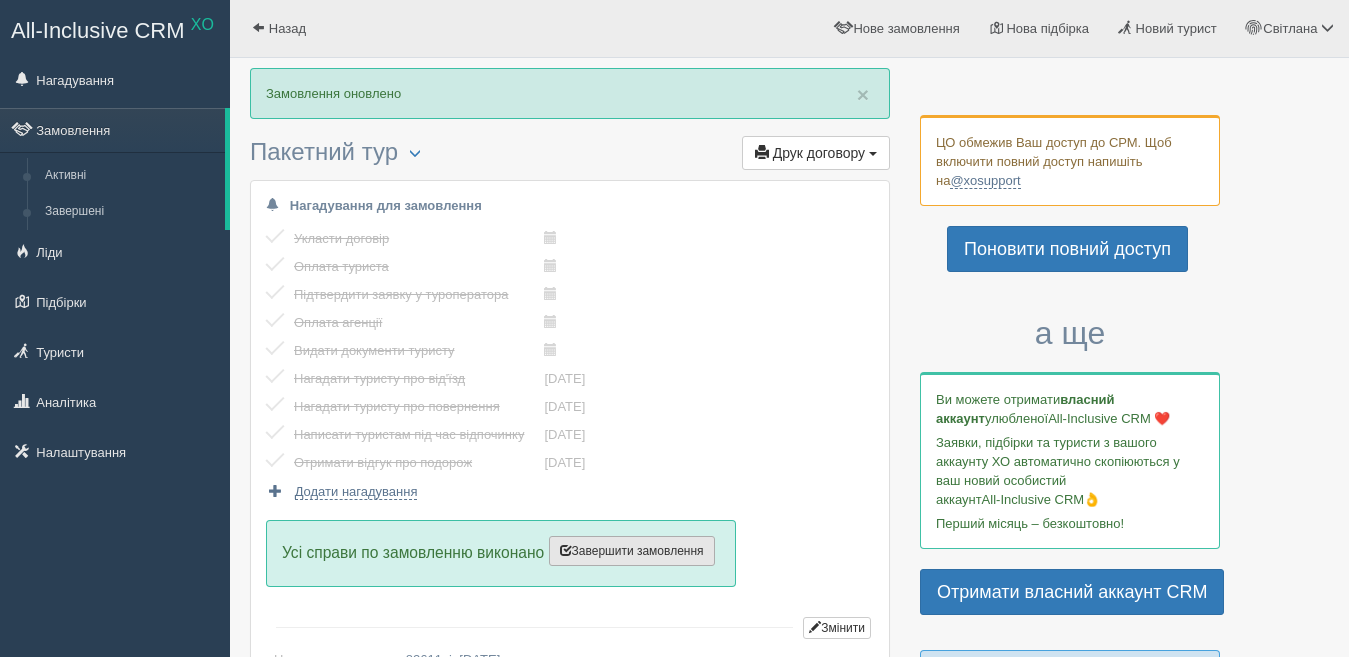click on "Завершити замовлення" at bounding box center (632, 551) 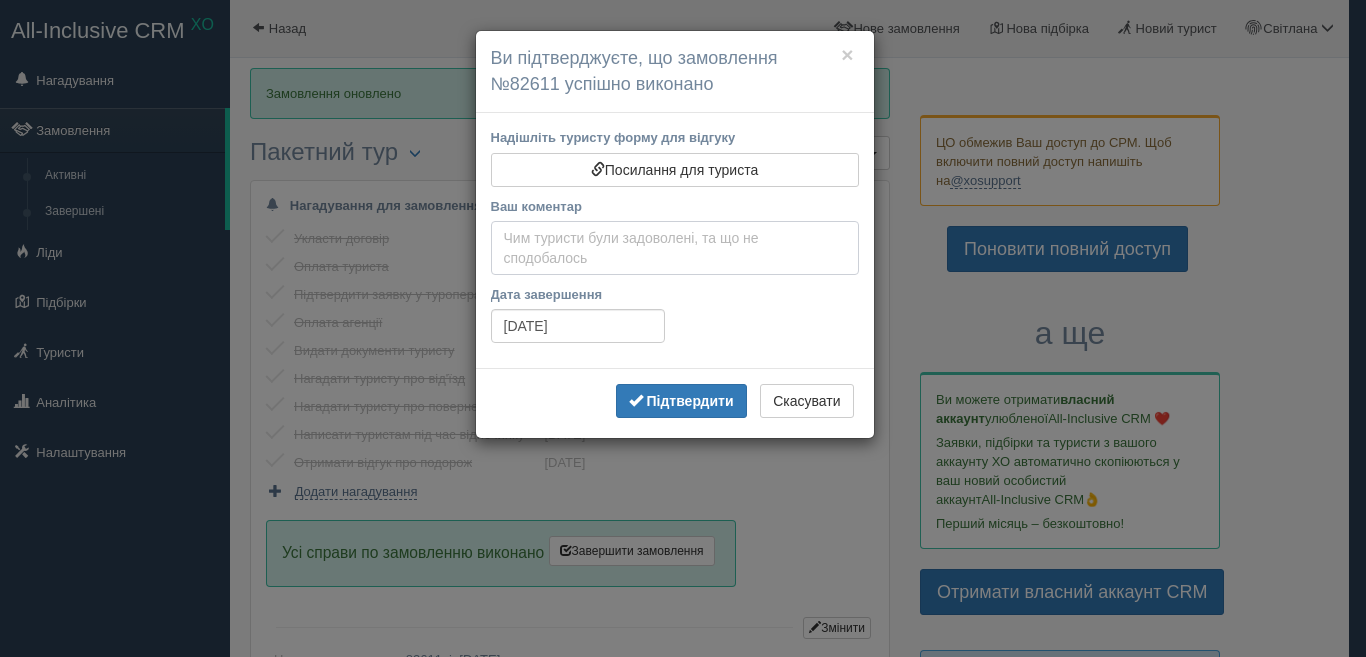 click on "Ваш коментар" at bounding box center [675, 248] 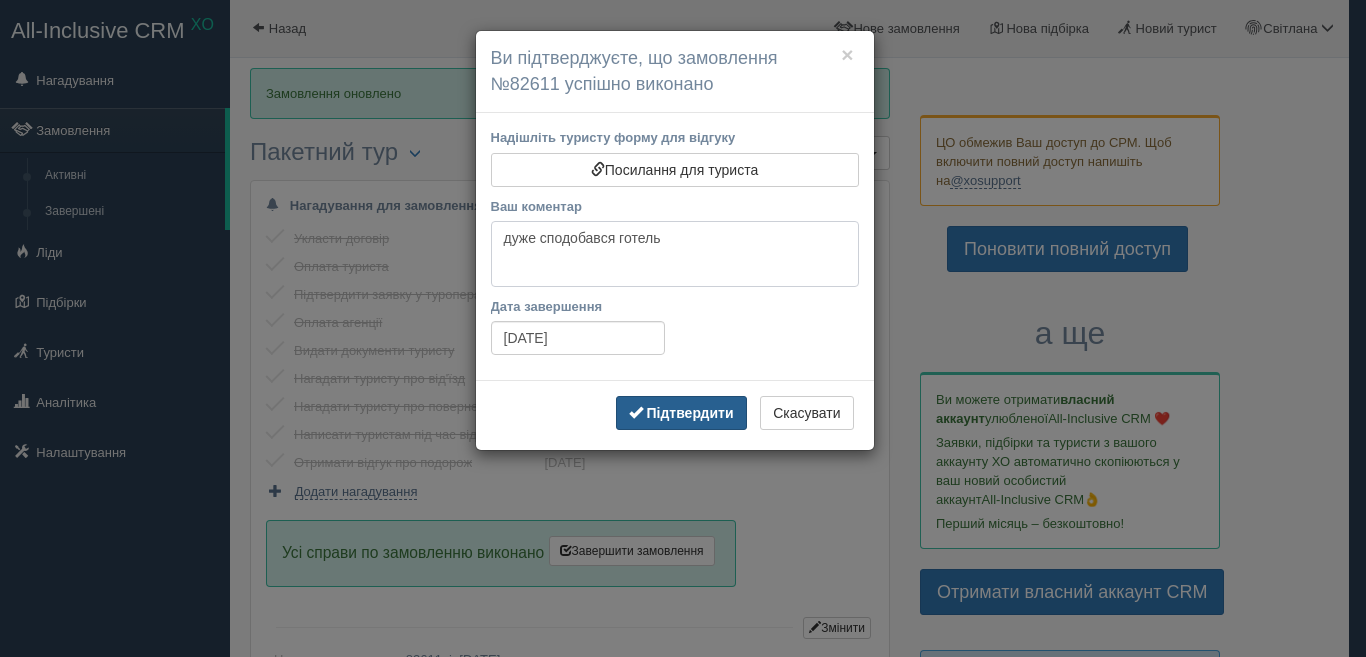 type on "дуже сподобався готель" 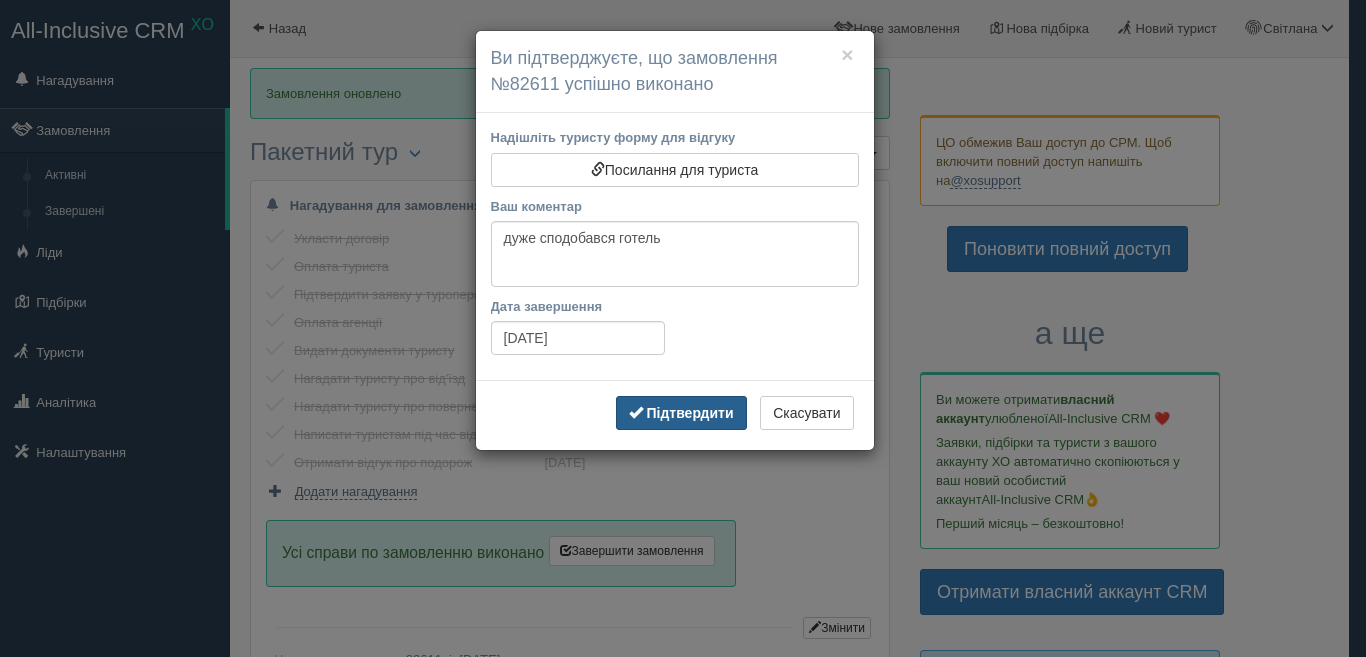 click on "Підтвердити" at bounding box center (681, 413) 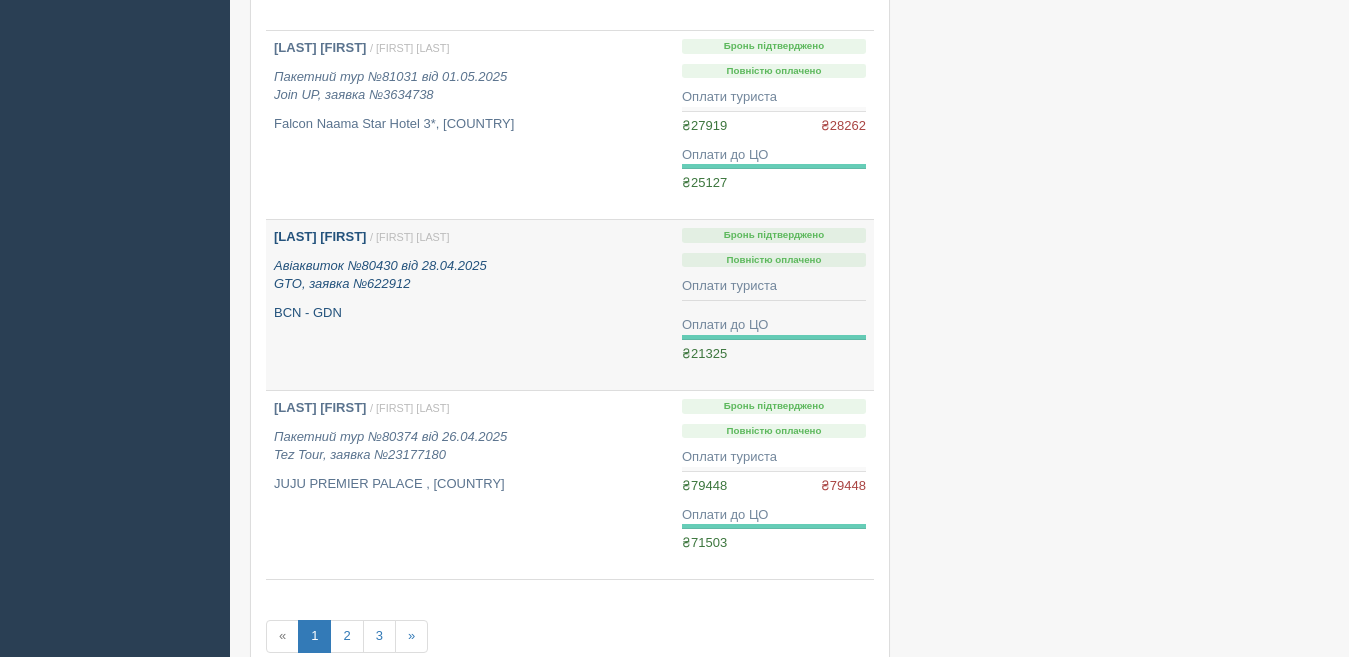 scroll, scrollTop: 1500, scrollLeft: 0, axis: vertical 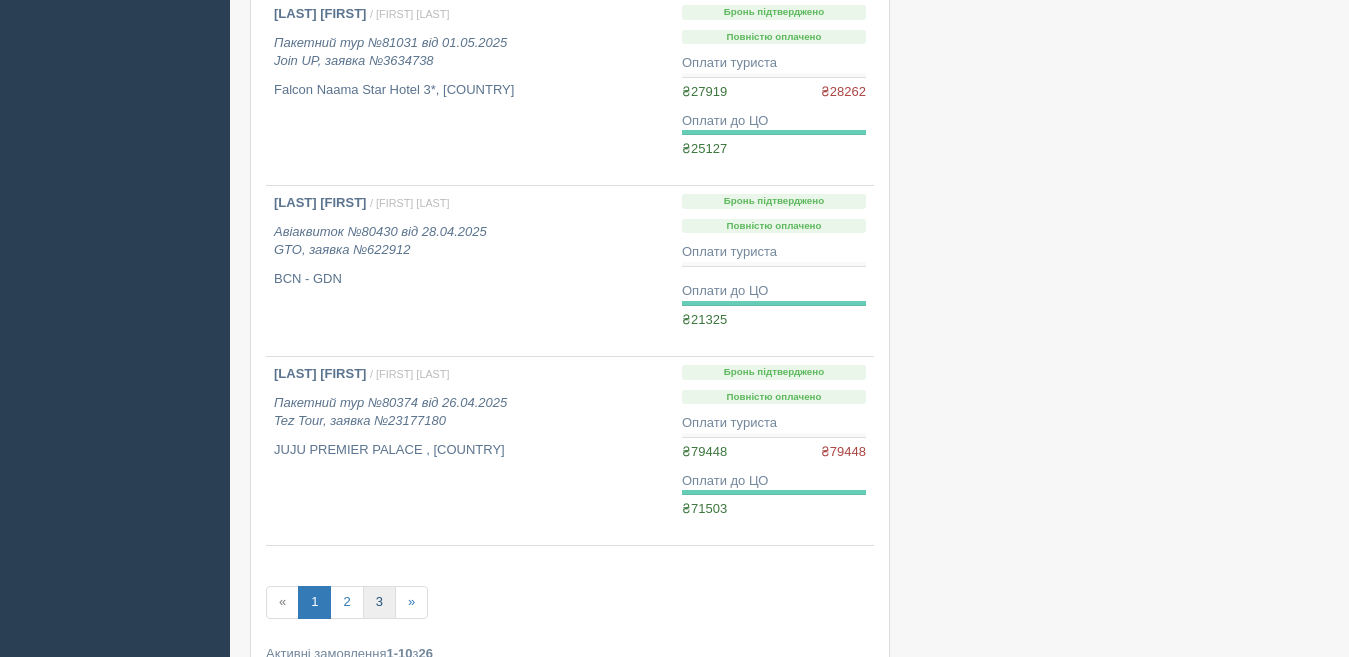 click on "3" at bounding box center [379, 602] 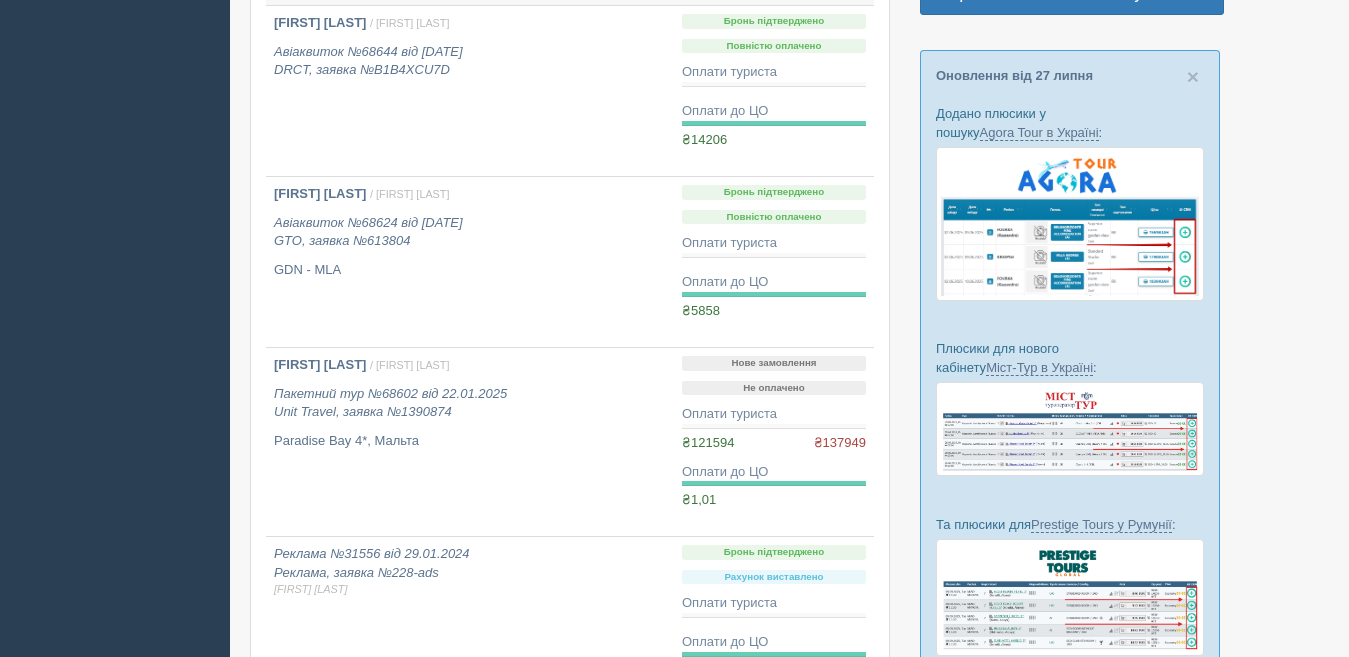 scroll, scrollTop: 895, scrollLeft: 0, axis: vertical 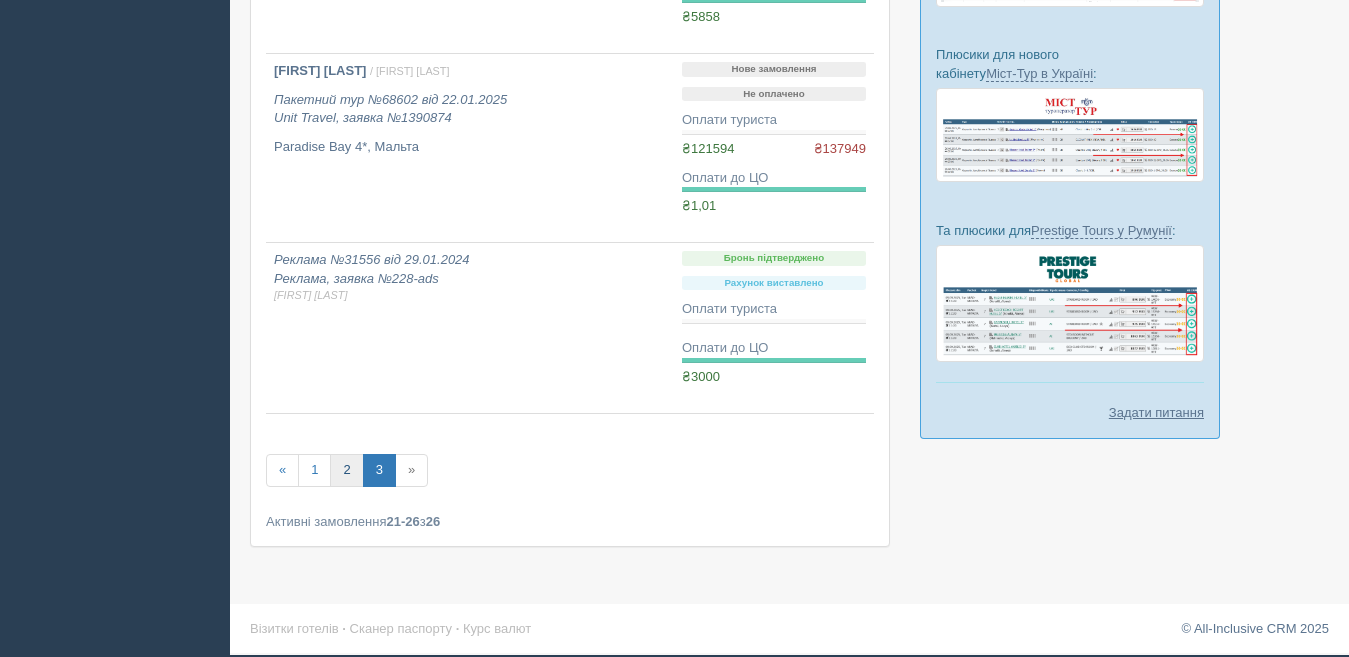 click on "2" at bounding box center (346, 470) 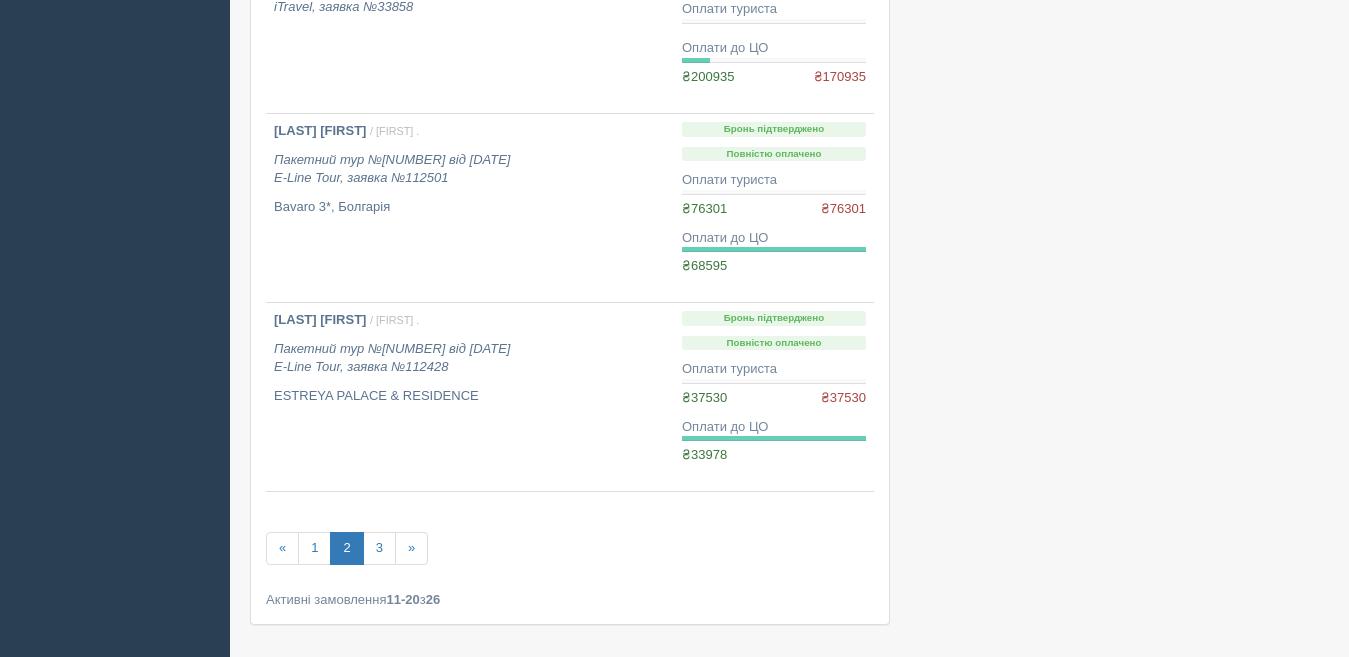 scroll, scrollTop: 1600, scrollLeft: 0, axis: vertical 